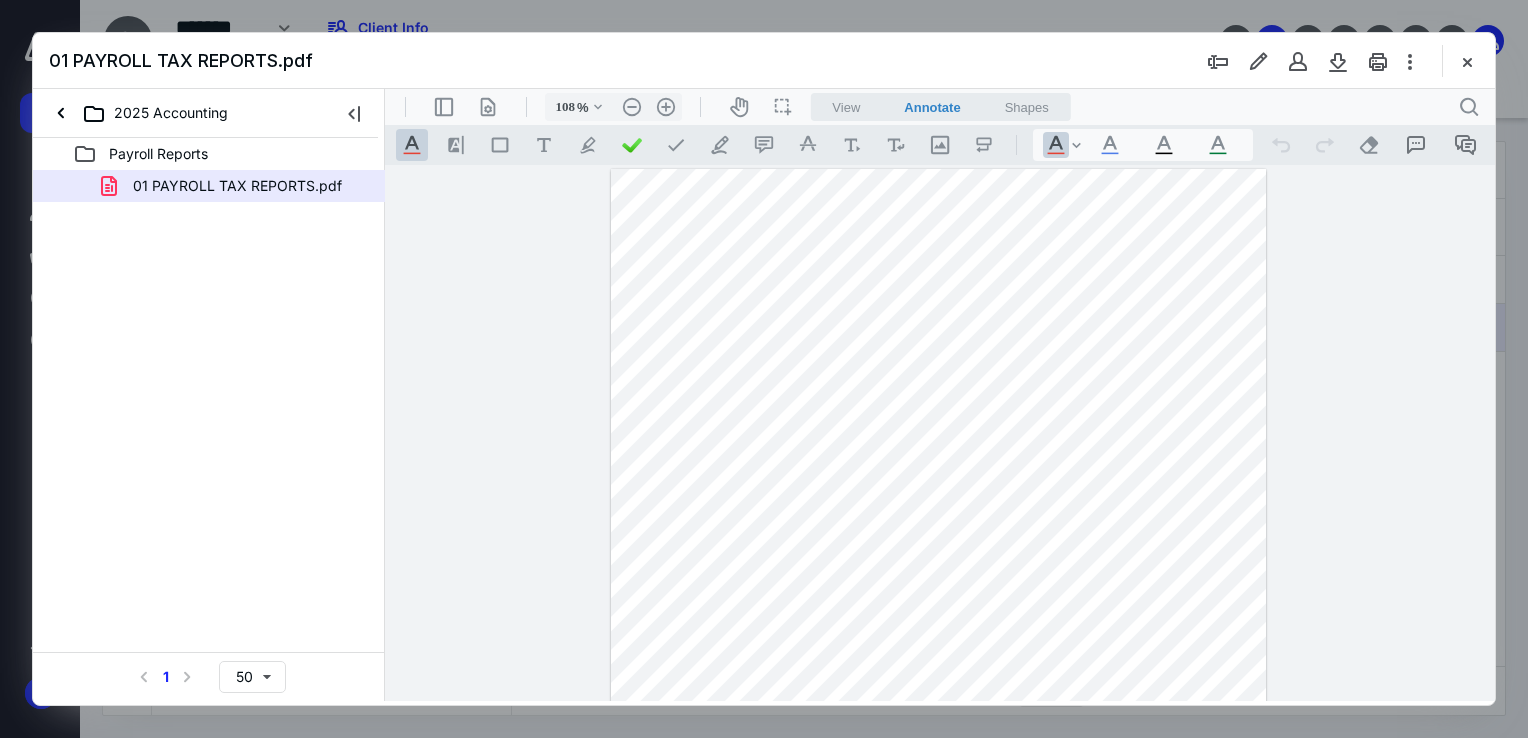 scroll, scrollTop: 0, scrollLeft: 0, axis: both 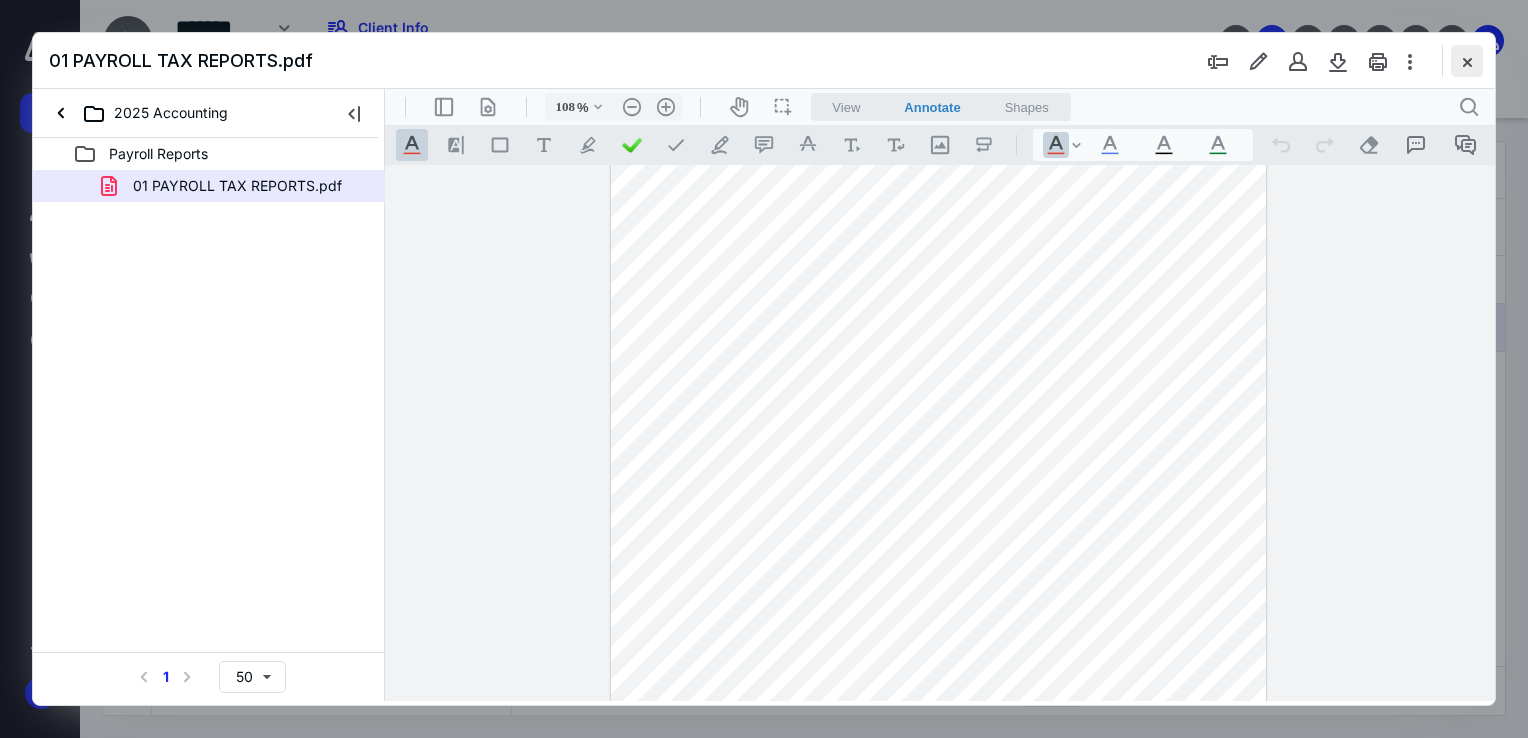 click at bounding box center (1467, 61) 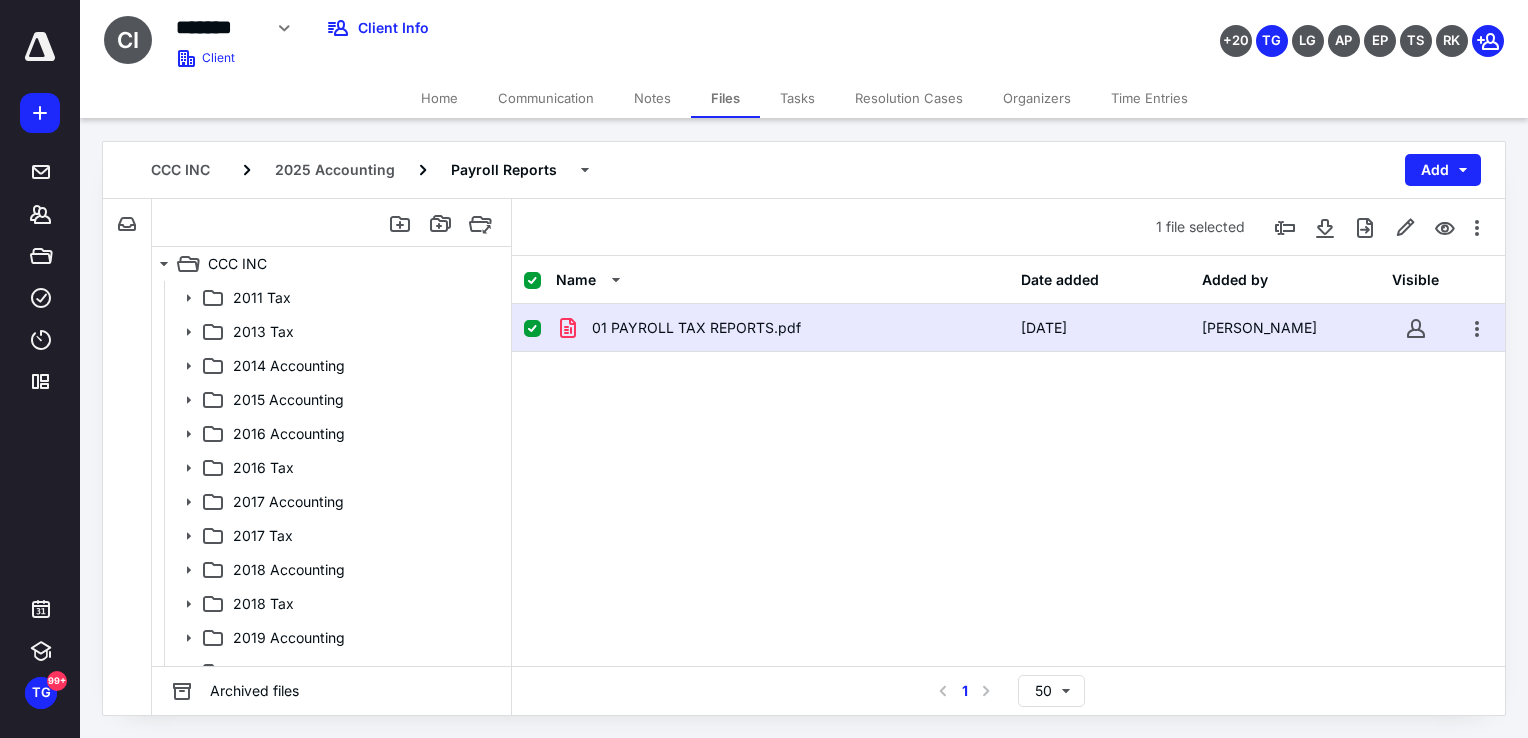 click on "Tasks" at bounding box center (797, 98) 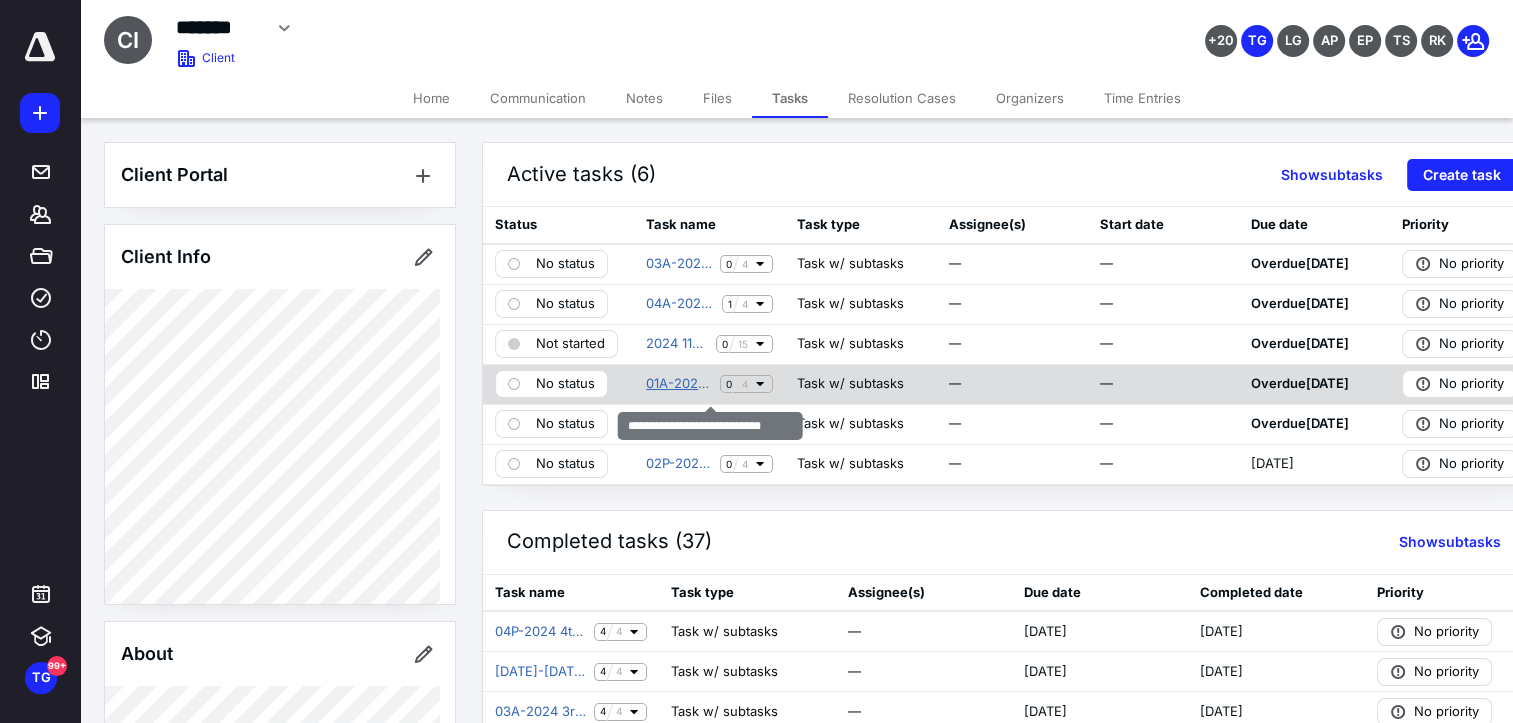 click on "01A-2025 1st Qtr Accounting" at bounding box center [679, 384] 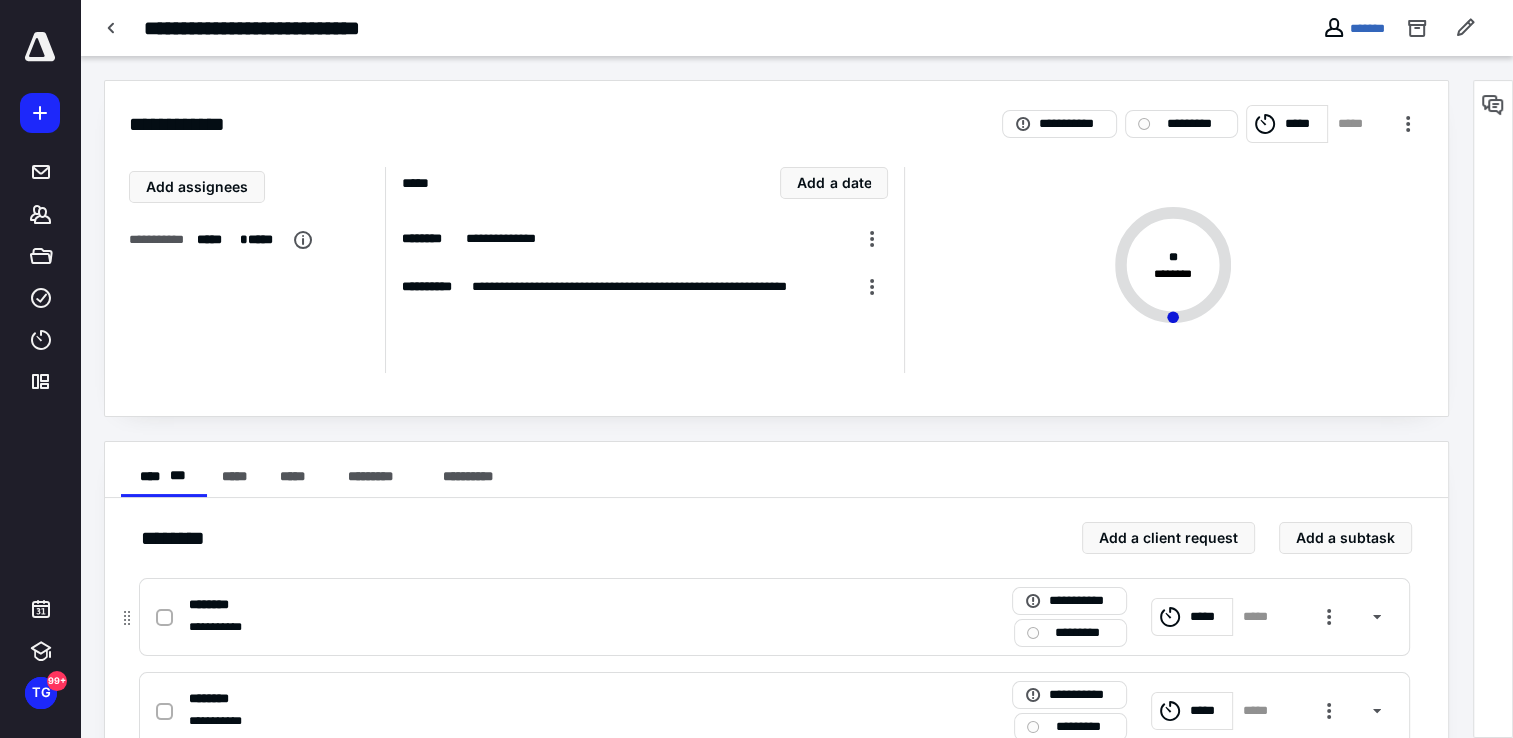 click on "*****" at bounding box center [1208, 617] 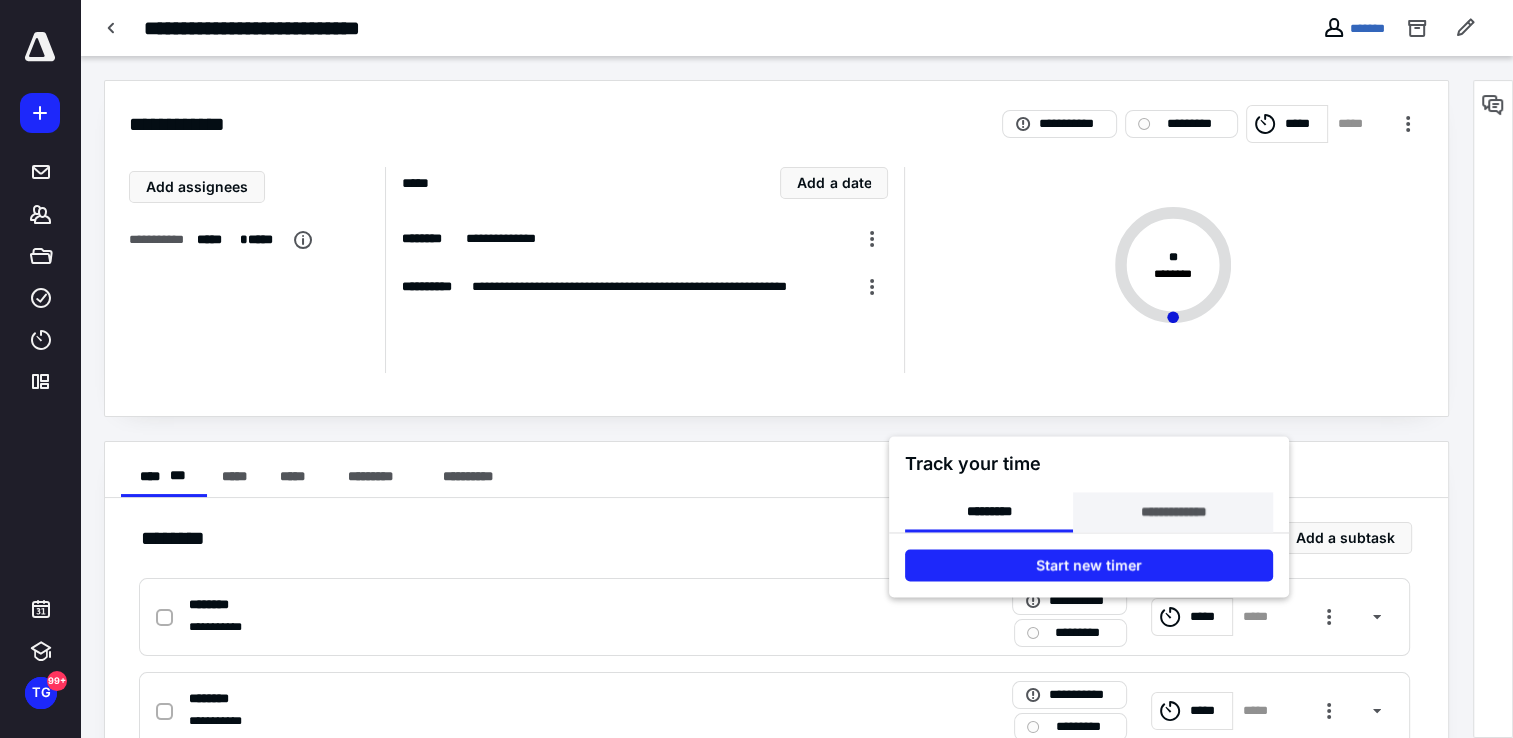 click on "**********" at bounding box center [1172, 512] 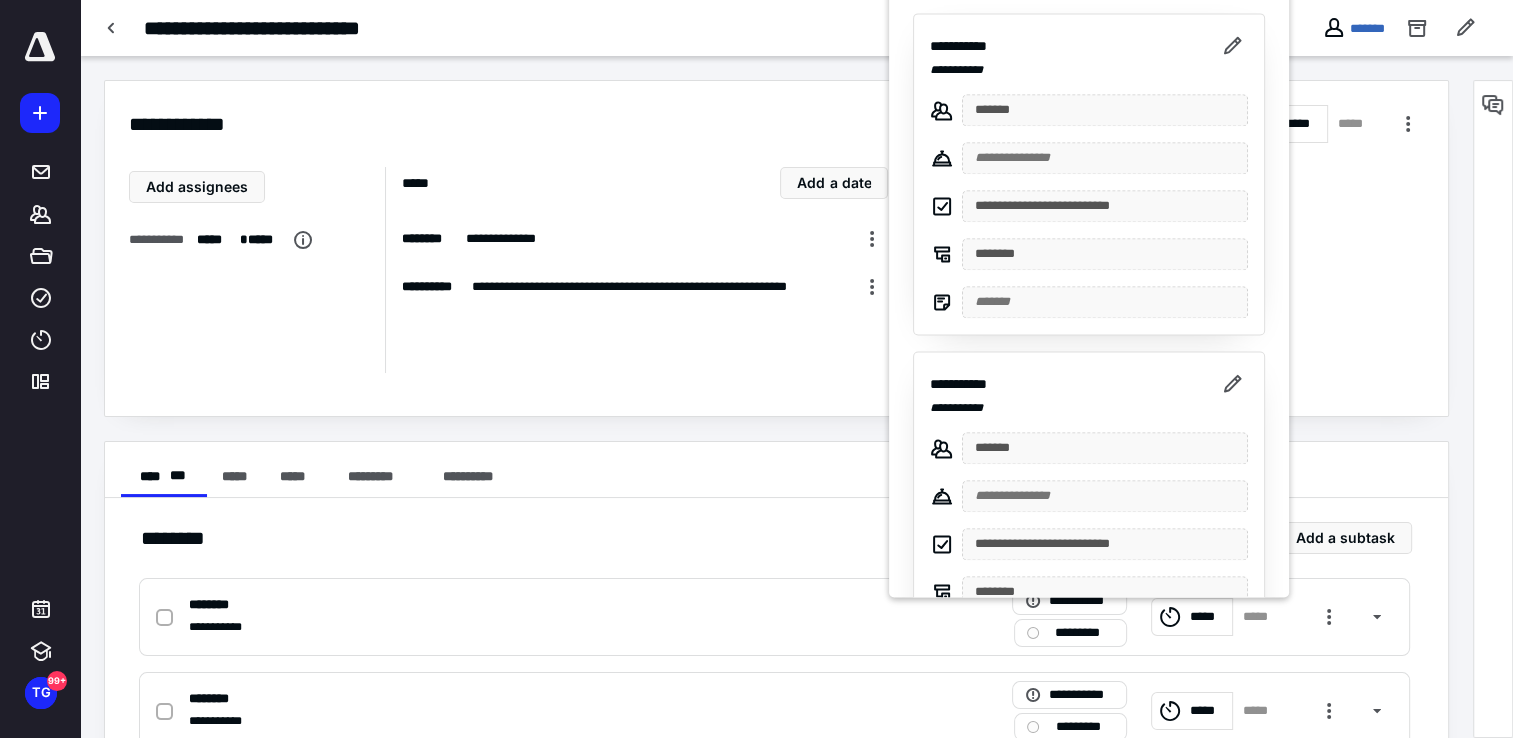 scroll, scrollTop: 100, scrollLeft: 0, axis: vertical 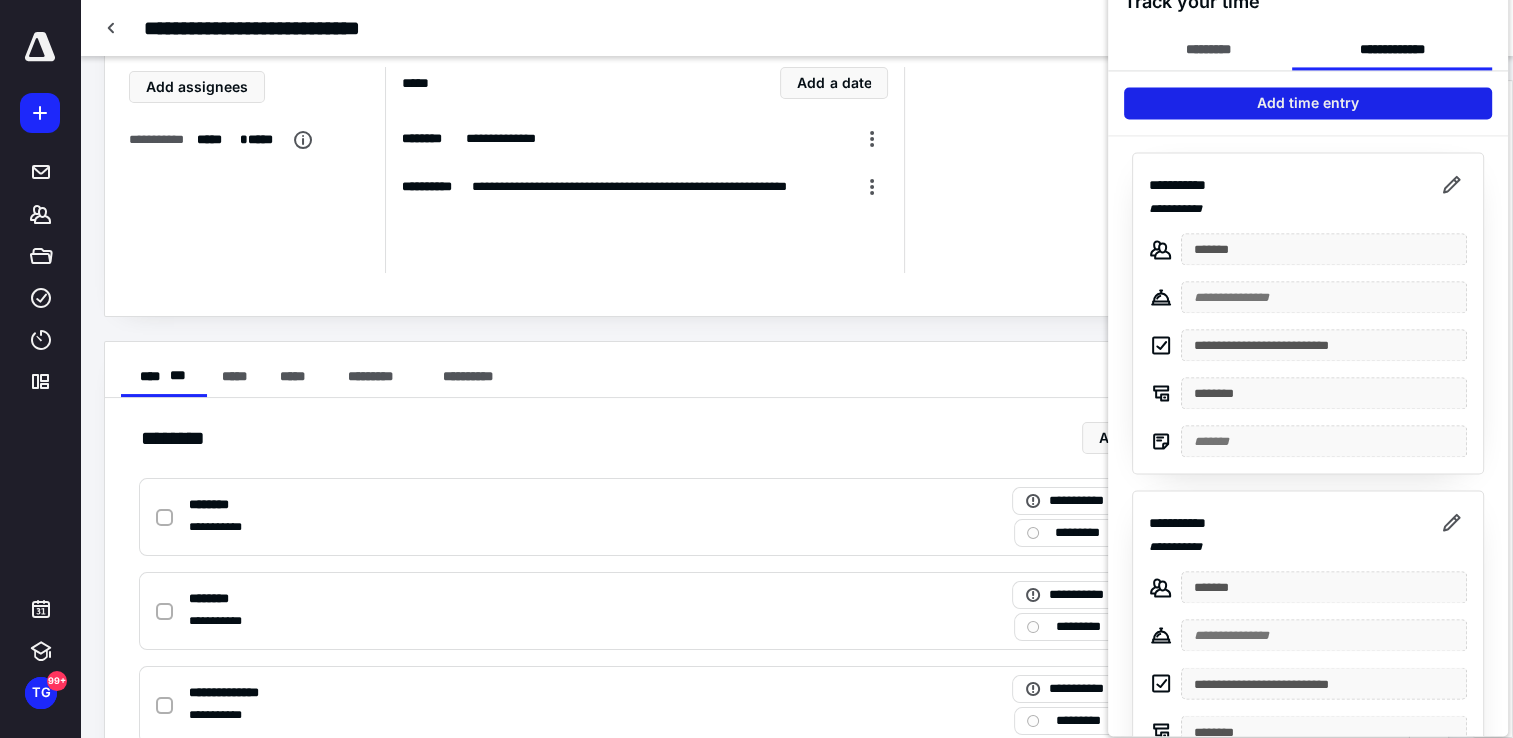 click on "Add time entry" at bounding box center (1308, 103) 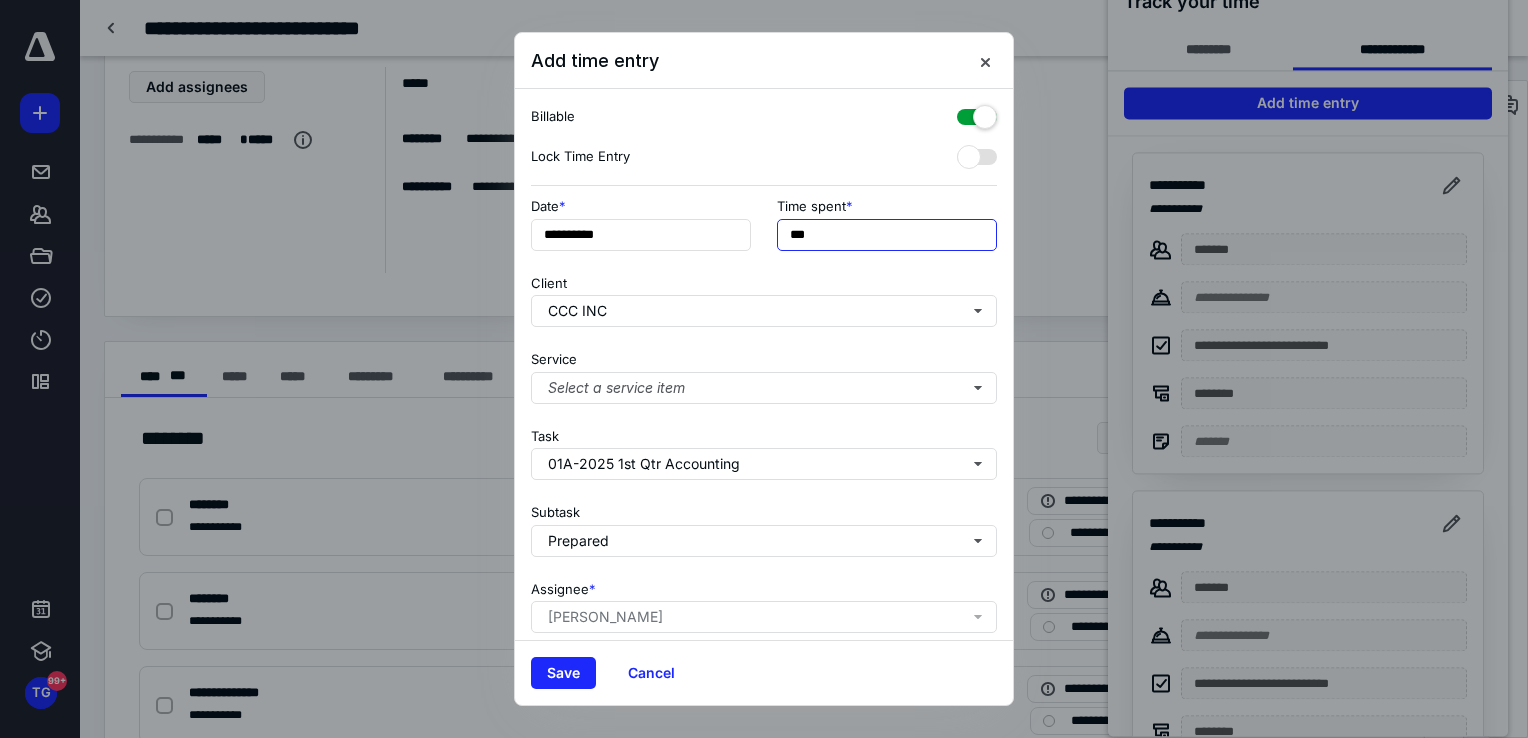 click on "***" at bounding box center (887, 235) 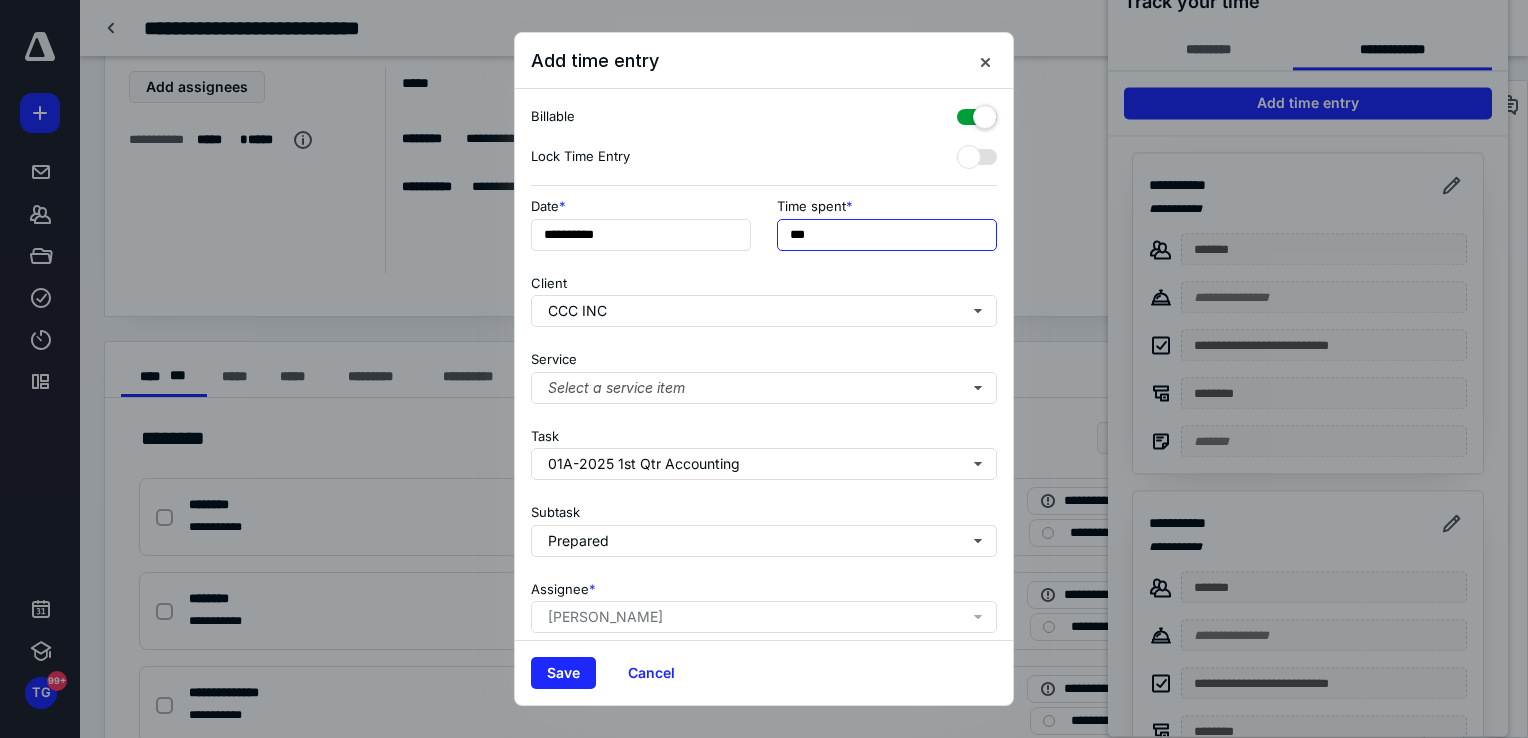 type on "***" 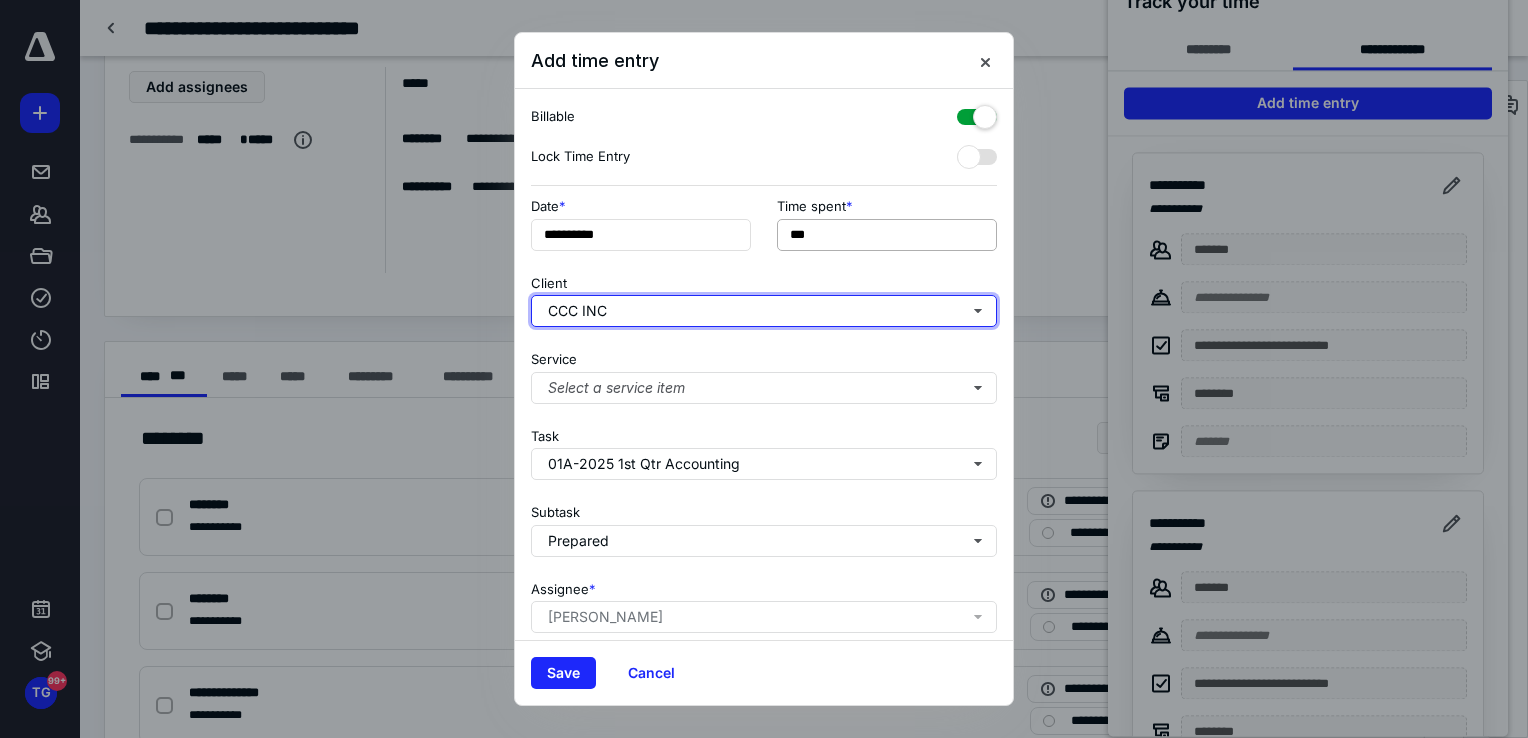 type 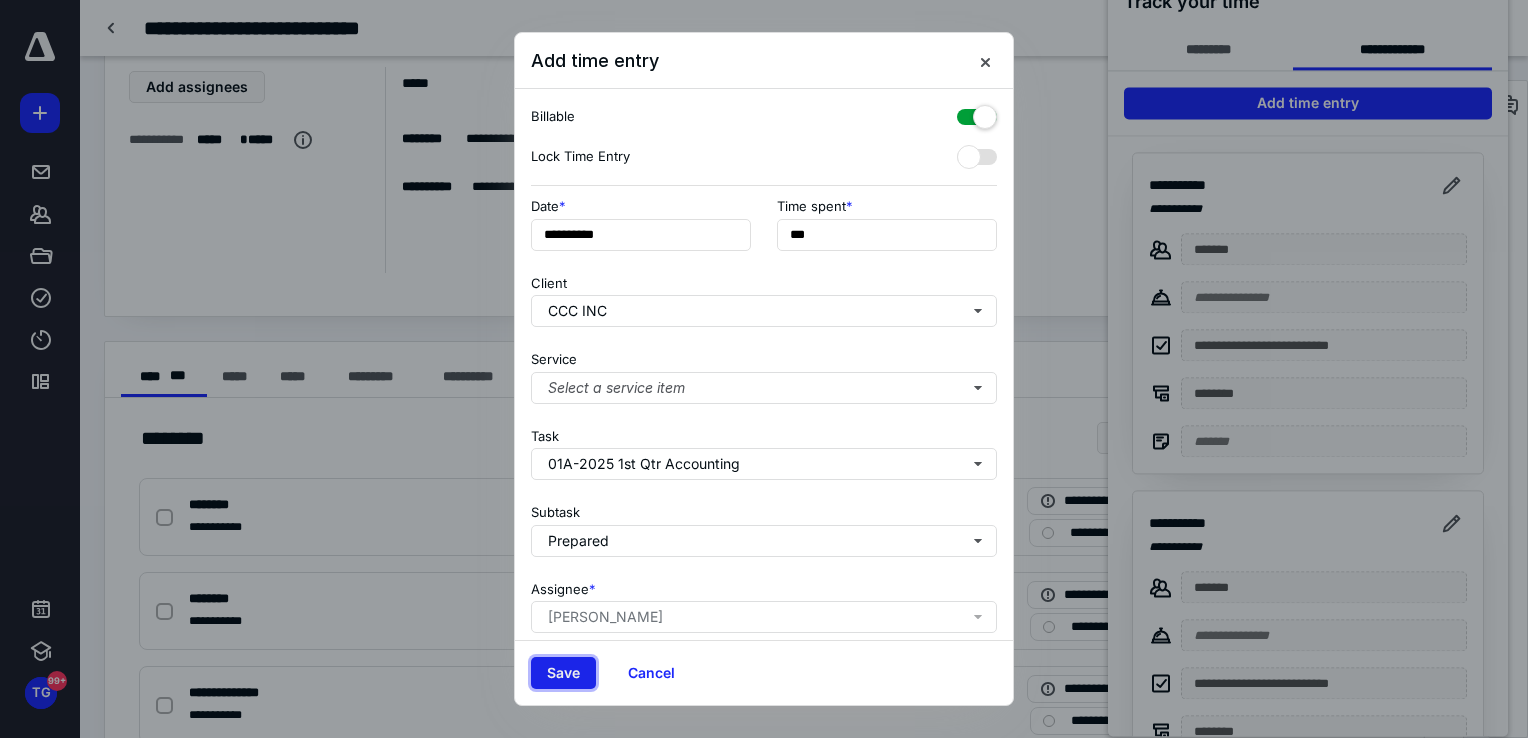 click on "Save" at bounding box center [563, 673] 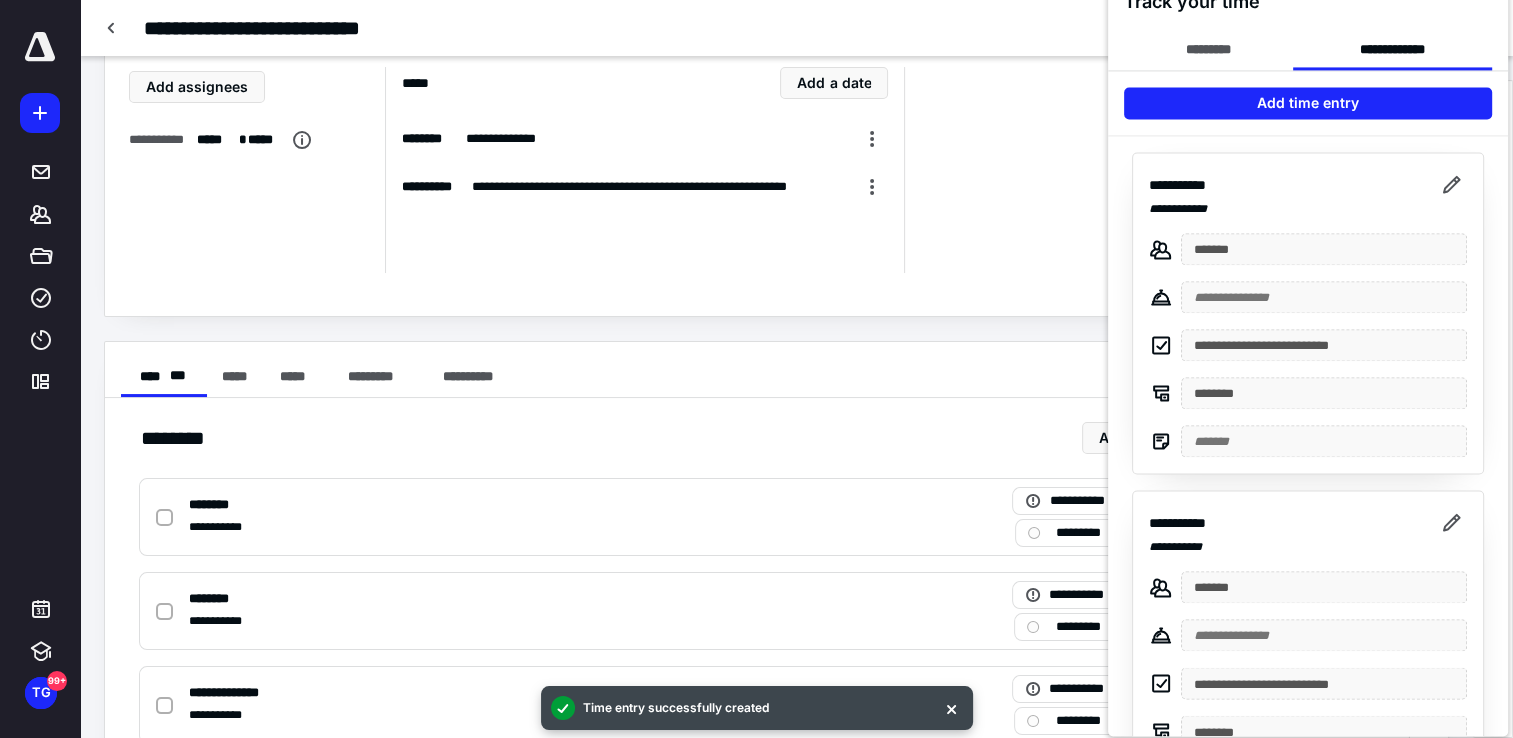 click at bounding box center [756, 369] 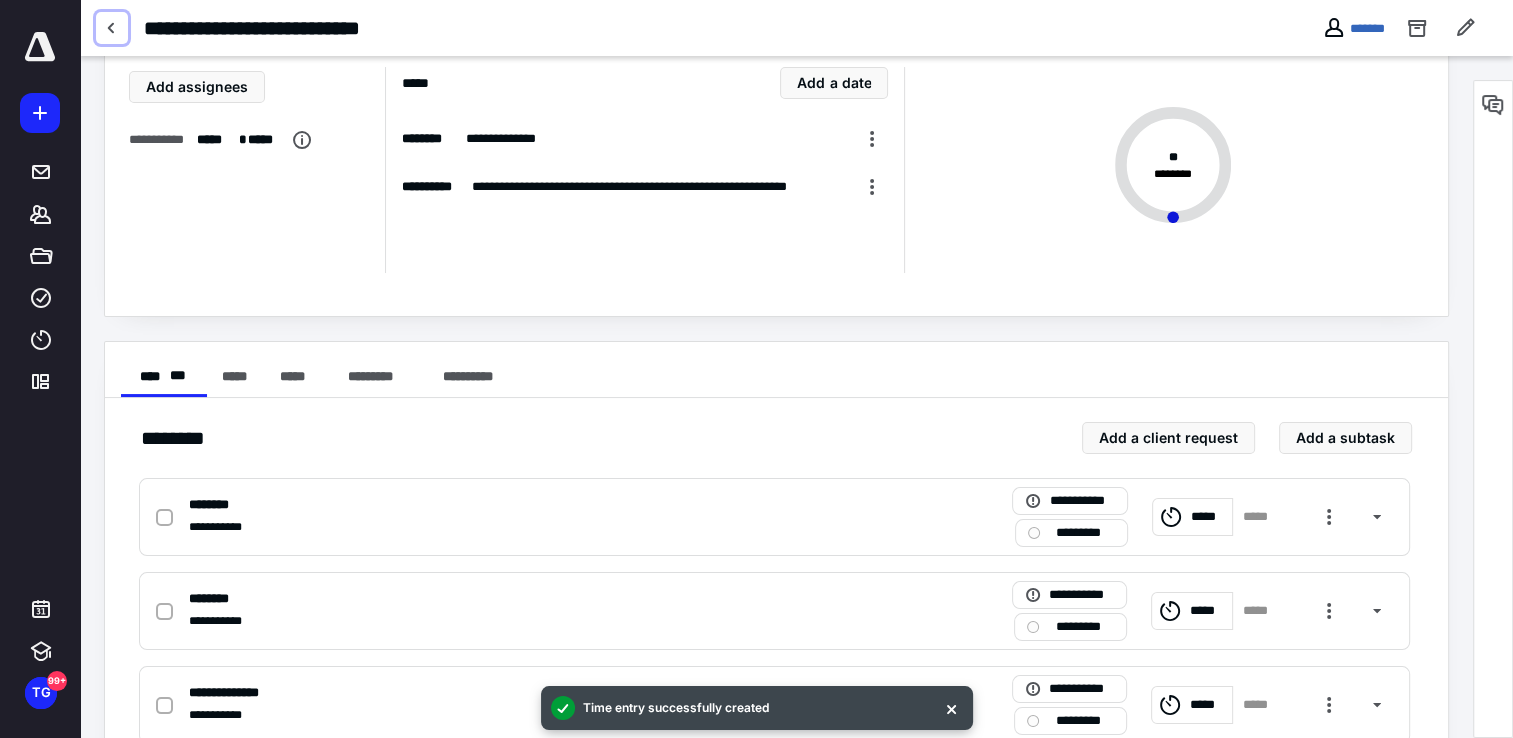 click at bounding box center (112, 28) 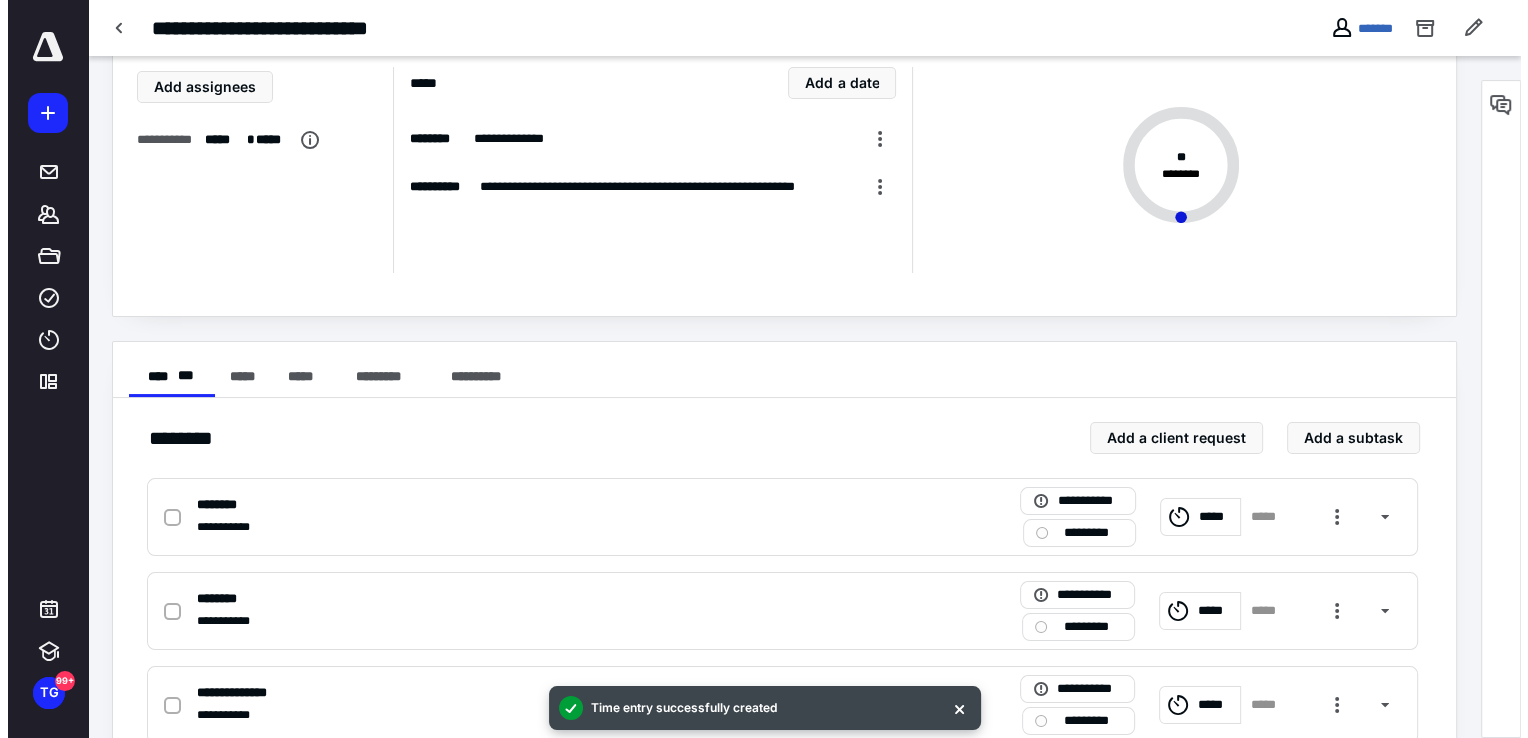 scroll, scrollTop: 0, scrollLeft: 0, axis: both 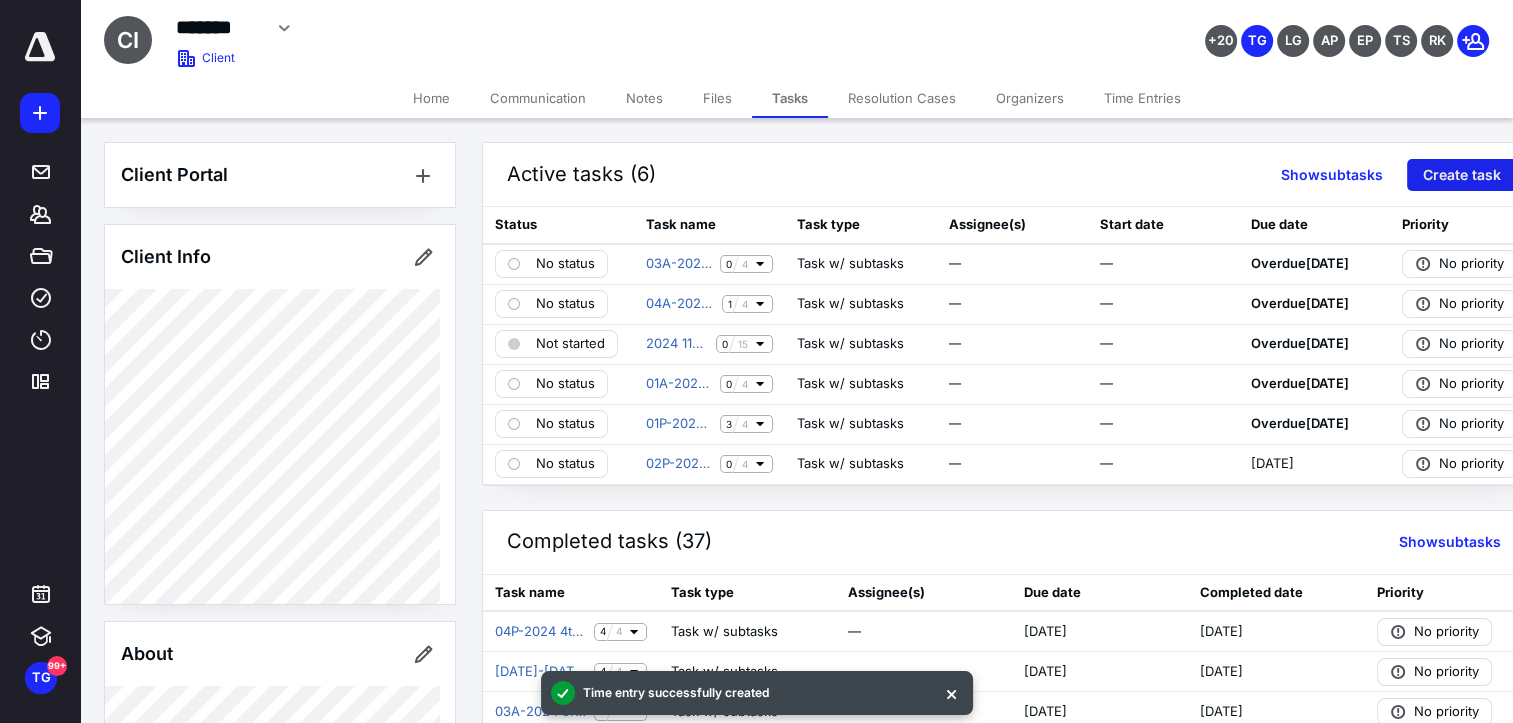click on "Create task" at bounding box center (1462, 175) 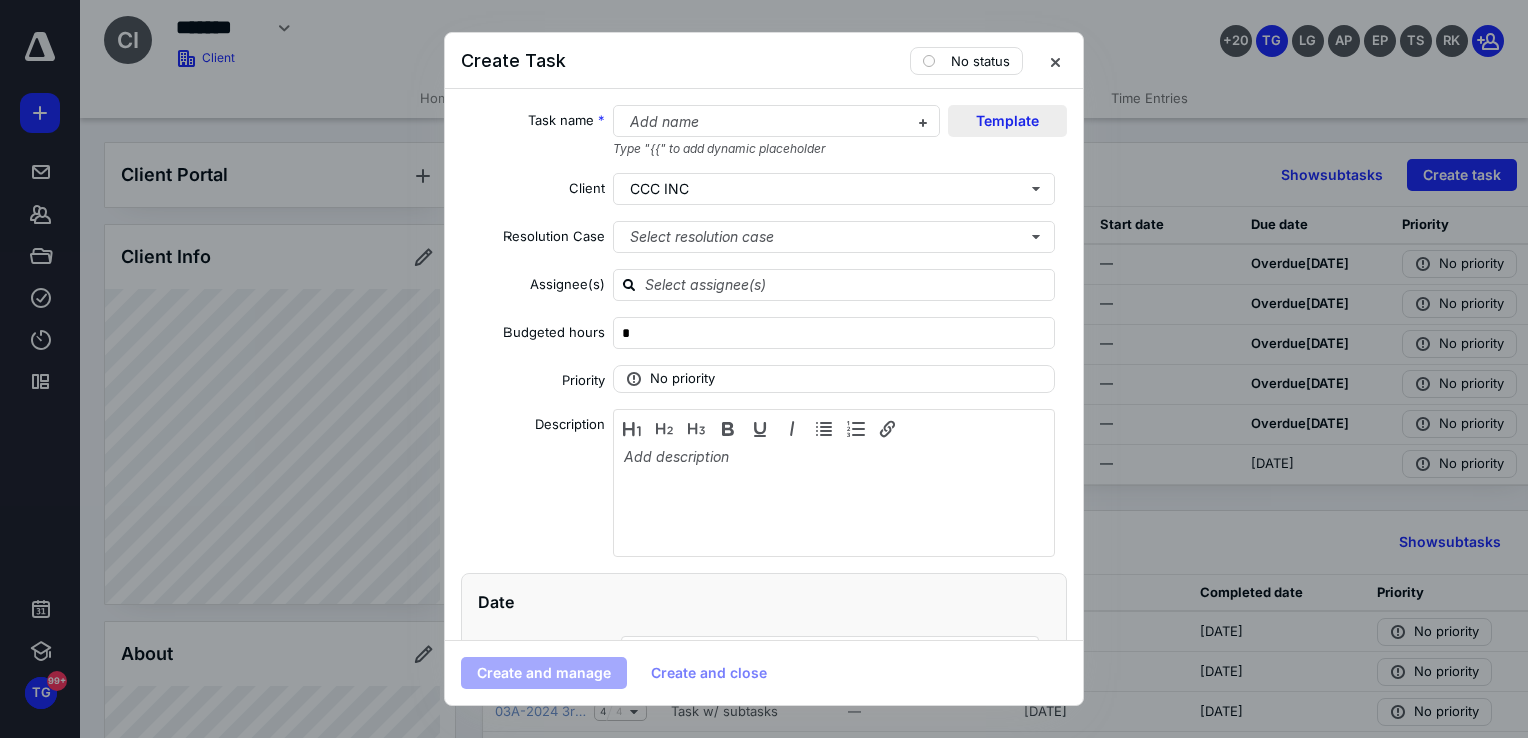 click on "Template" at bounding box center (1007, 121) 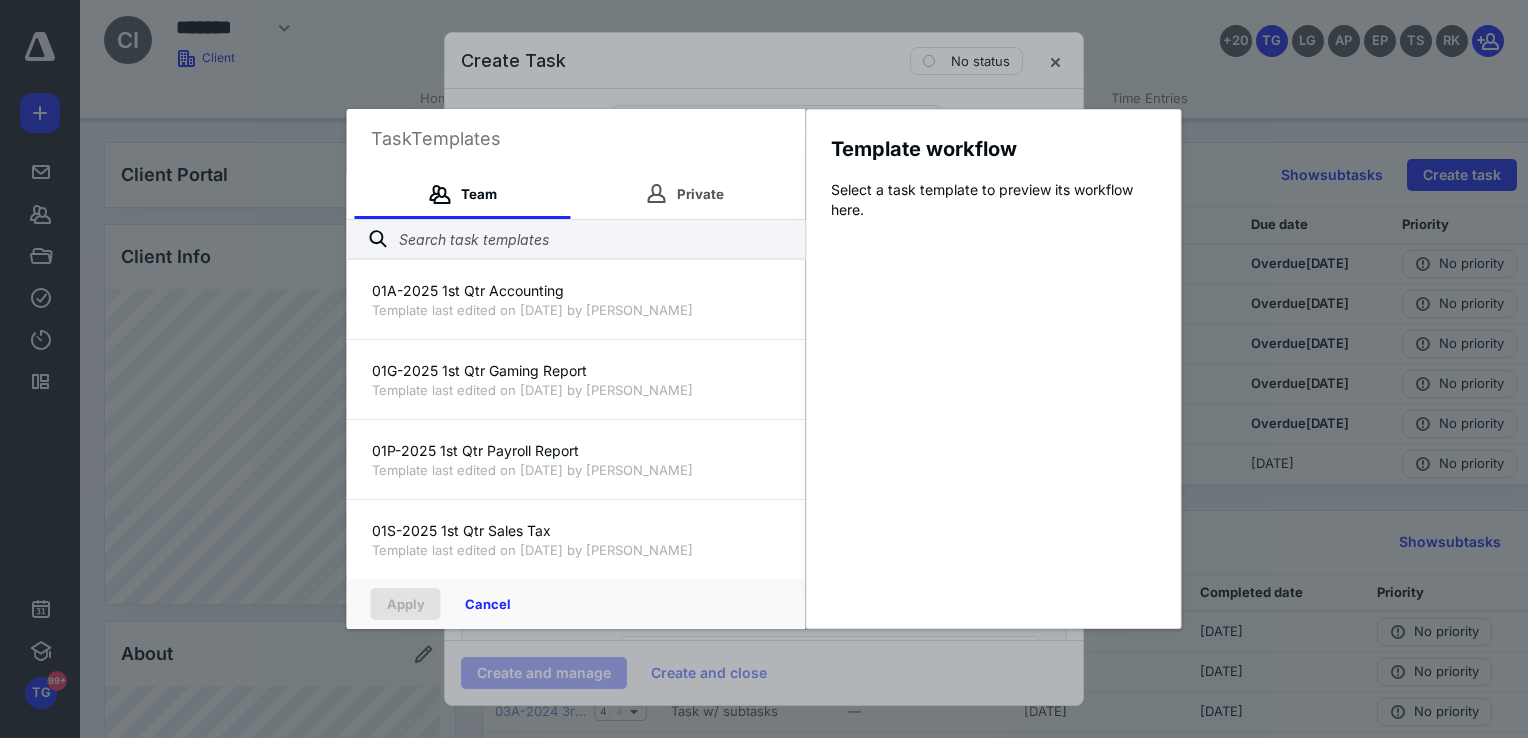 type 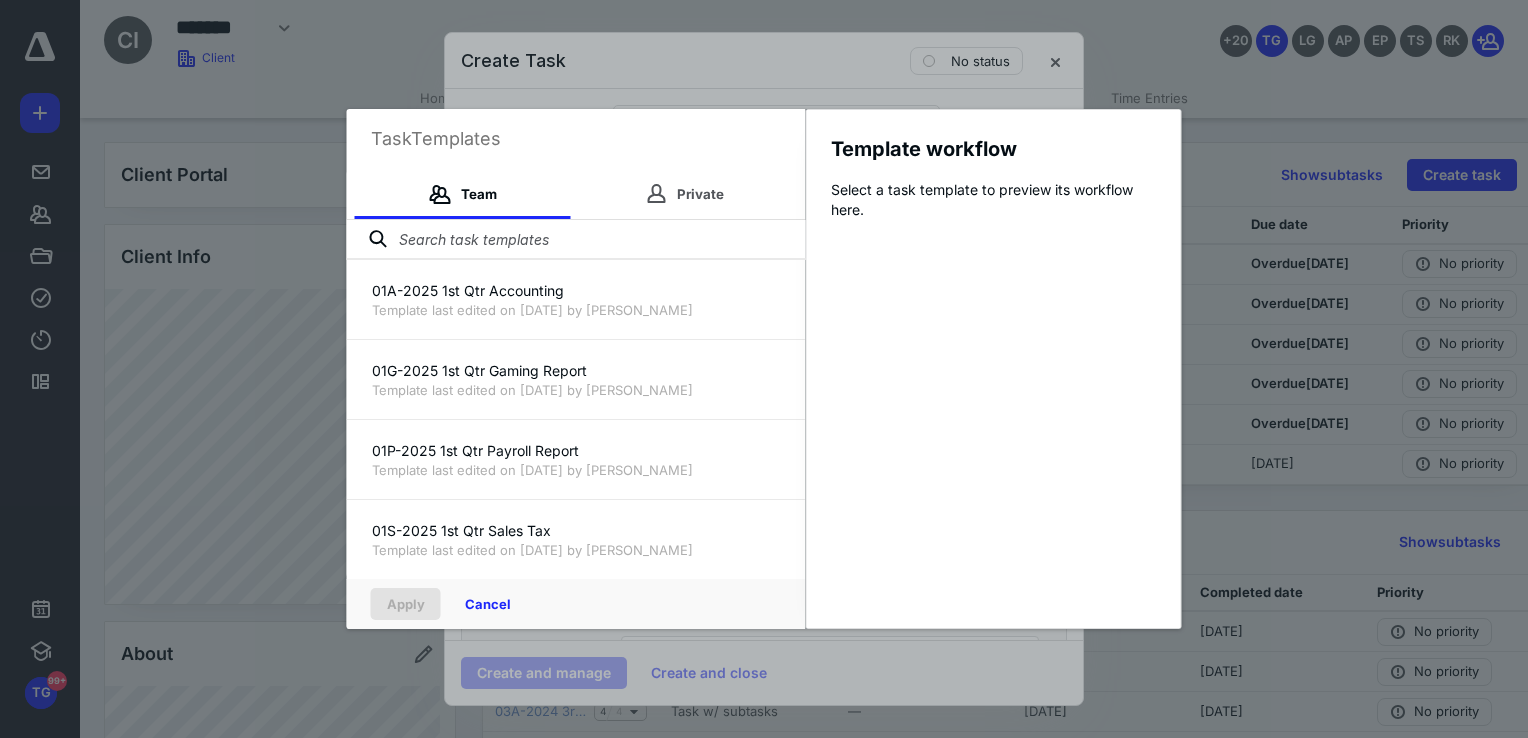 click at bounding box center [576, 240] 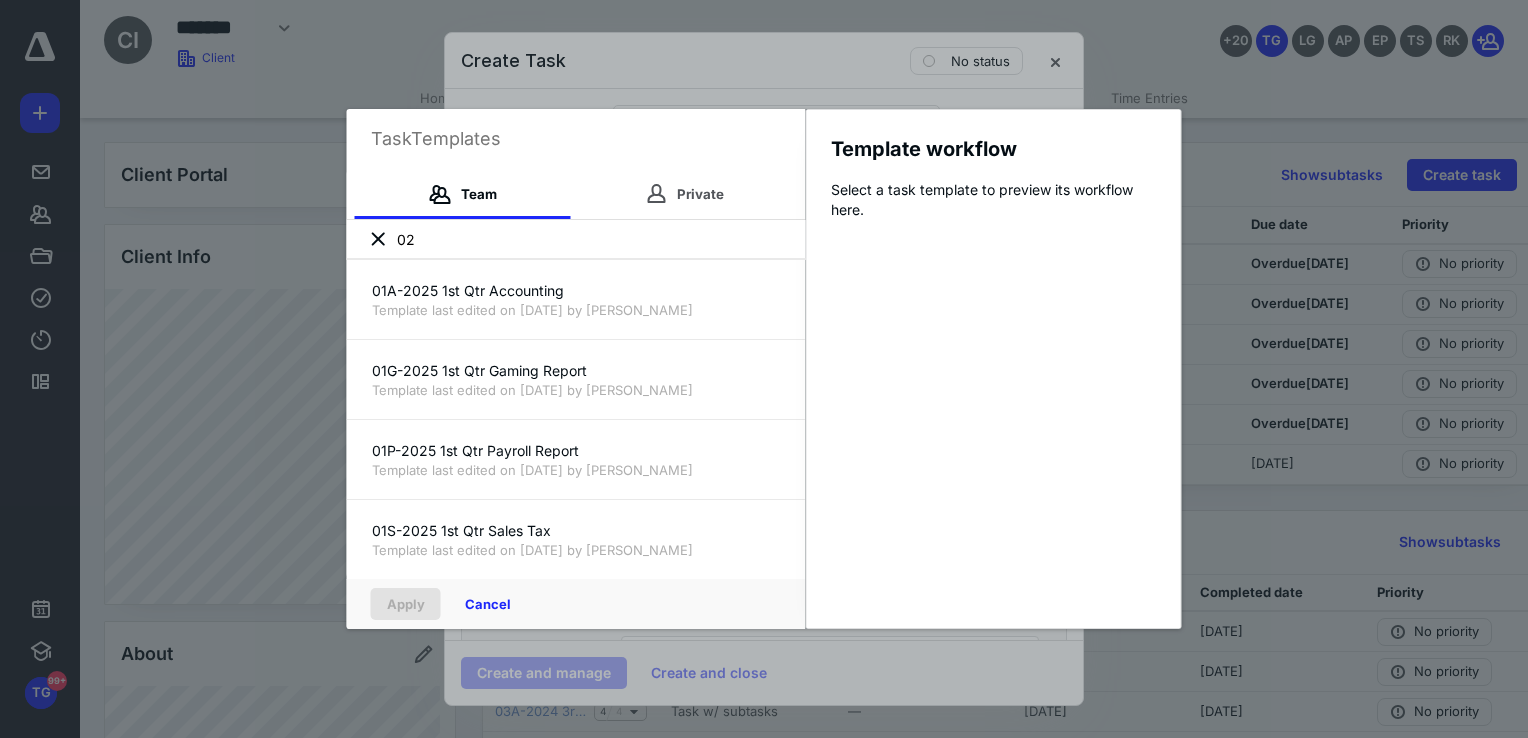 type on "0" 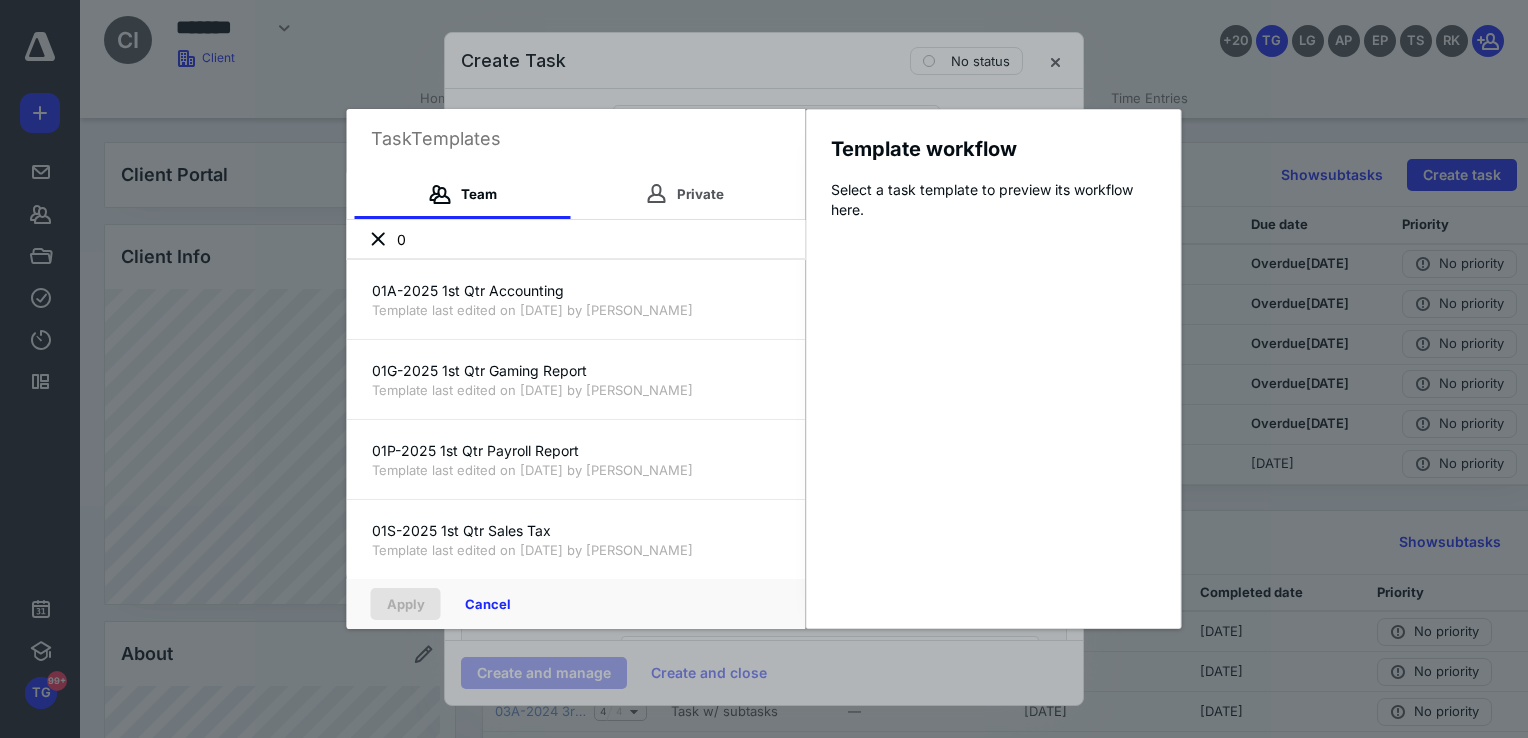 type 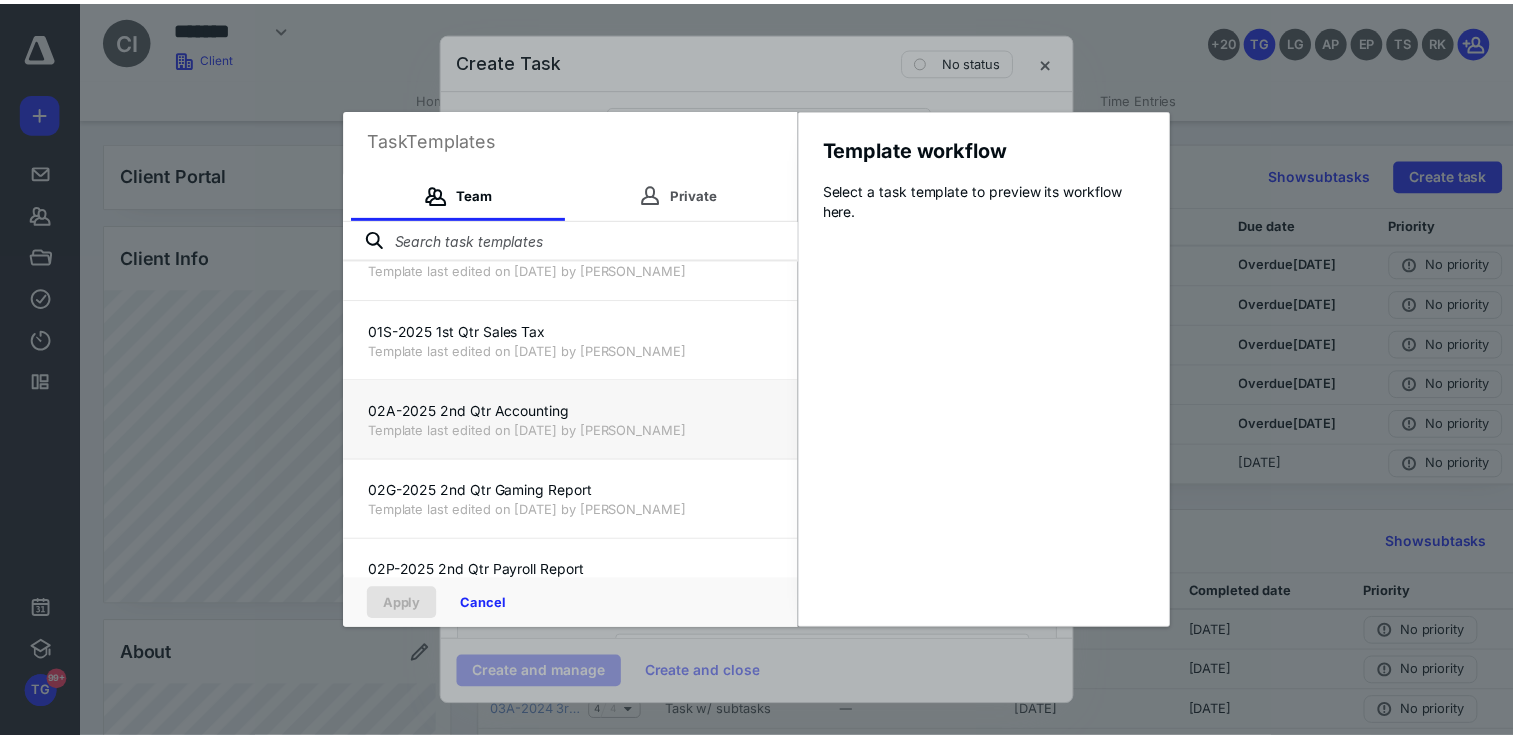 scroll, scrollTop: 300, scrollLeft: 0, axis: vertical 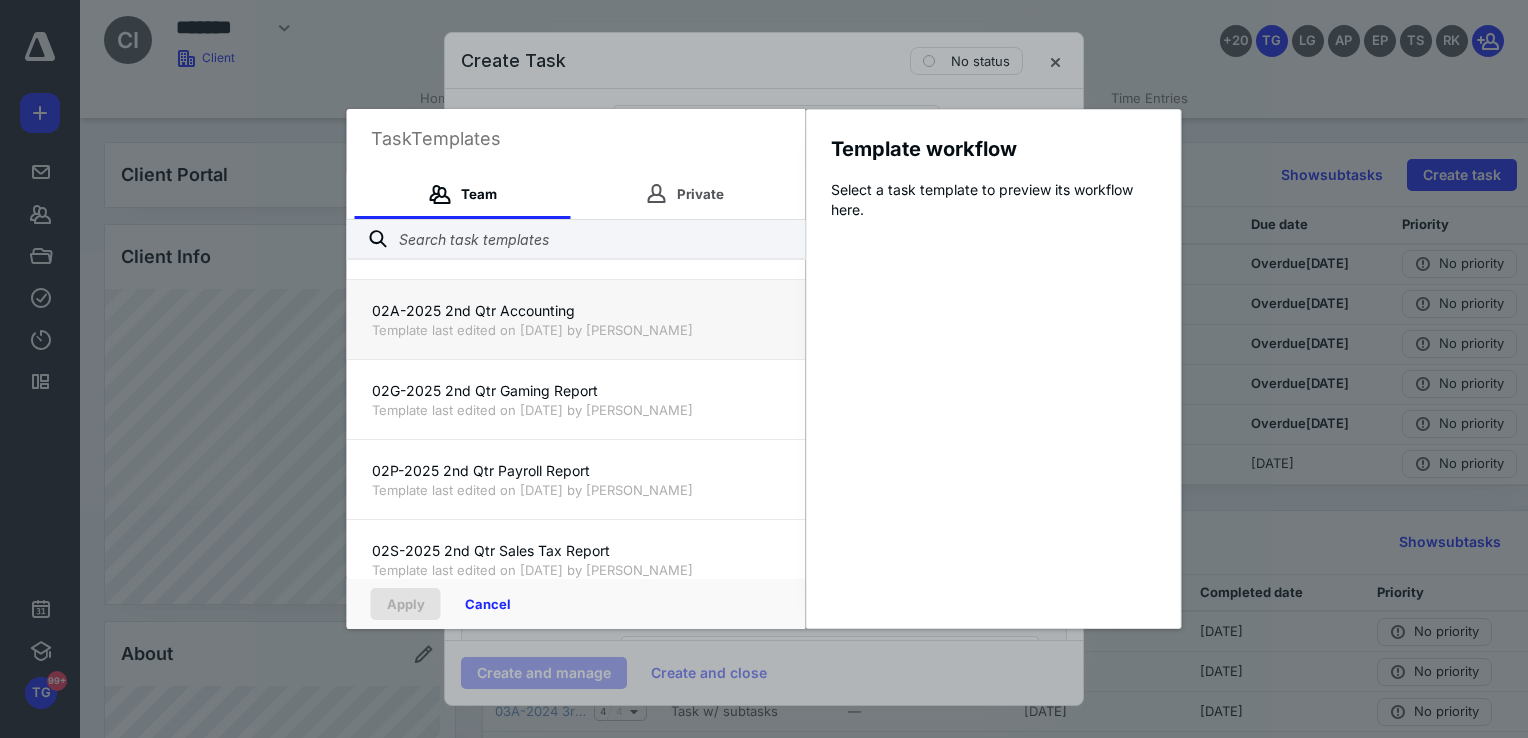 click on "Template last edited on [DATE] by [PERSON_NAME]" at bounding box center (576, 330) 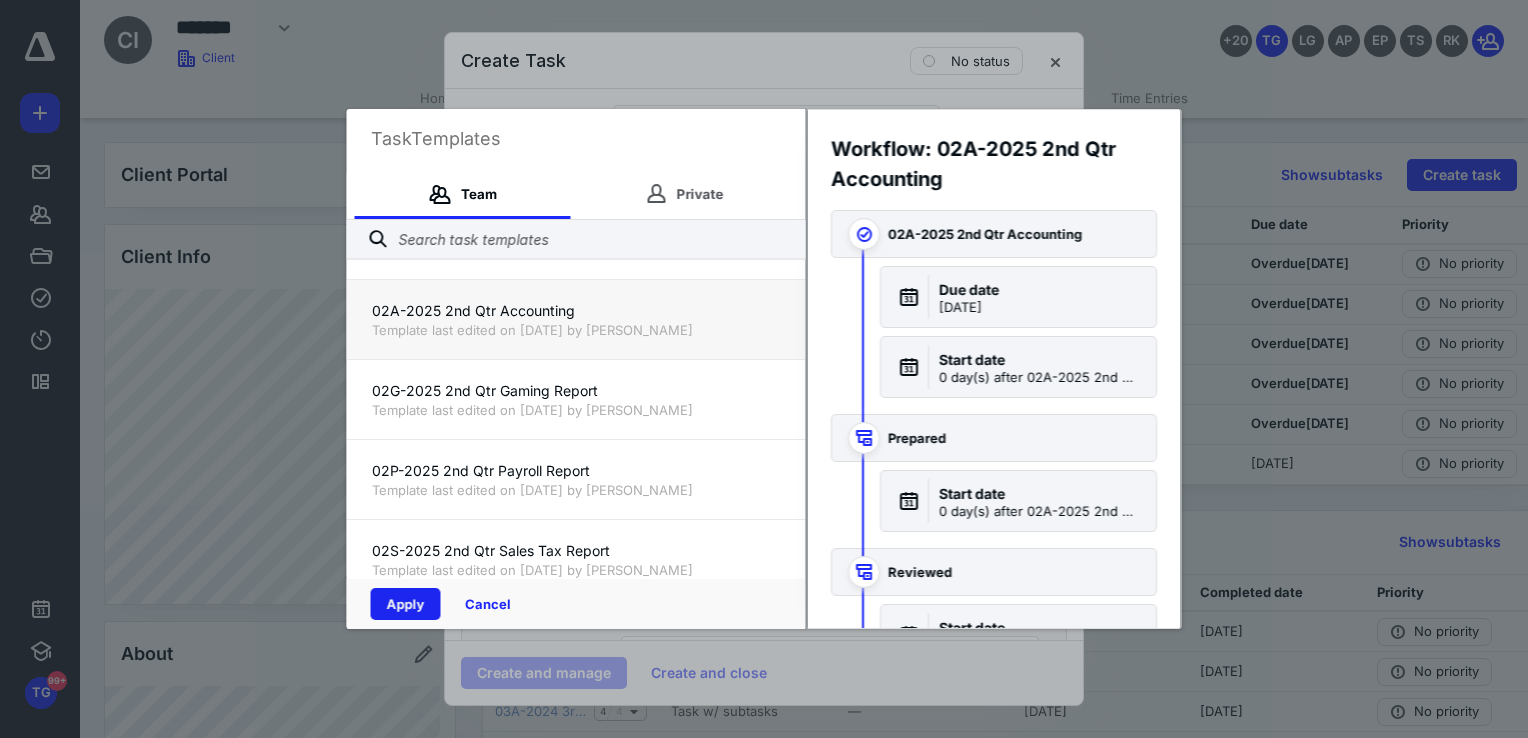 click on "Apply" at bounding box center [406, 604] 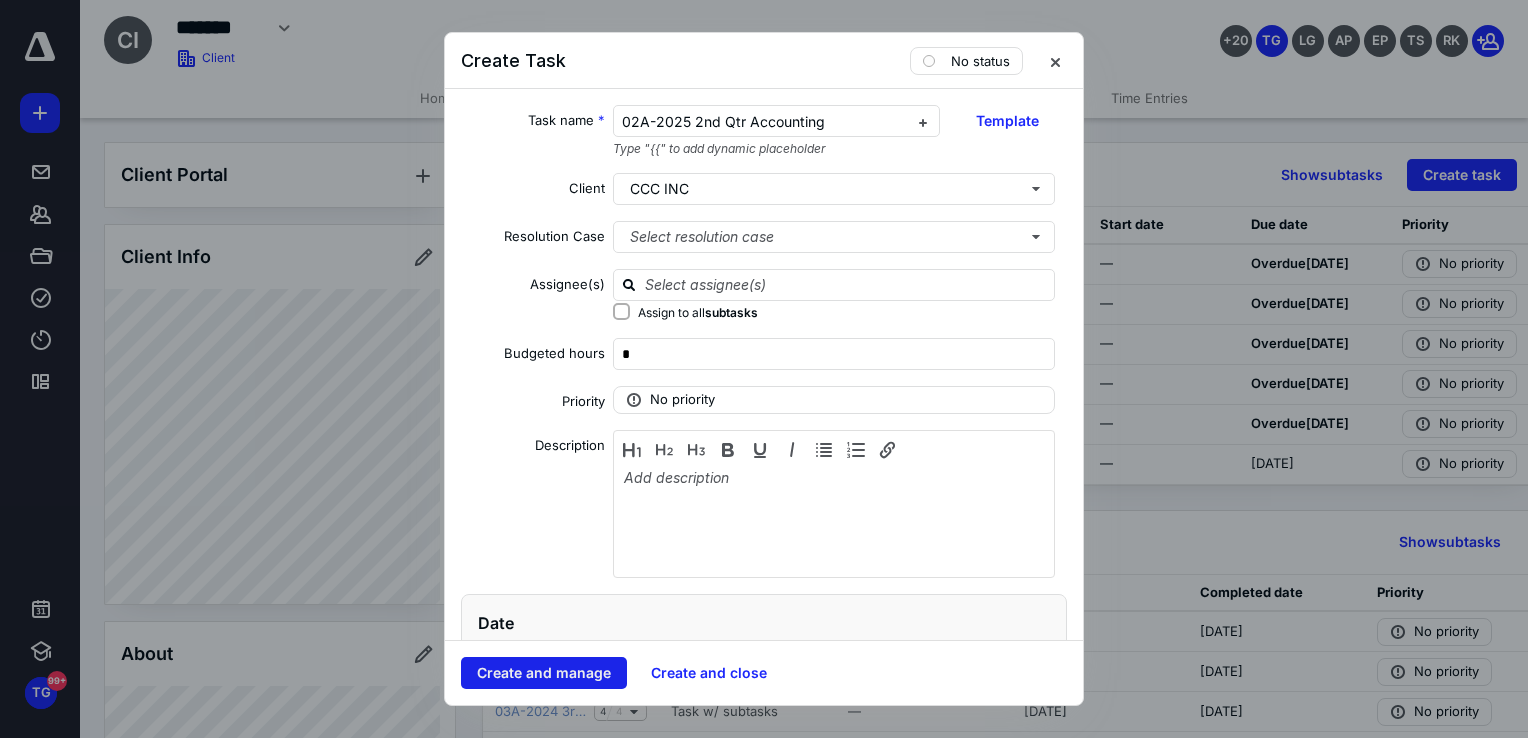 click on "Create and manage" at bounding box center (544, 673) 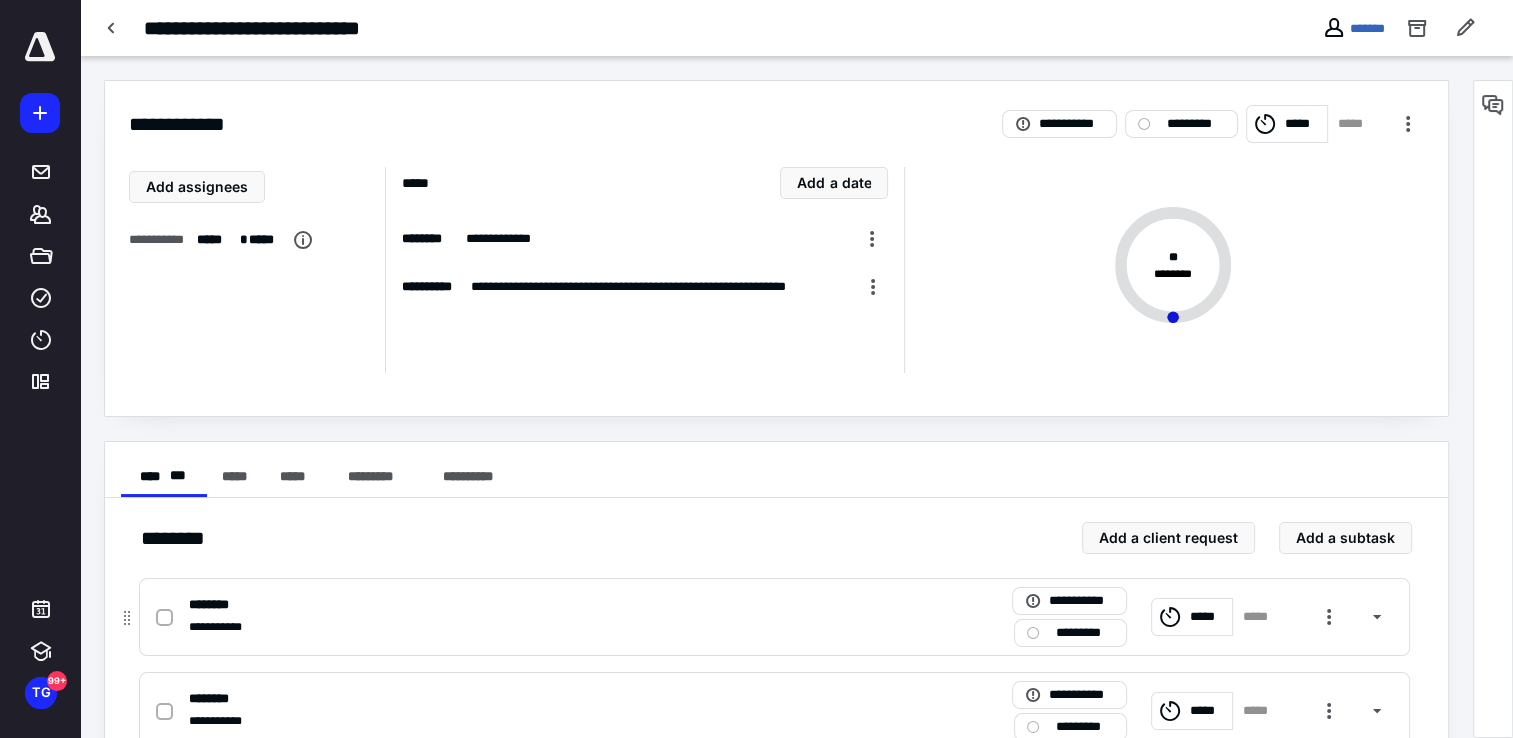 click on "*****" at bounding box center (1192, 617) 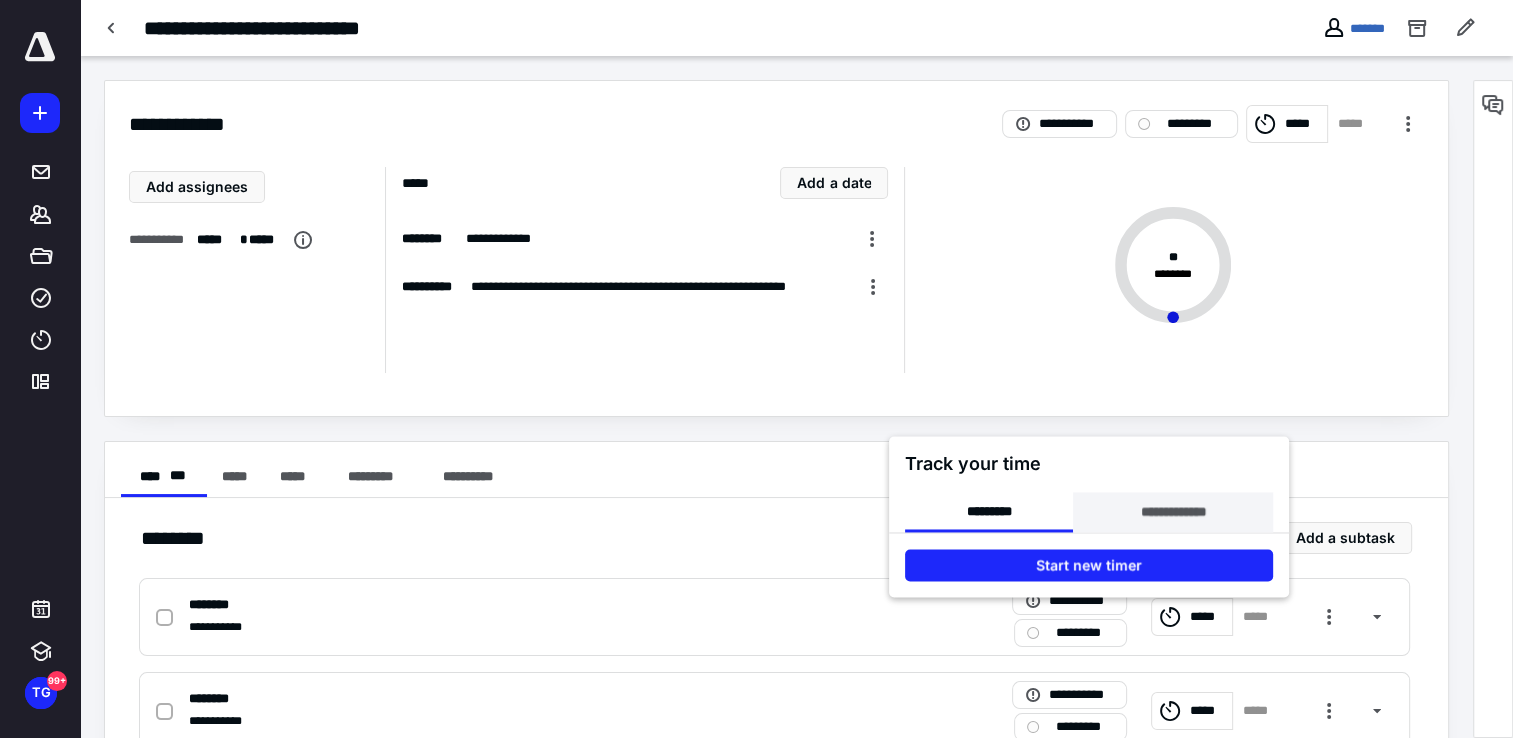 click on "**********" at bounding box center [1172, 512] 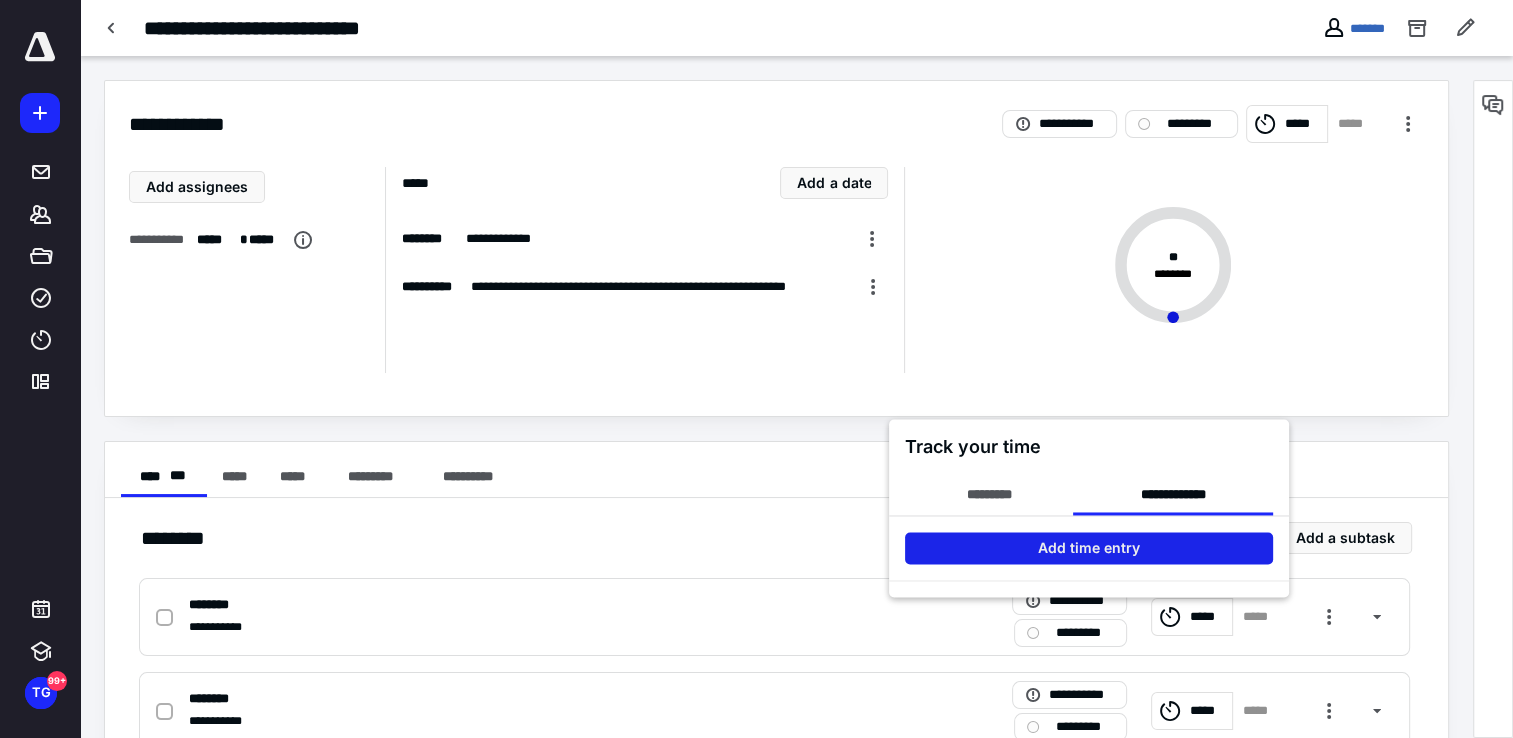 click on "Add time entry" at bounding box center (1089, 548) 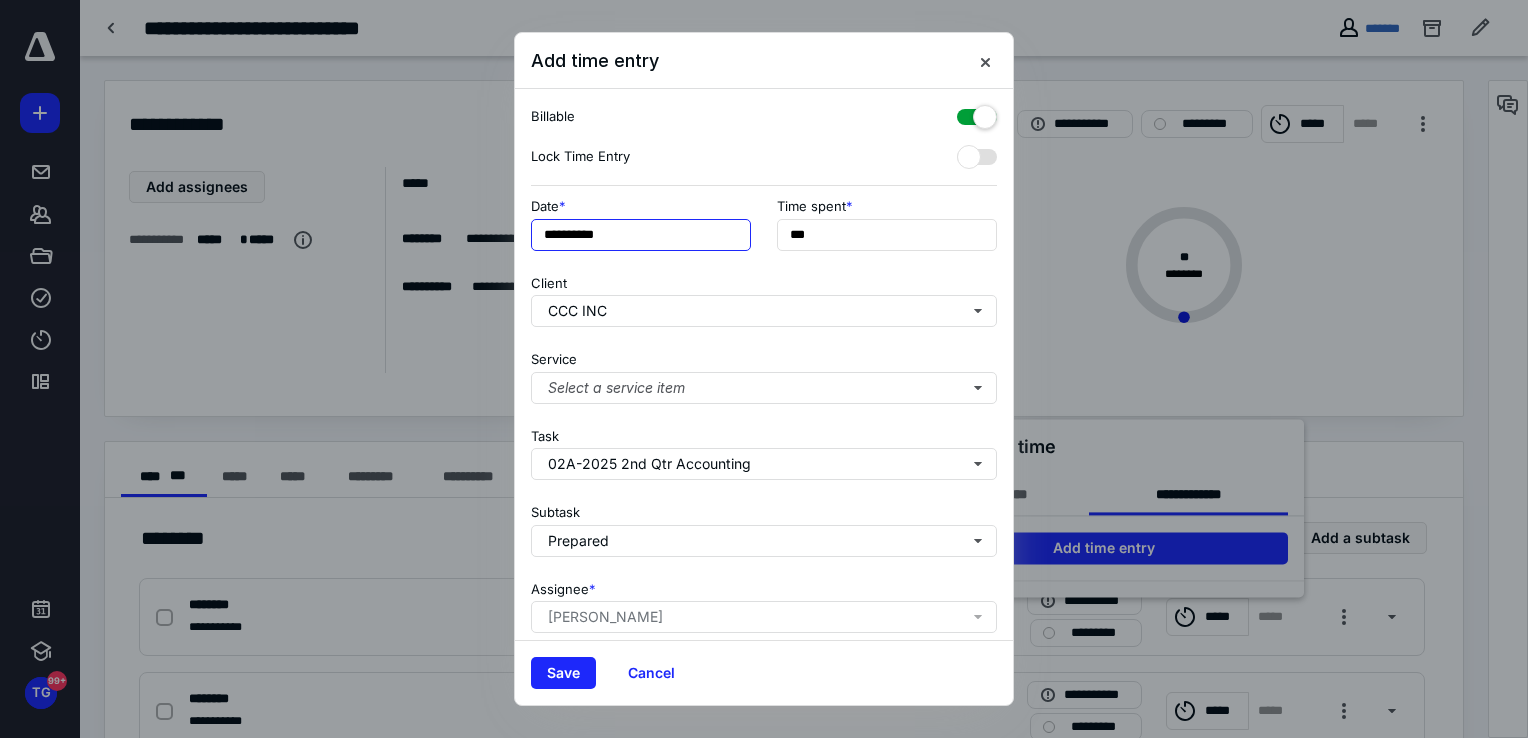 click on "**********" at bounding box center [641, 235] 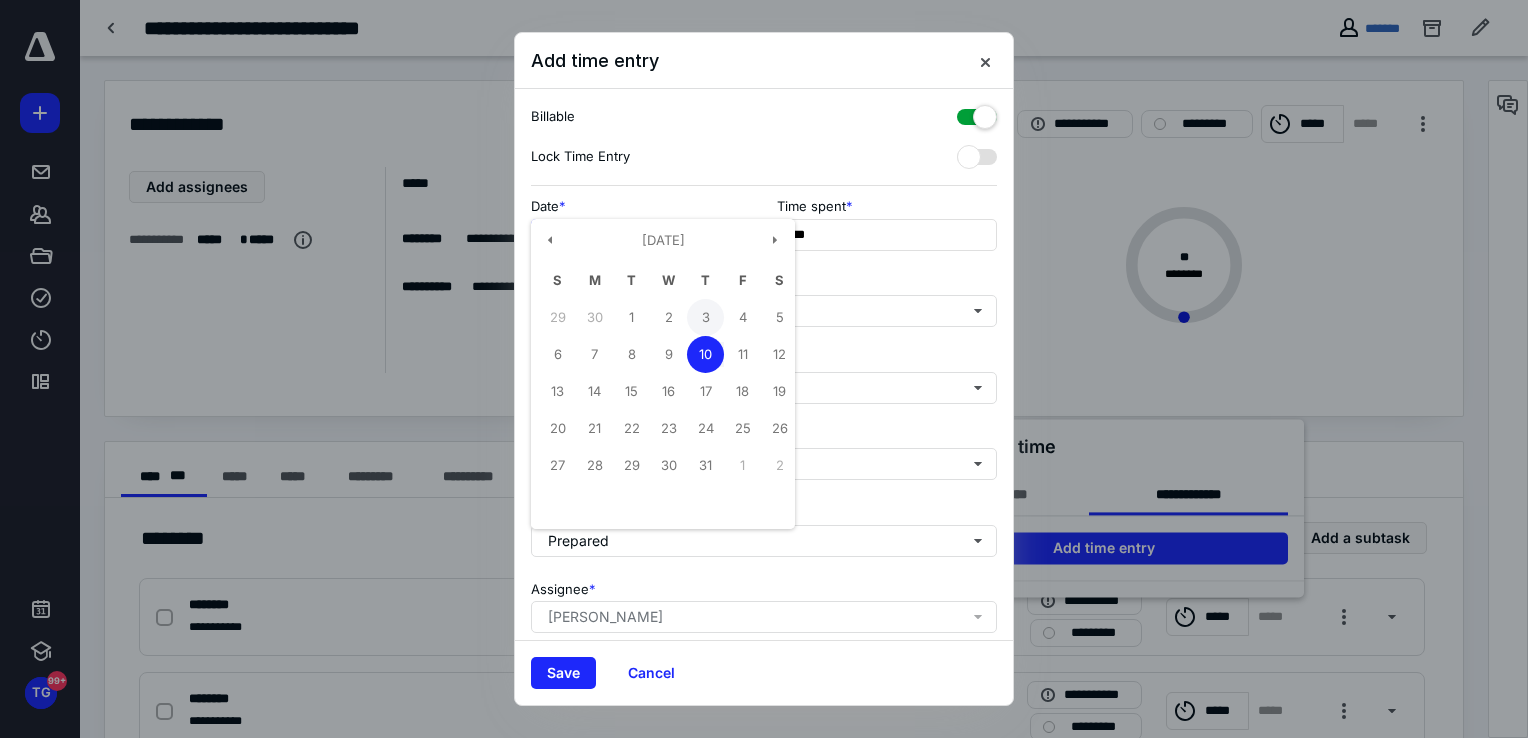 click on "3" at bounding box center (705, 317) 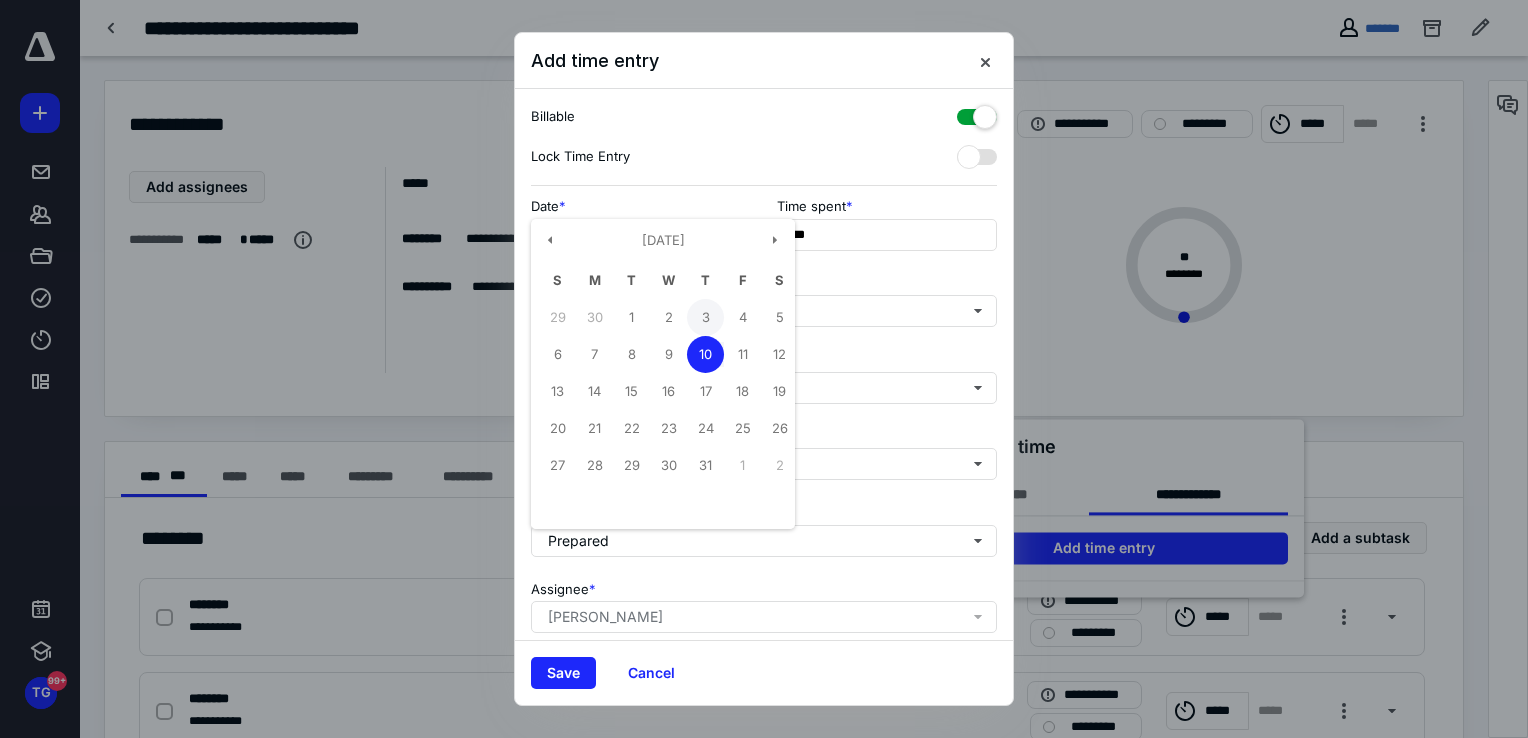 type on "**********" 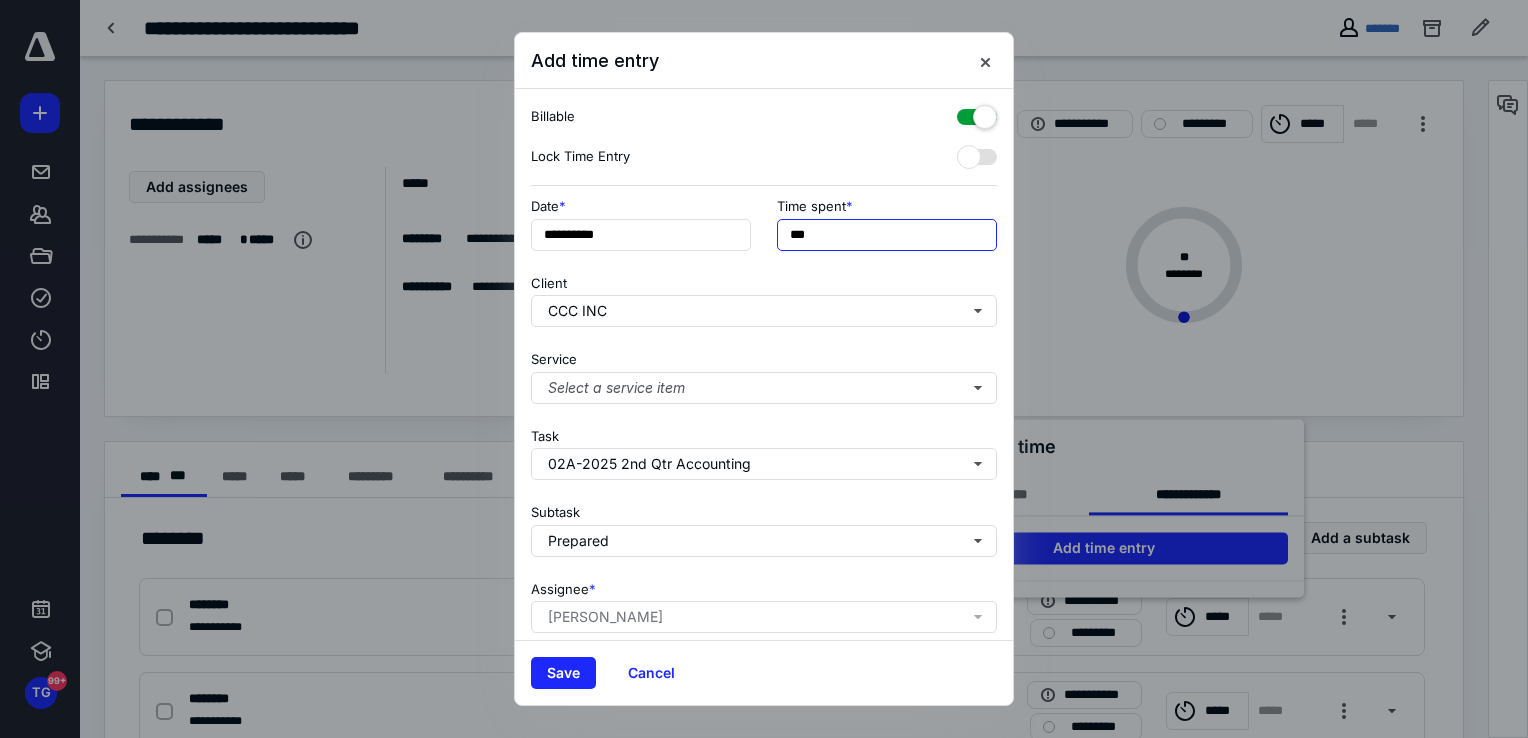 click on "***" at bounding box center [887, 235] 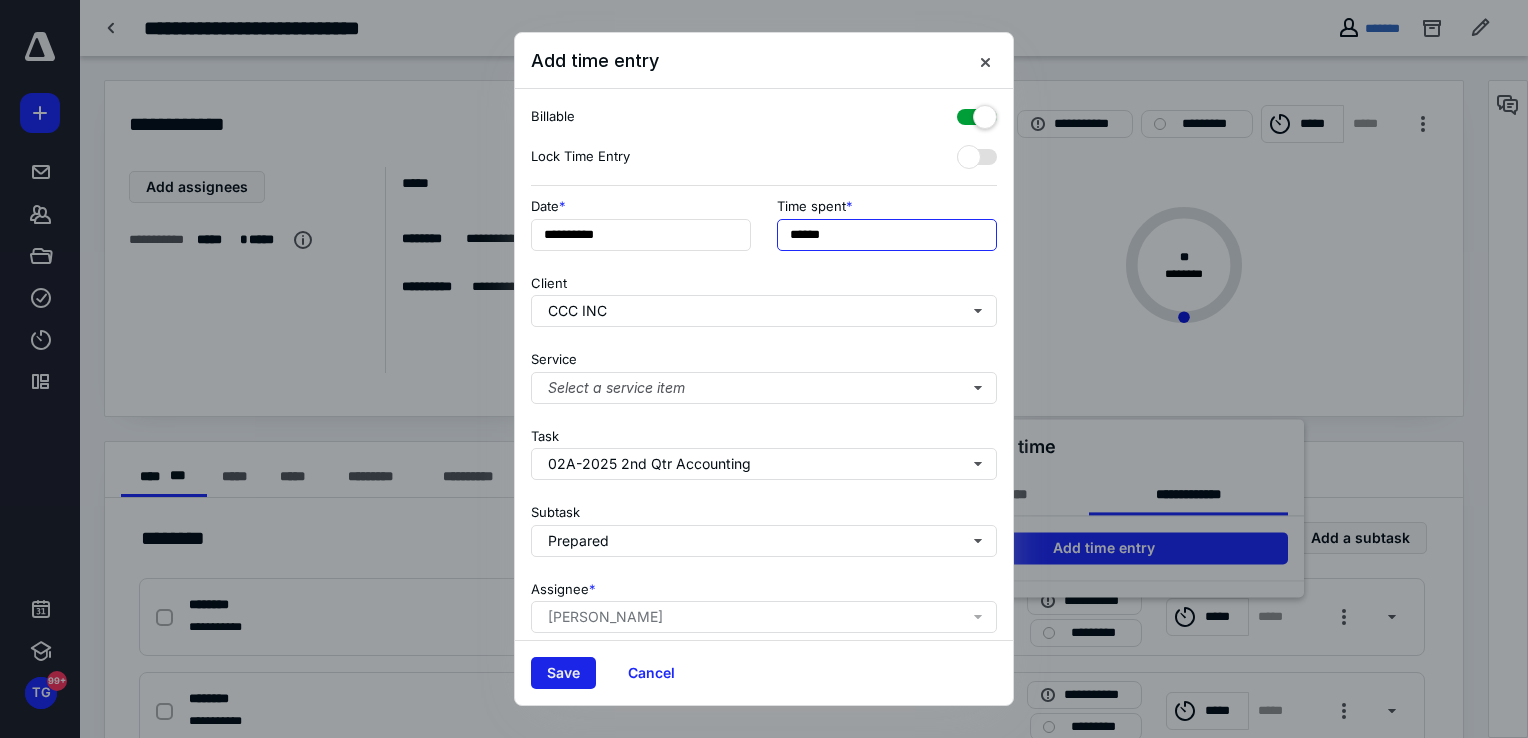 type on "******" 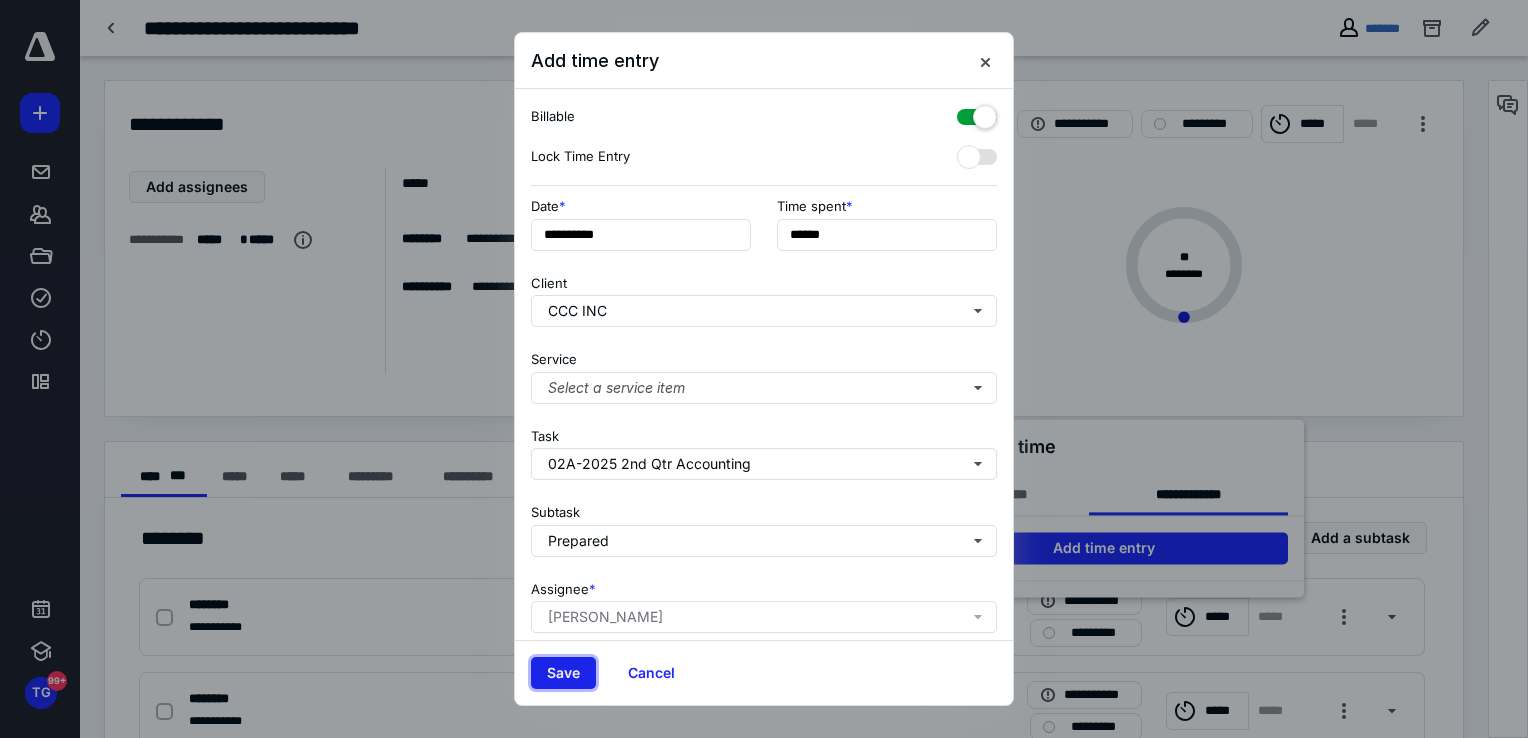 click on "Save" at bounding box center [563, 673] 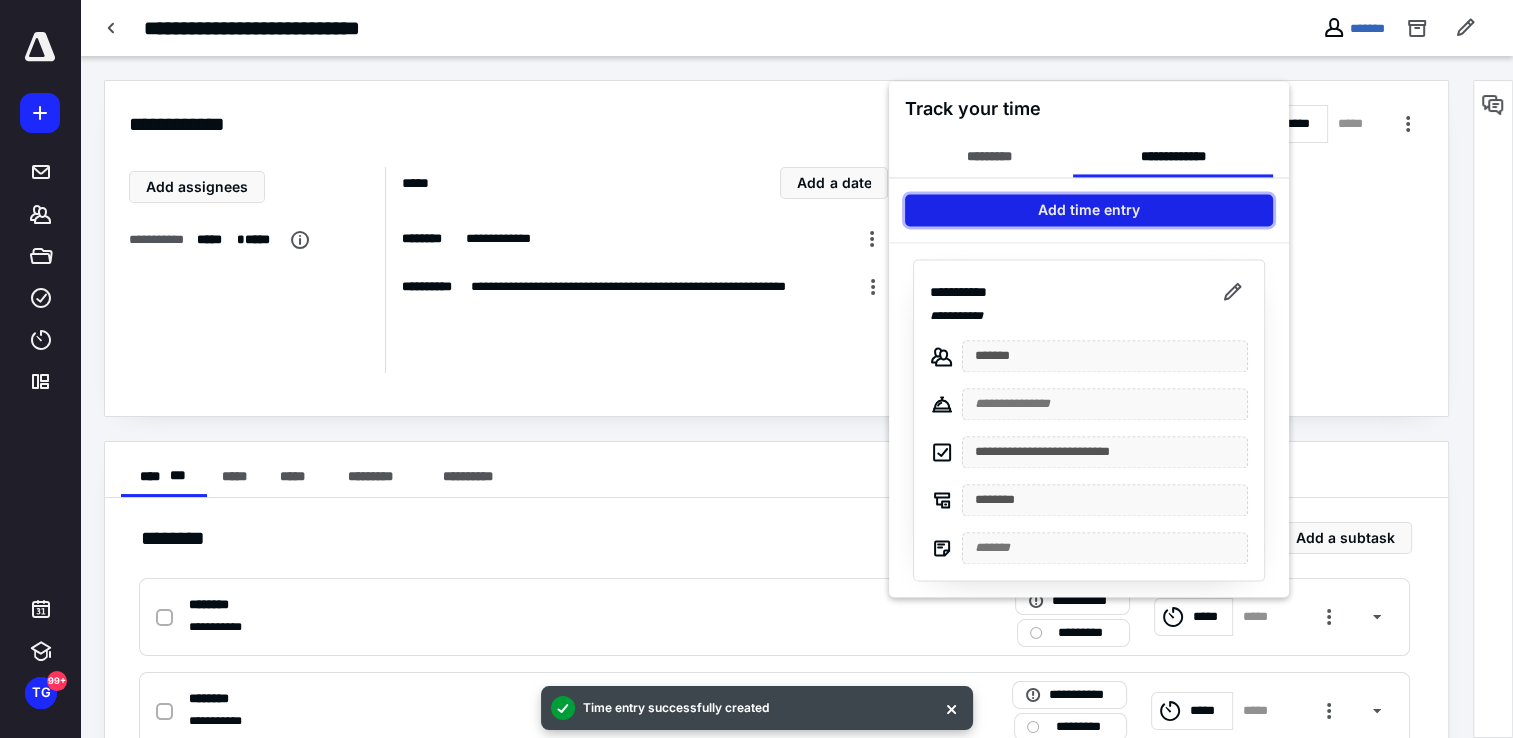 click on "Add time entry" at bounding box center (1089, 210) 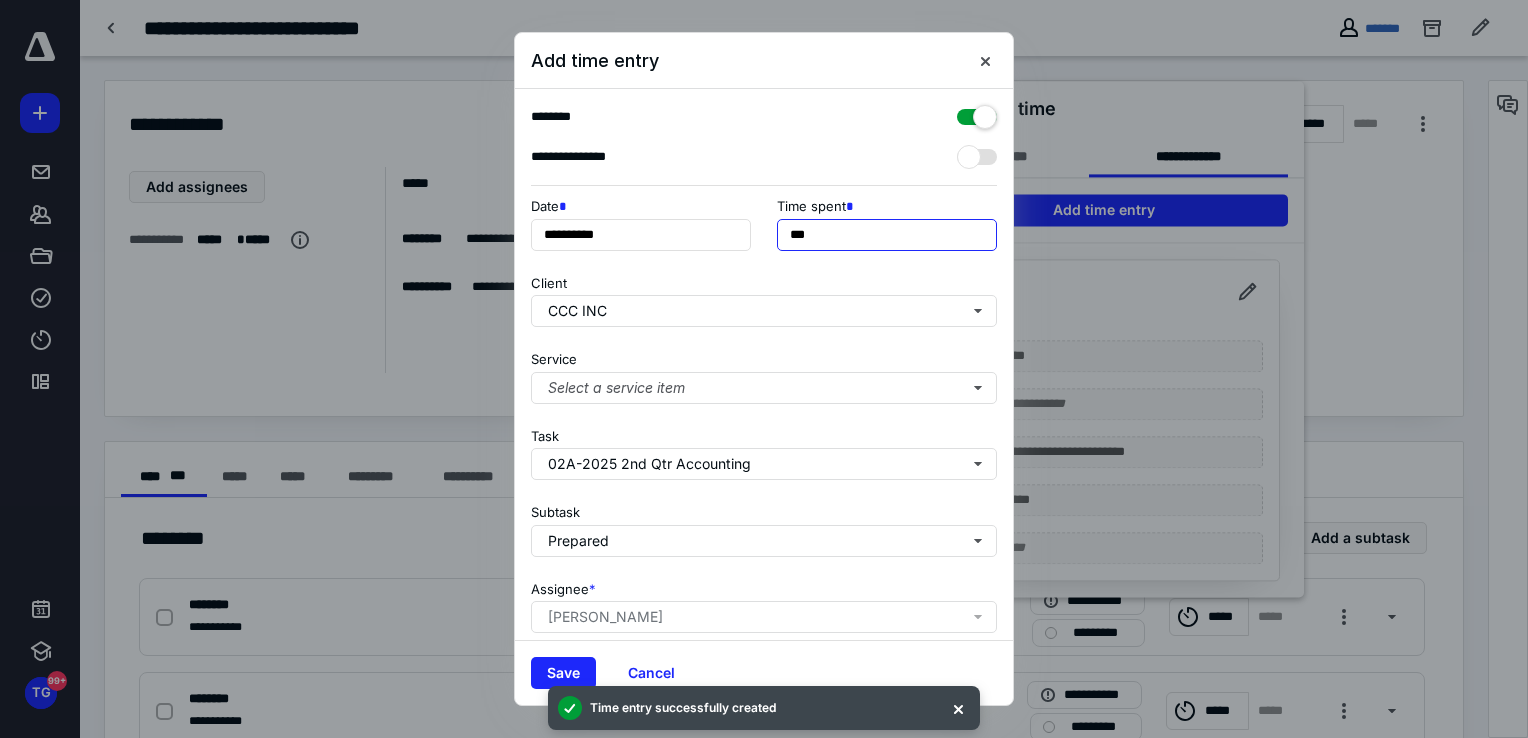 click on "***" at bounding box center (887, 235) 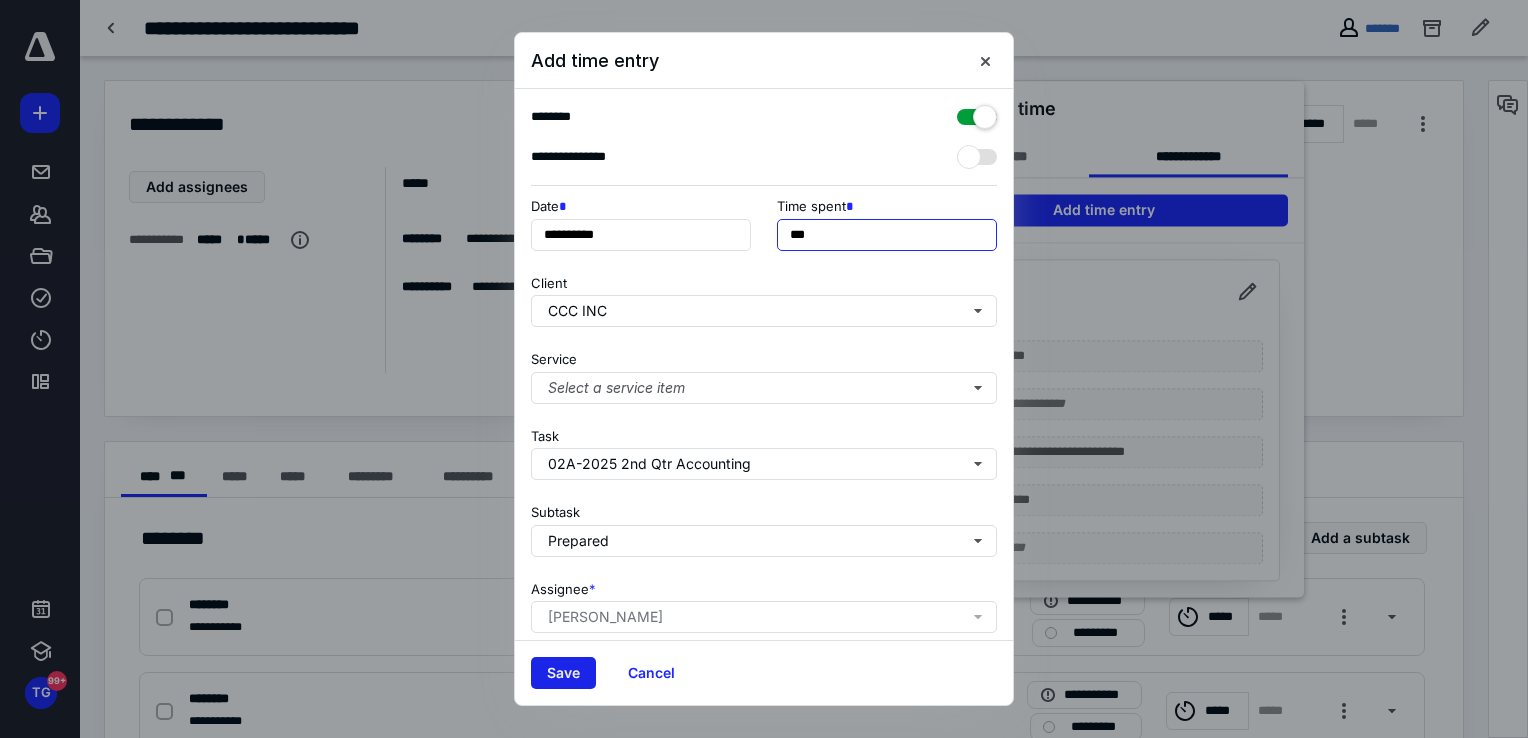 type on "***" 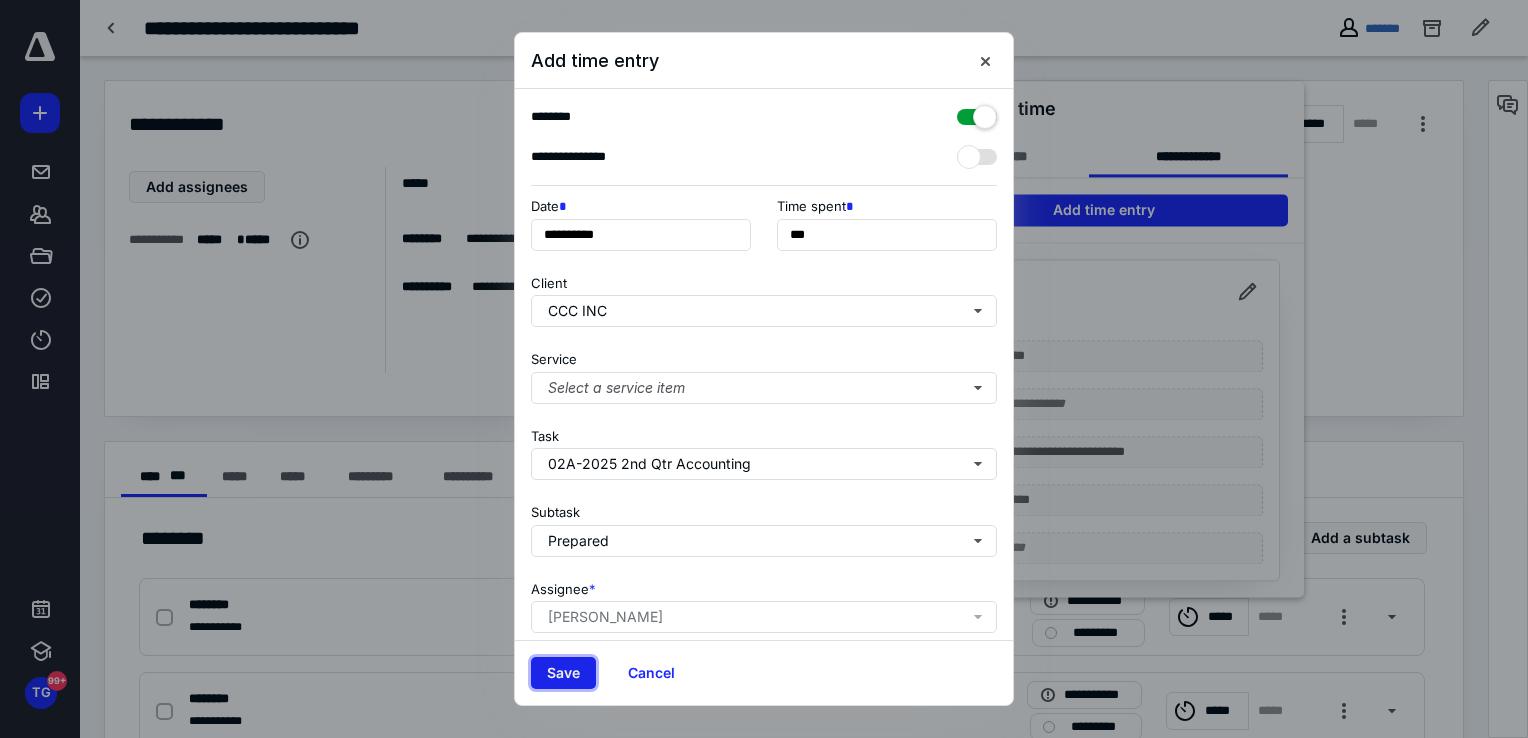 click on "Save" at bounding box center (563, 673) 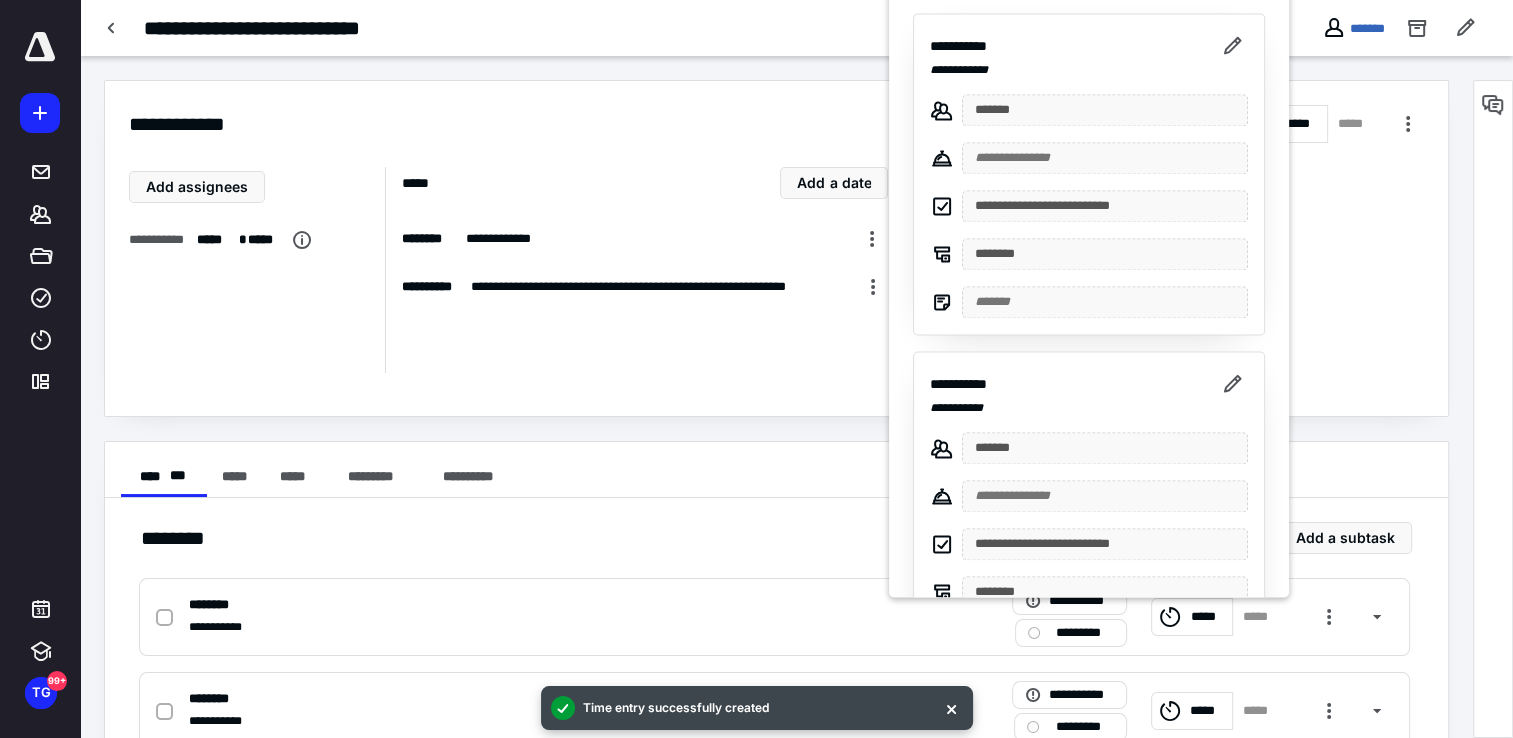 click at bounding box center [756, 369] 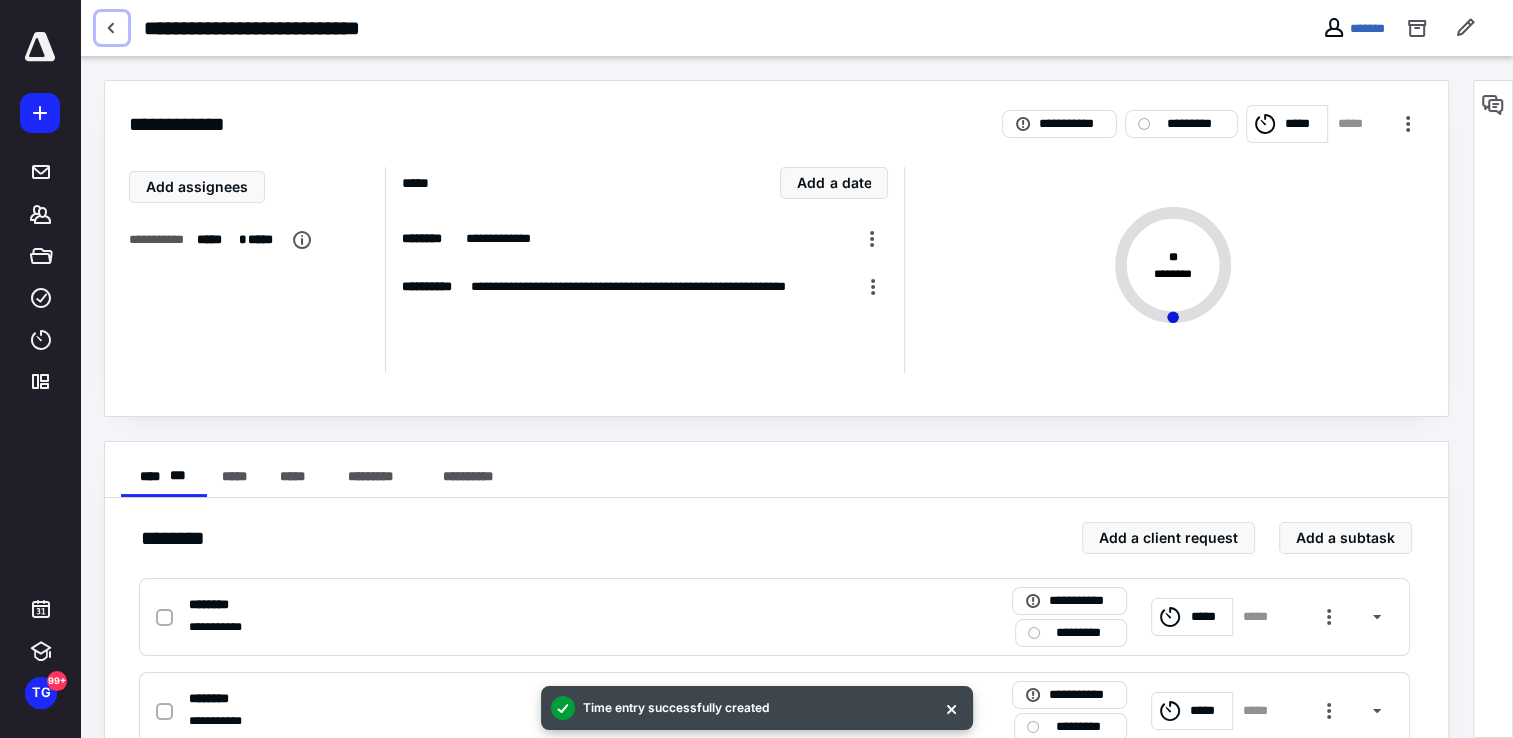 click at bounding box center (112, 28) 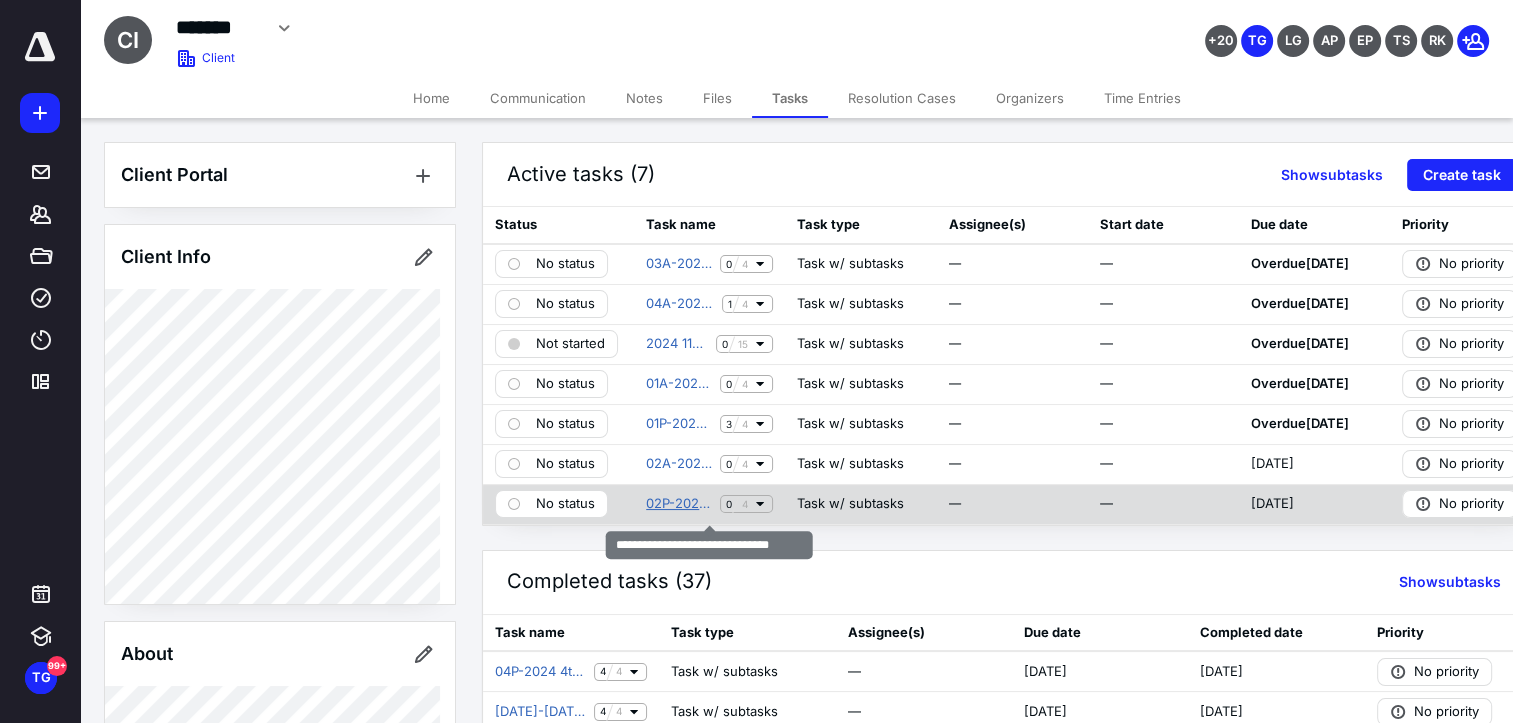 click on "02P-2025 2nd Qtr Payroll Report" at bounding box center (679, 504) 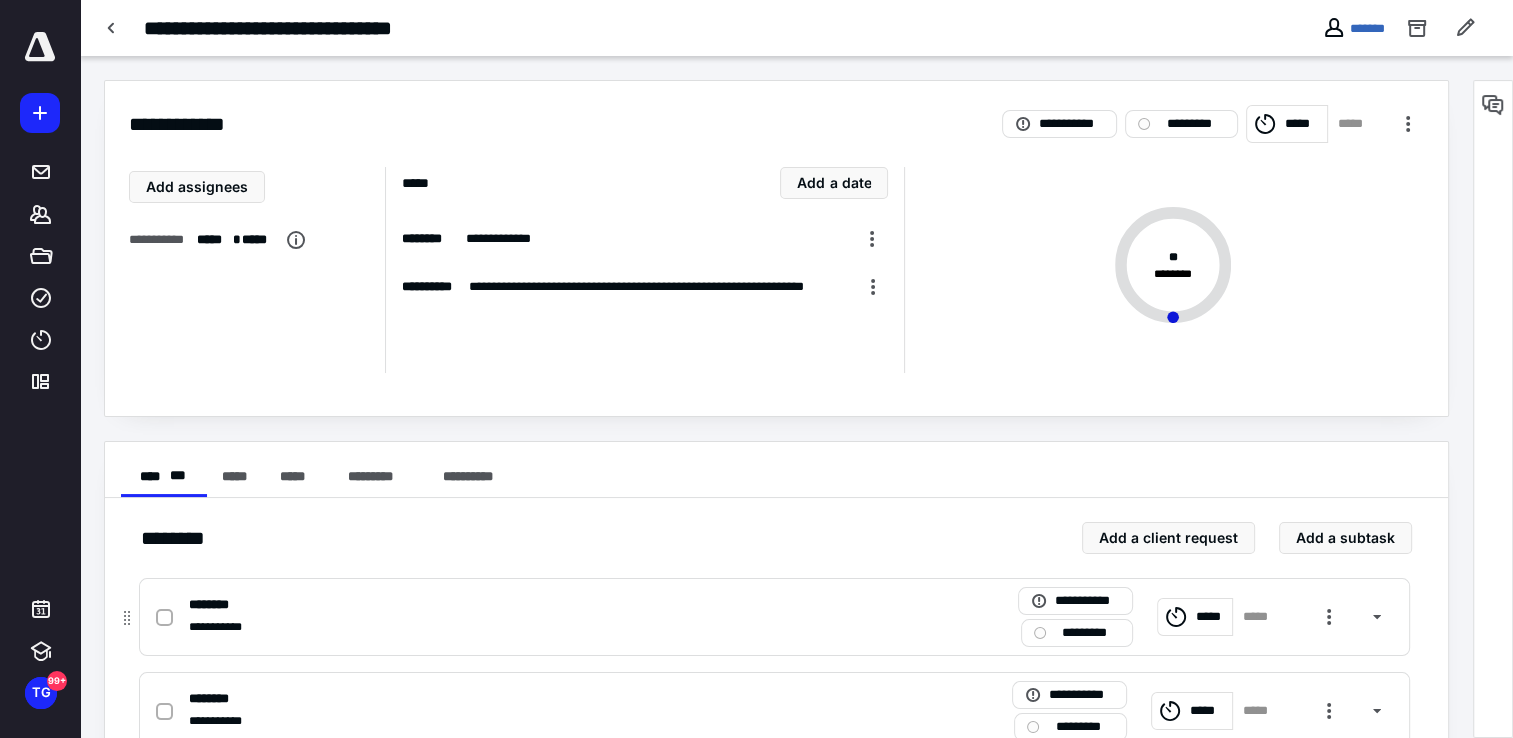 click on "*****" at bounding box center (1195, 617) 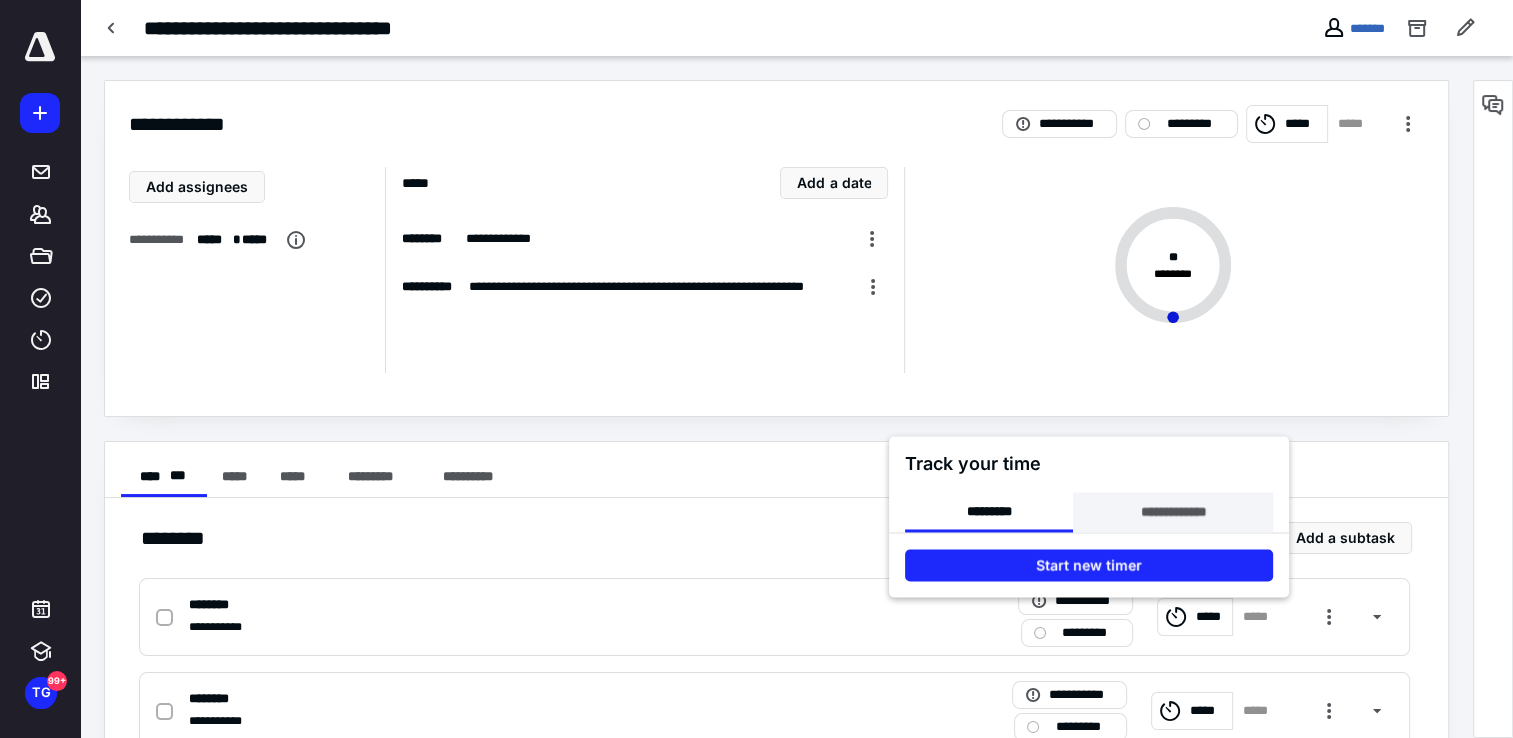 click on "**********" at bounding box center [1172, 512] 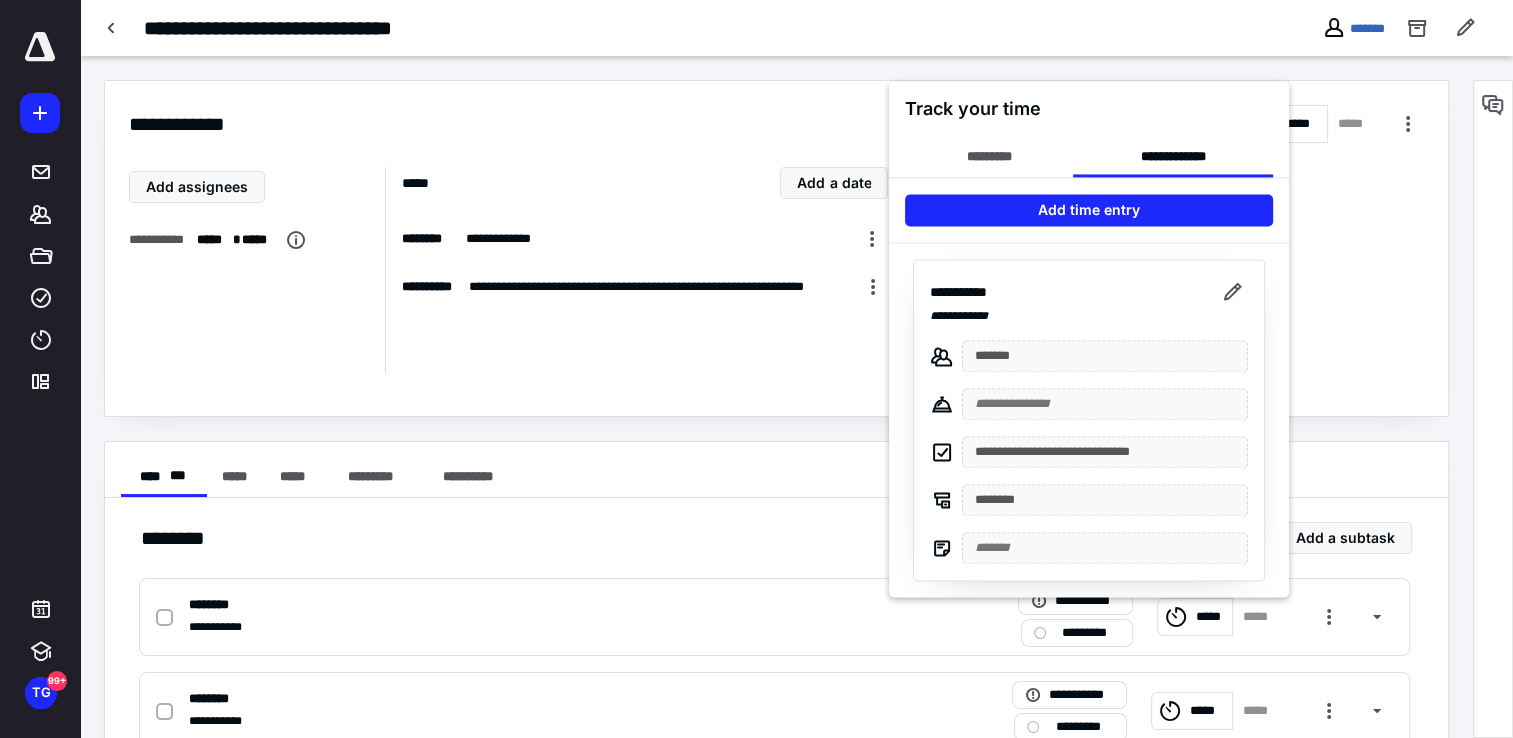 click at bounding box center (756, 369) 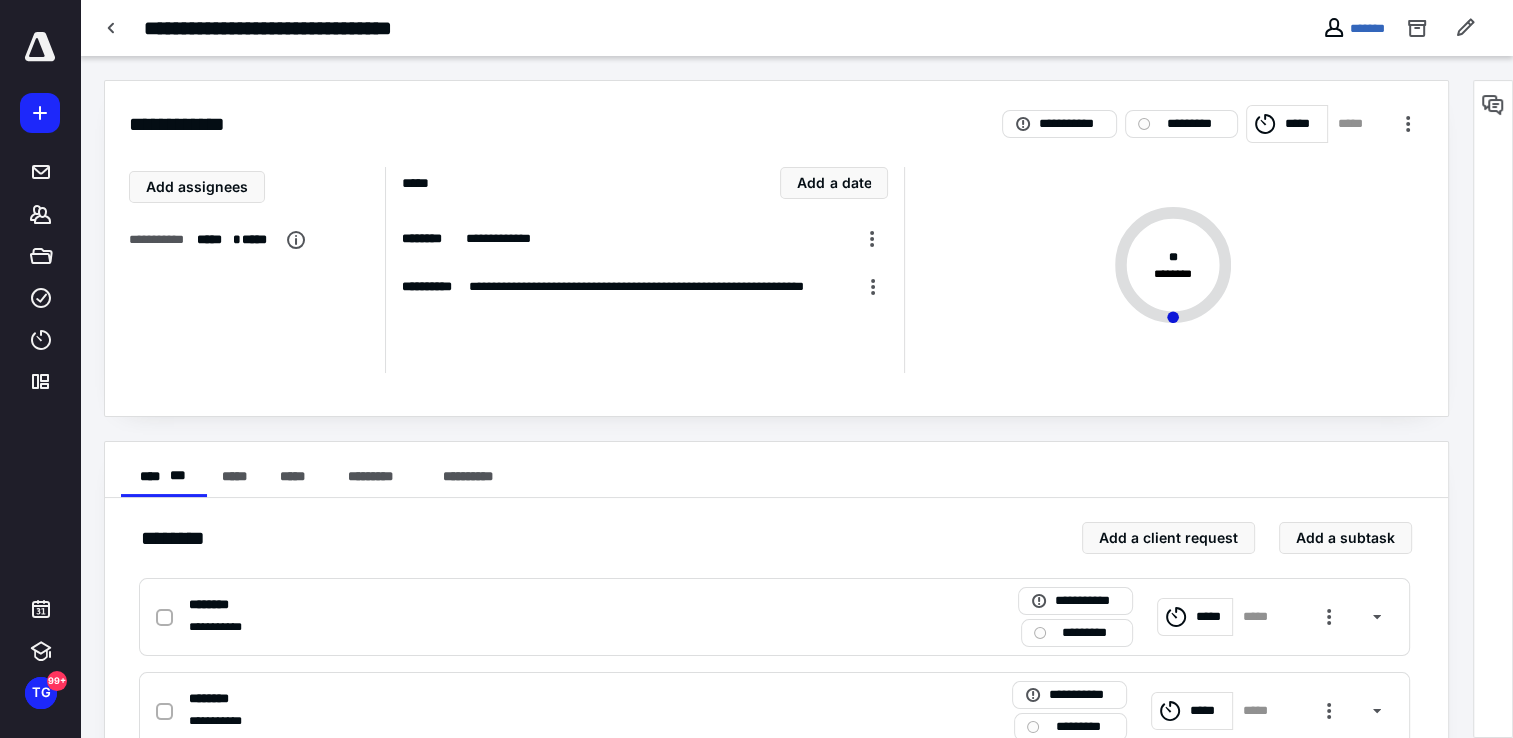 click at bounding box center (112, 28) 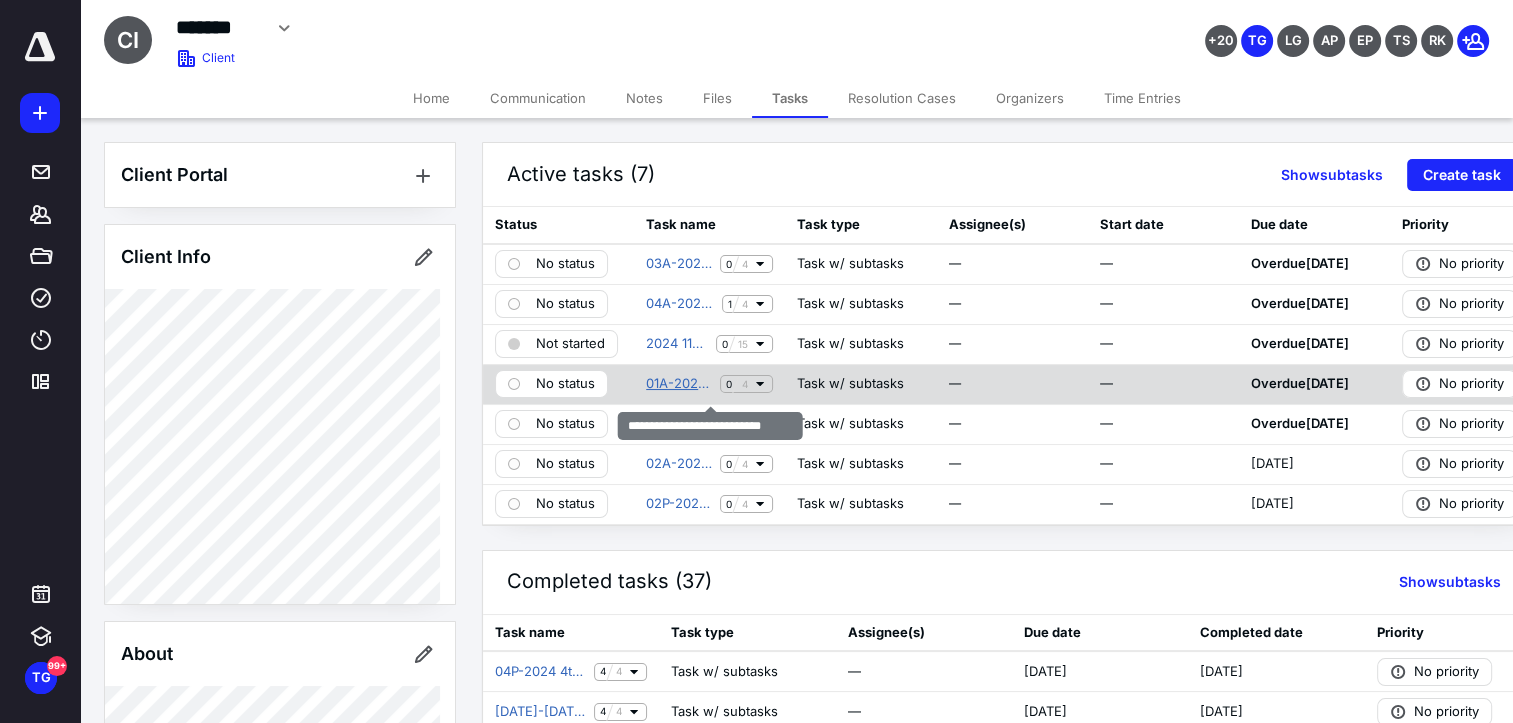 click on "01A-2025 1st Qtr Accounting" at bounding box center (679, 384) 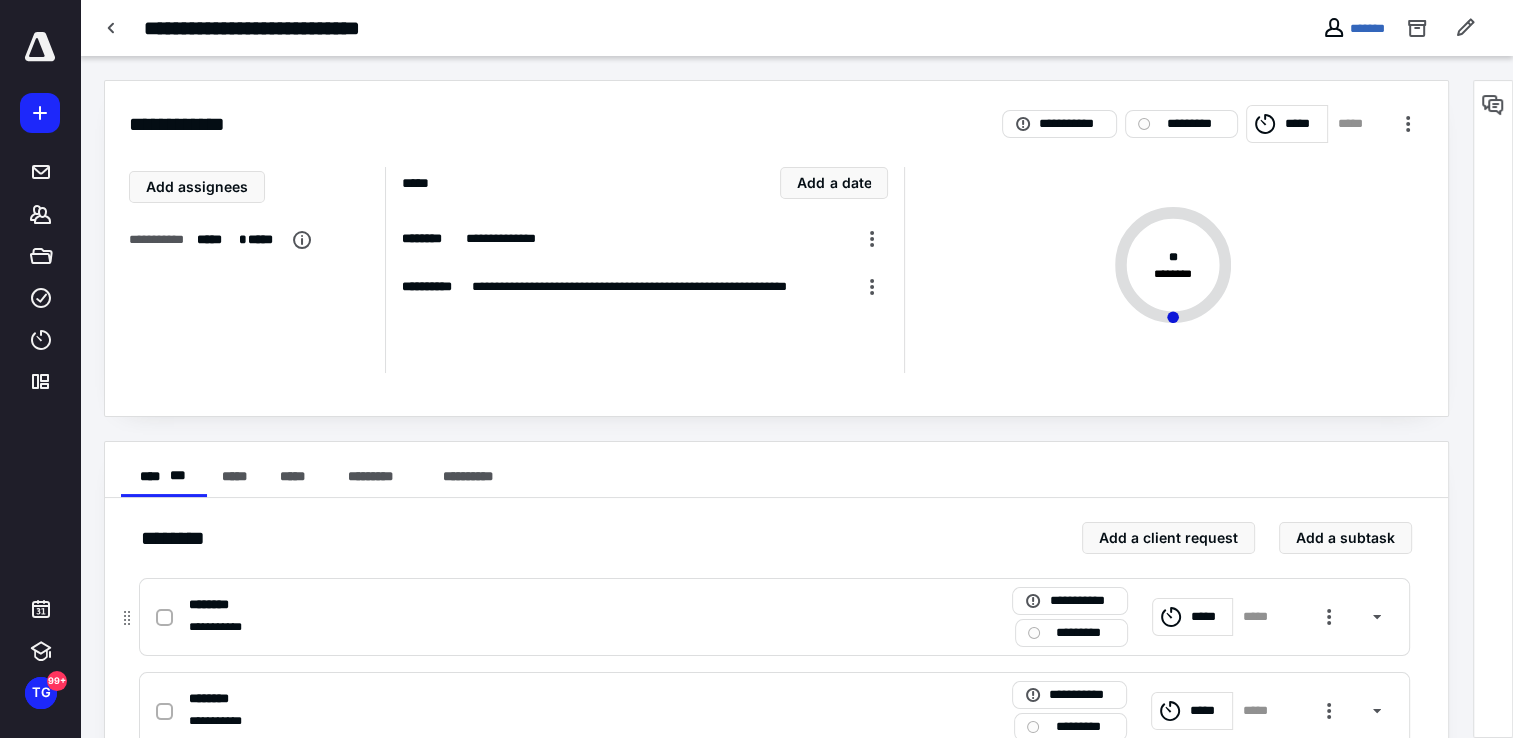 click on "*****" at bounding box center (1193, 617) 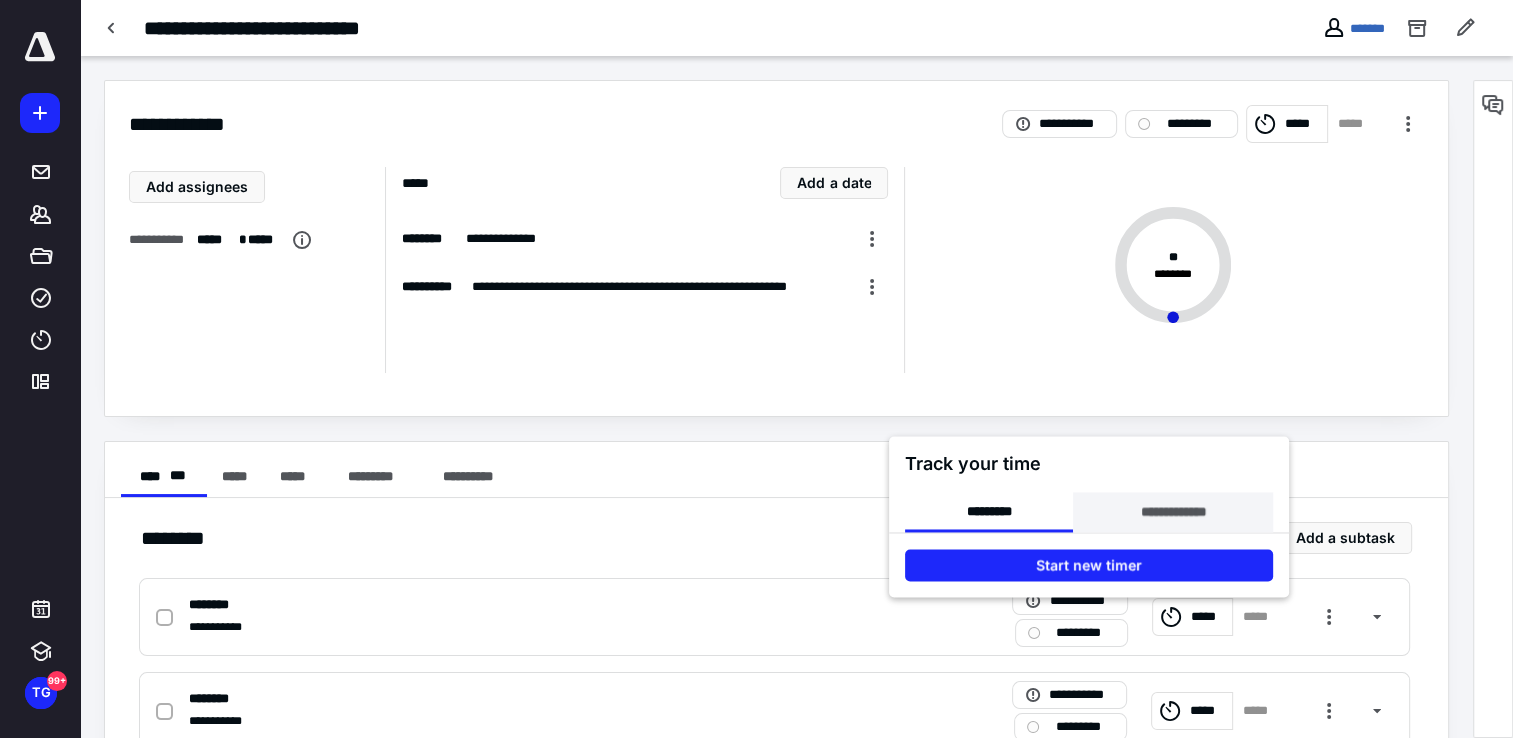 click on "**********" at bounding box center (1172, 512) 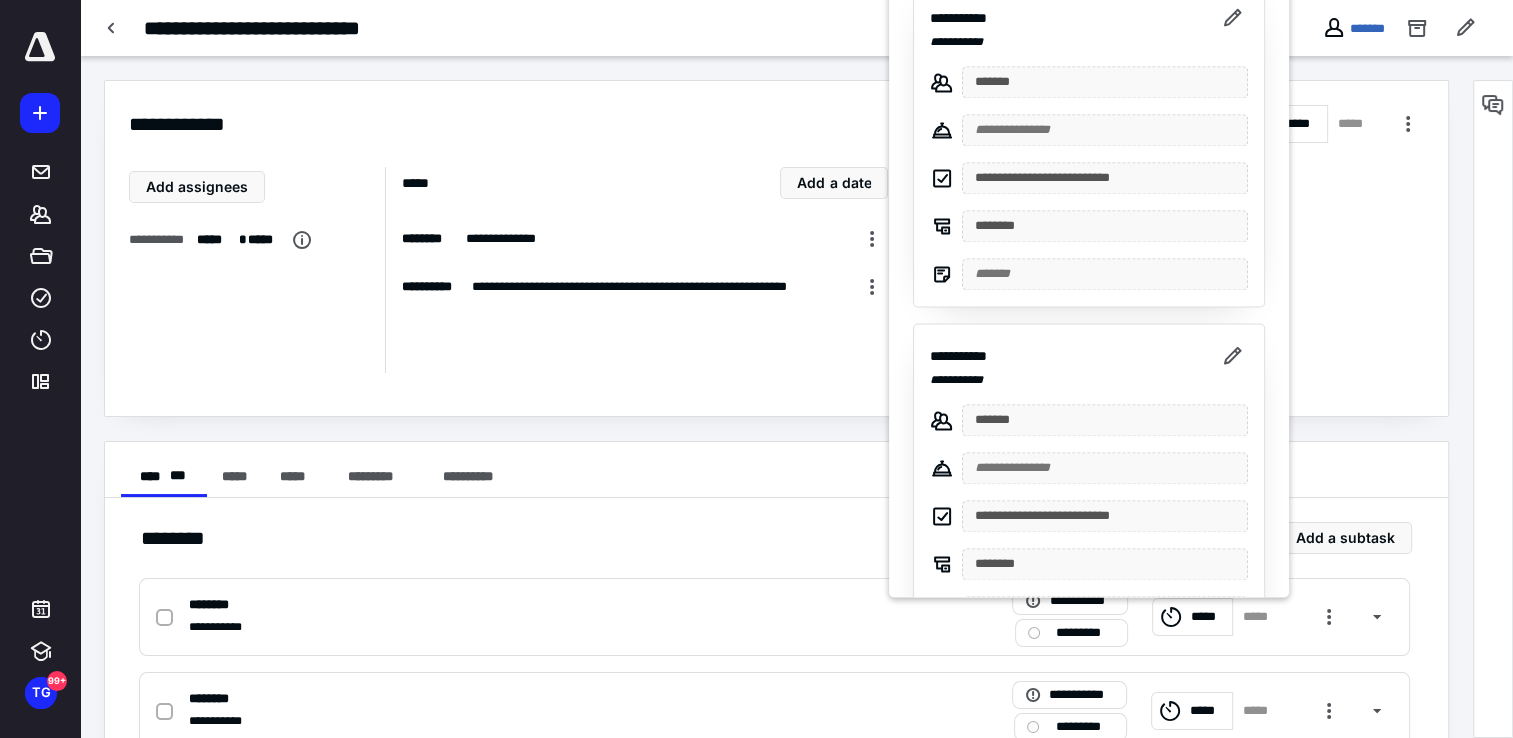 scroll, scrollTop: 266, scrollLeft: 0, axis: vertical 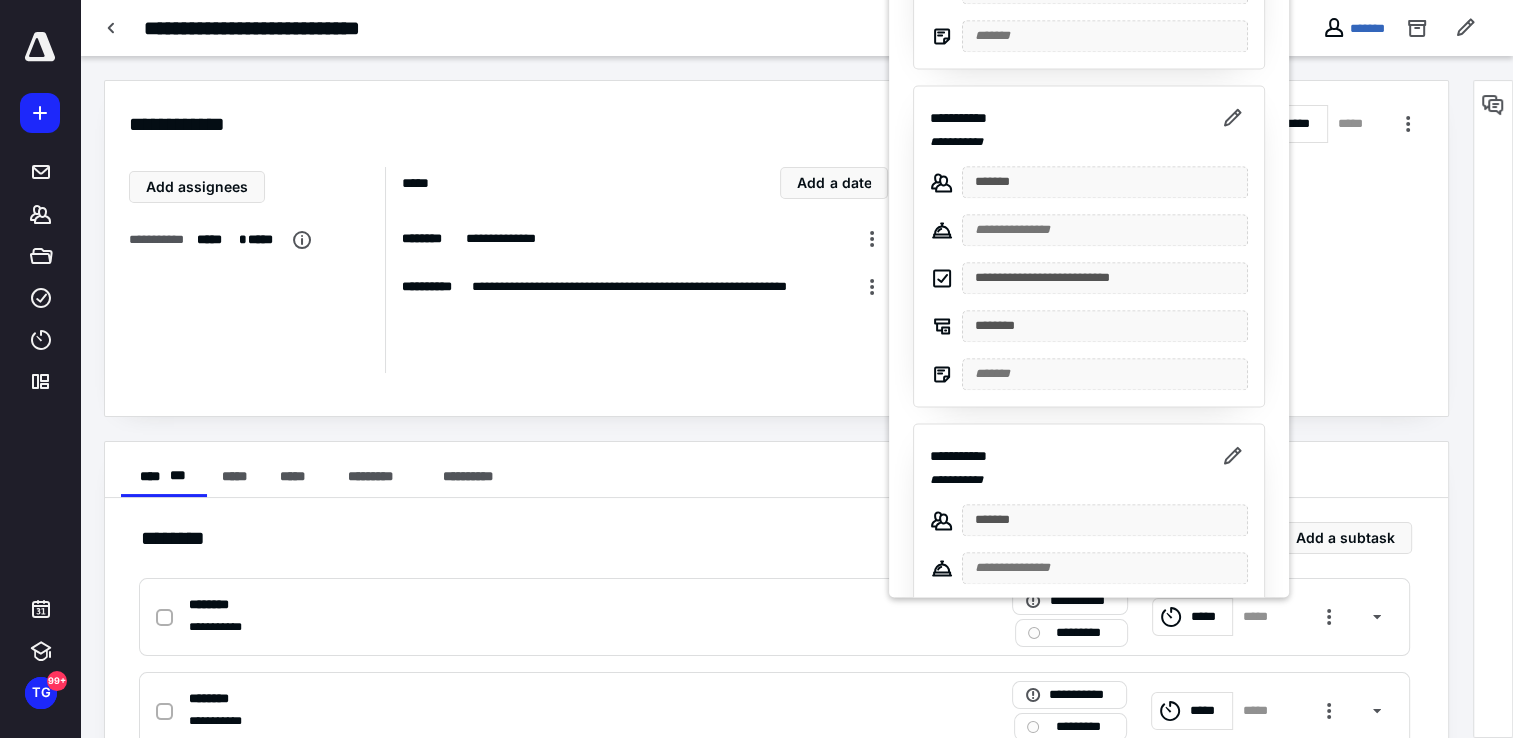 click at bounding box center (756, 369) 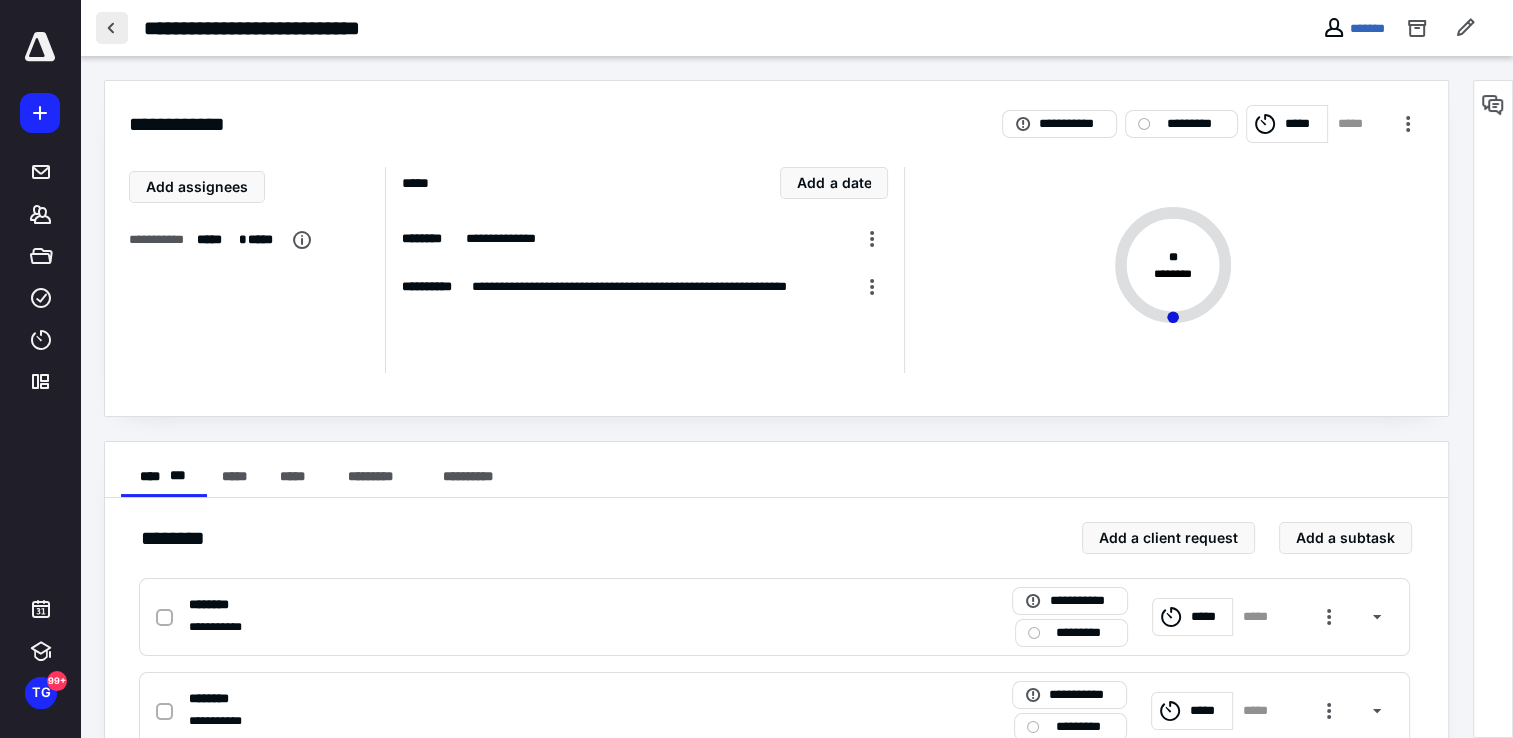 click at bounding box center [112, 28] 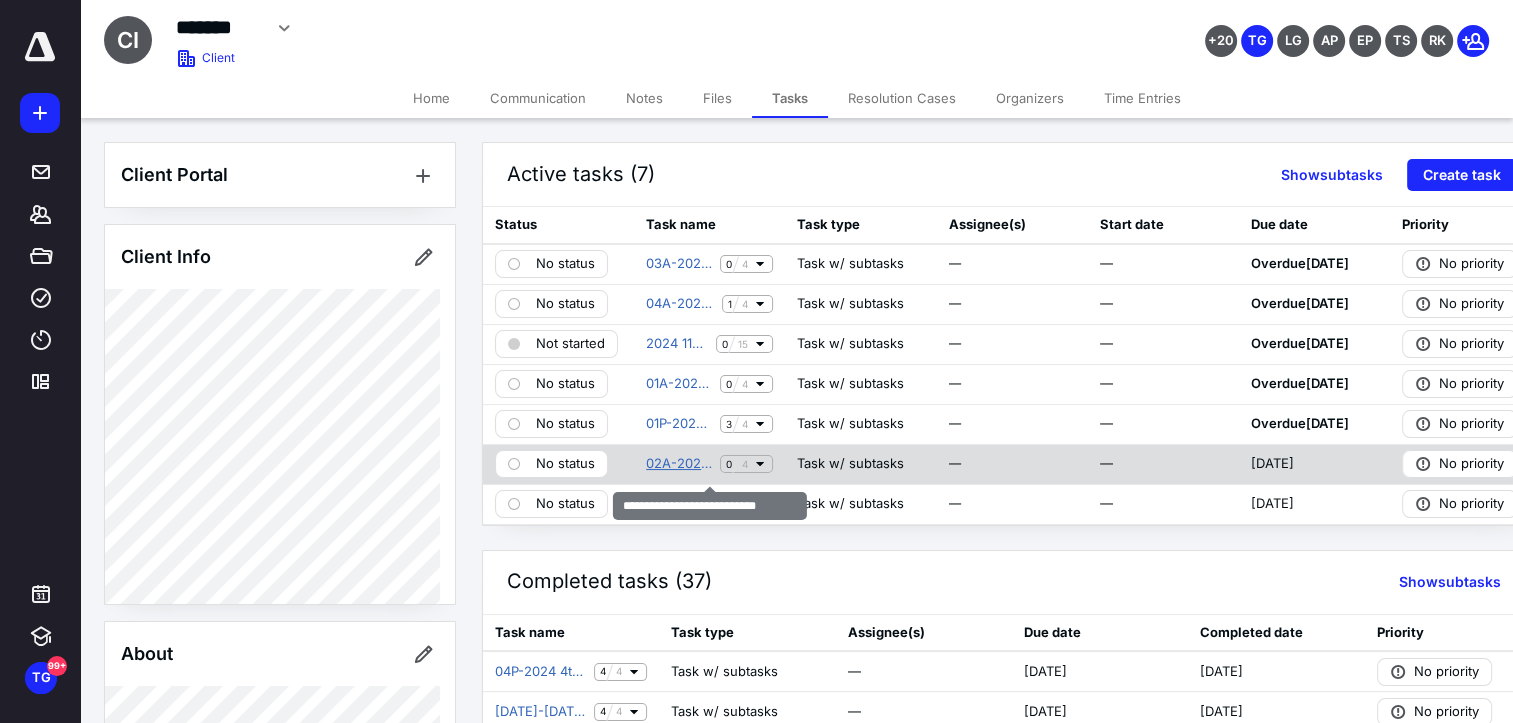 click on "02A-2025 2nd Qtr Accounting" at bounding box center (679, 464) 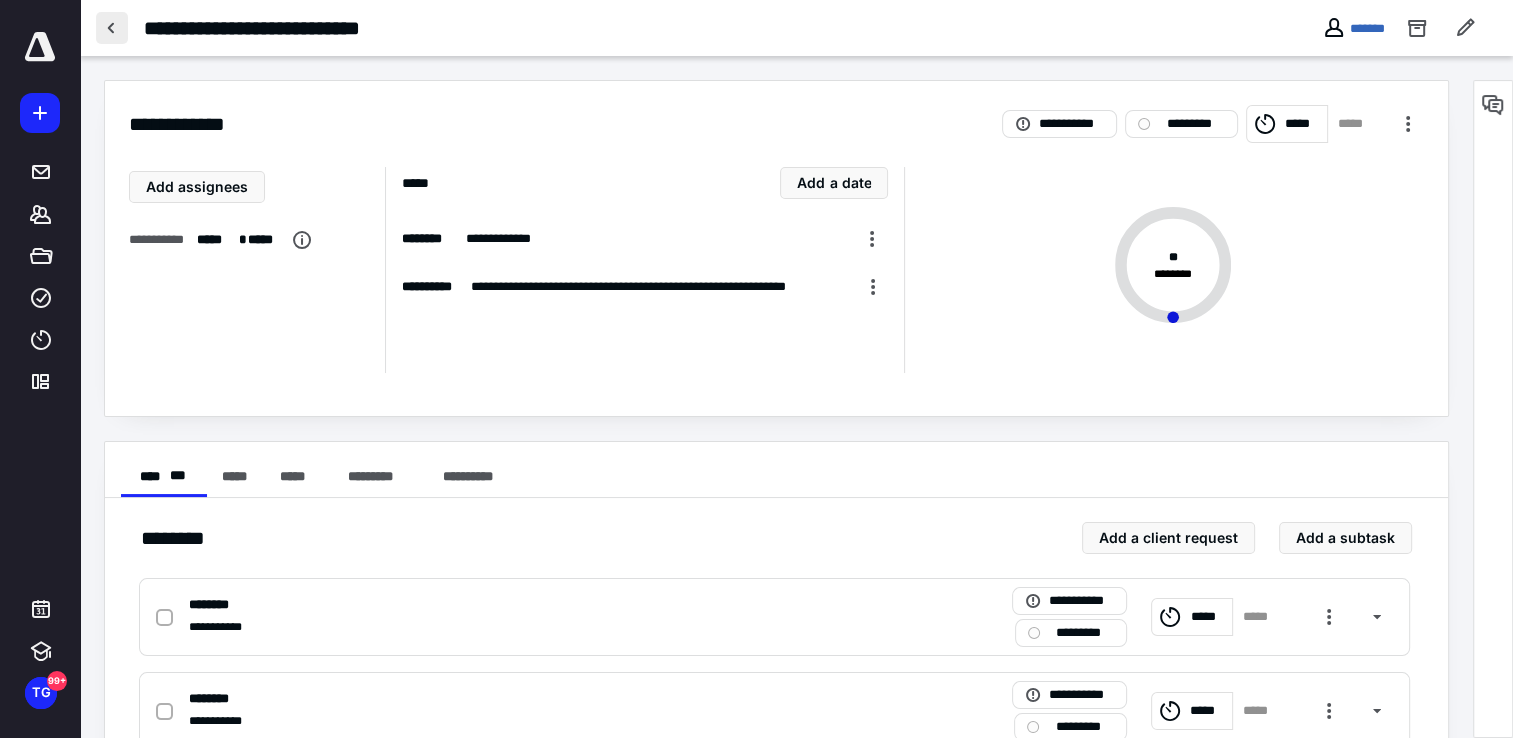 click at bounding box center [112, 28] 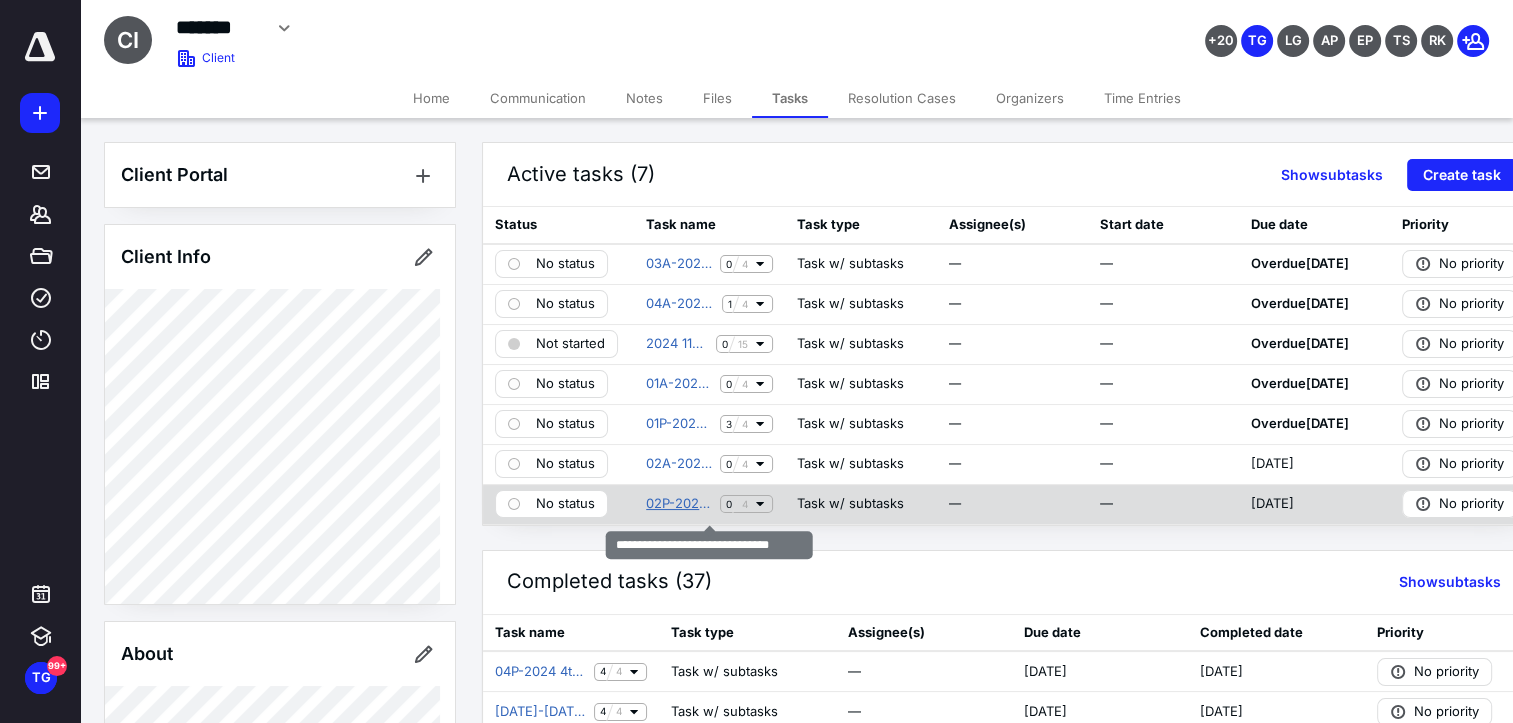 click on "02P-2025 2nd Qtr Payroll Report" at bounding box center [679, 504] 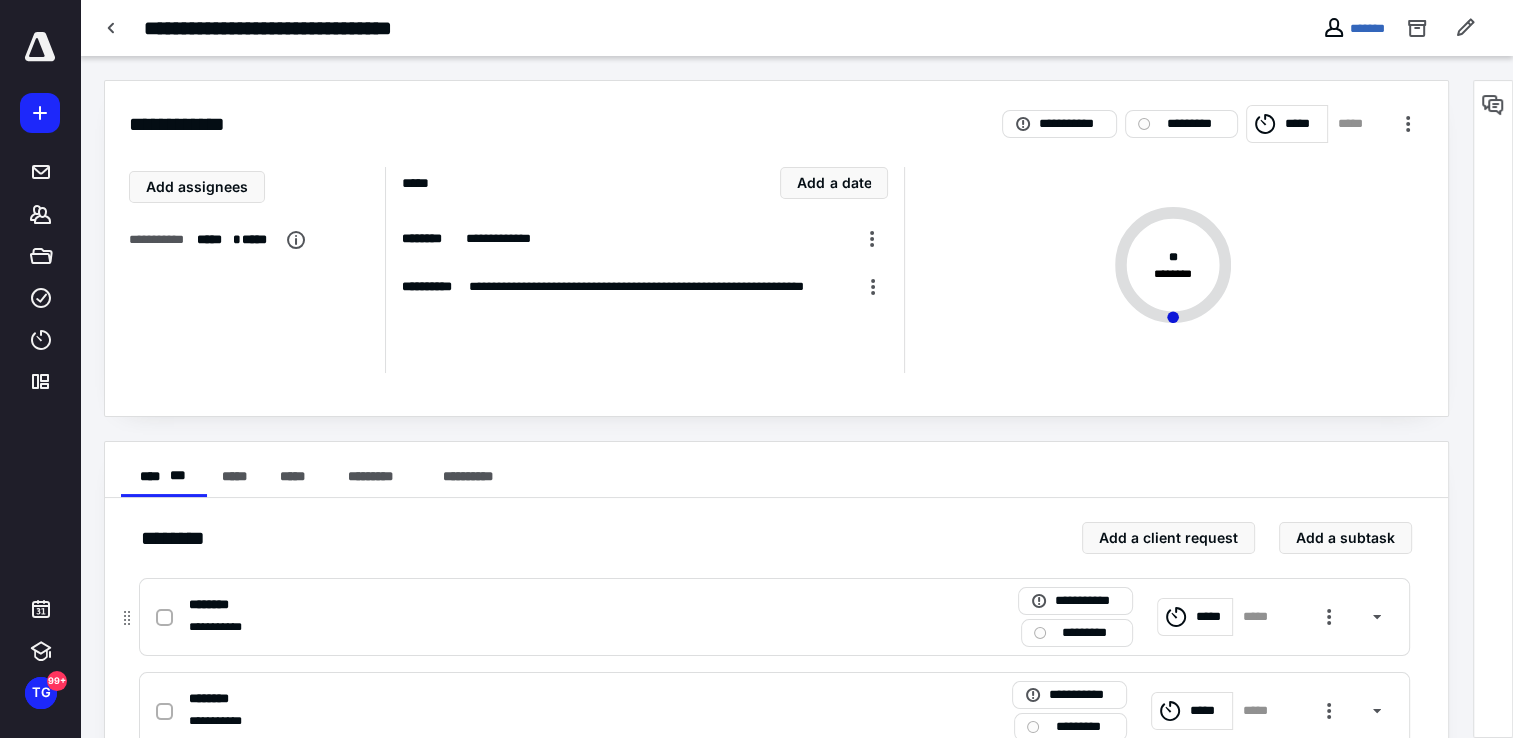 click on "*****" at bounding box center [1211, 617] 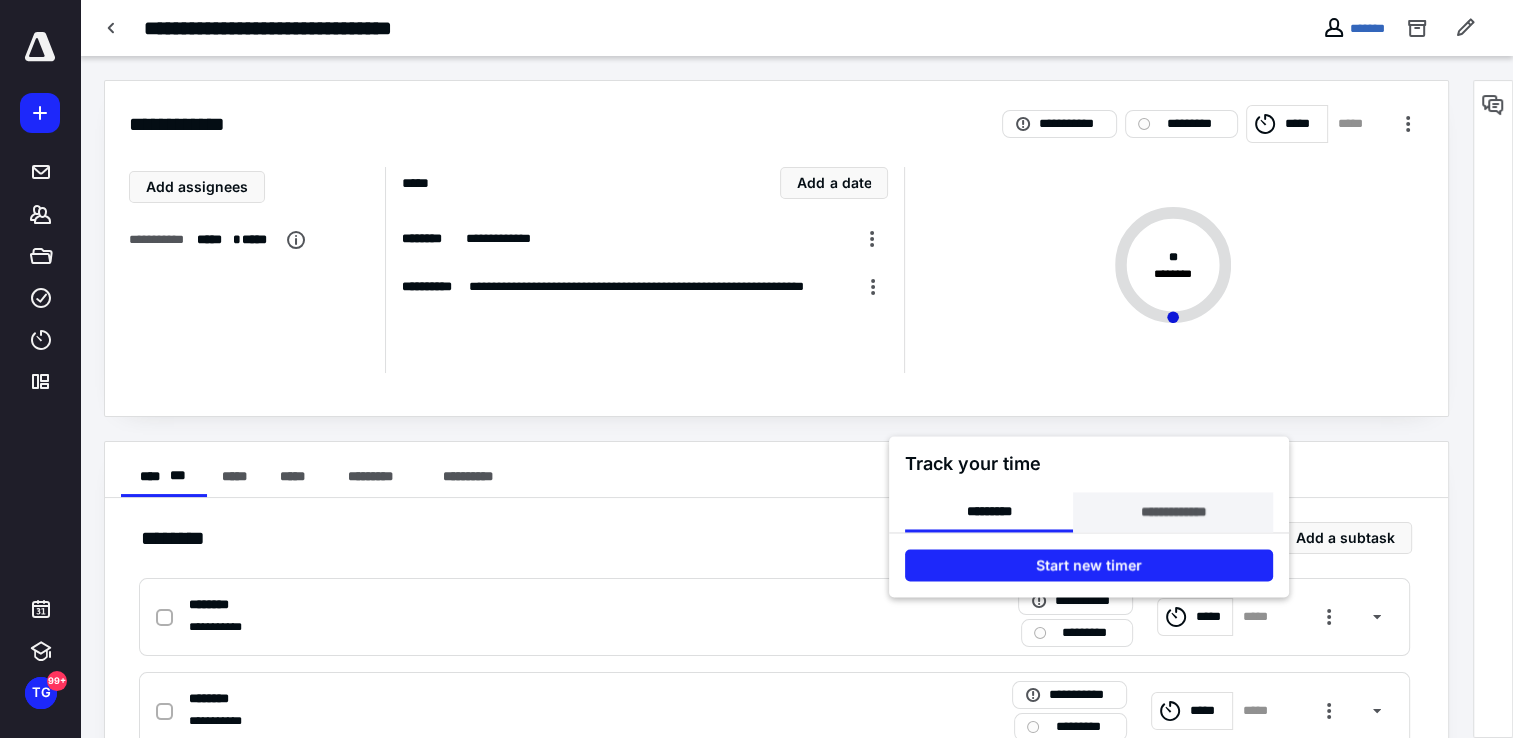click on "**********" at bounding box center (1172, 512) 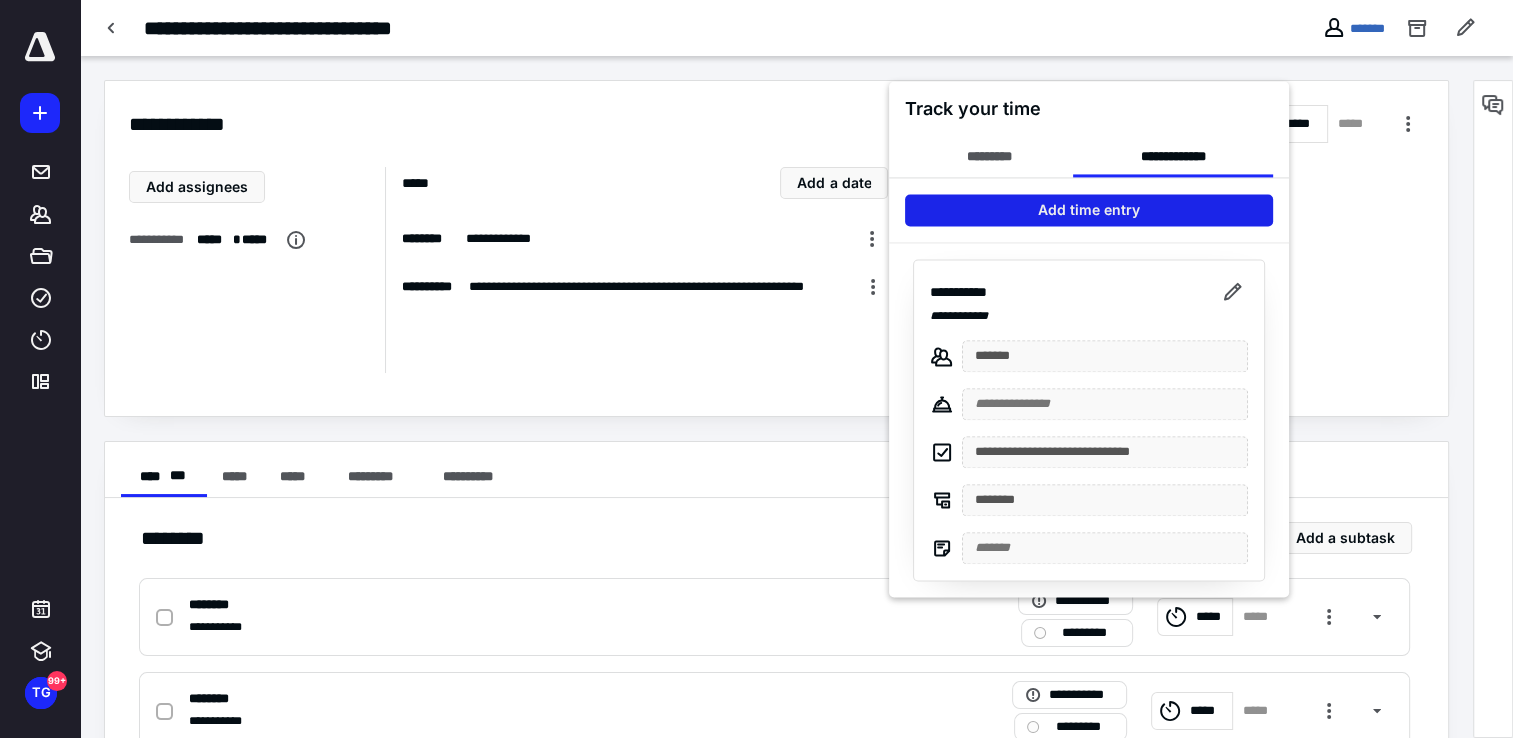 click on "Add time entry" at bounding box center [1089, 210] 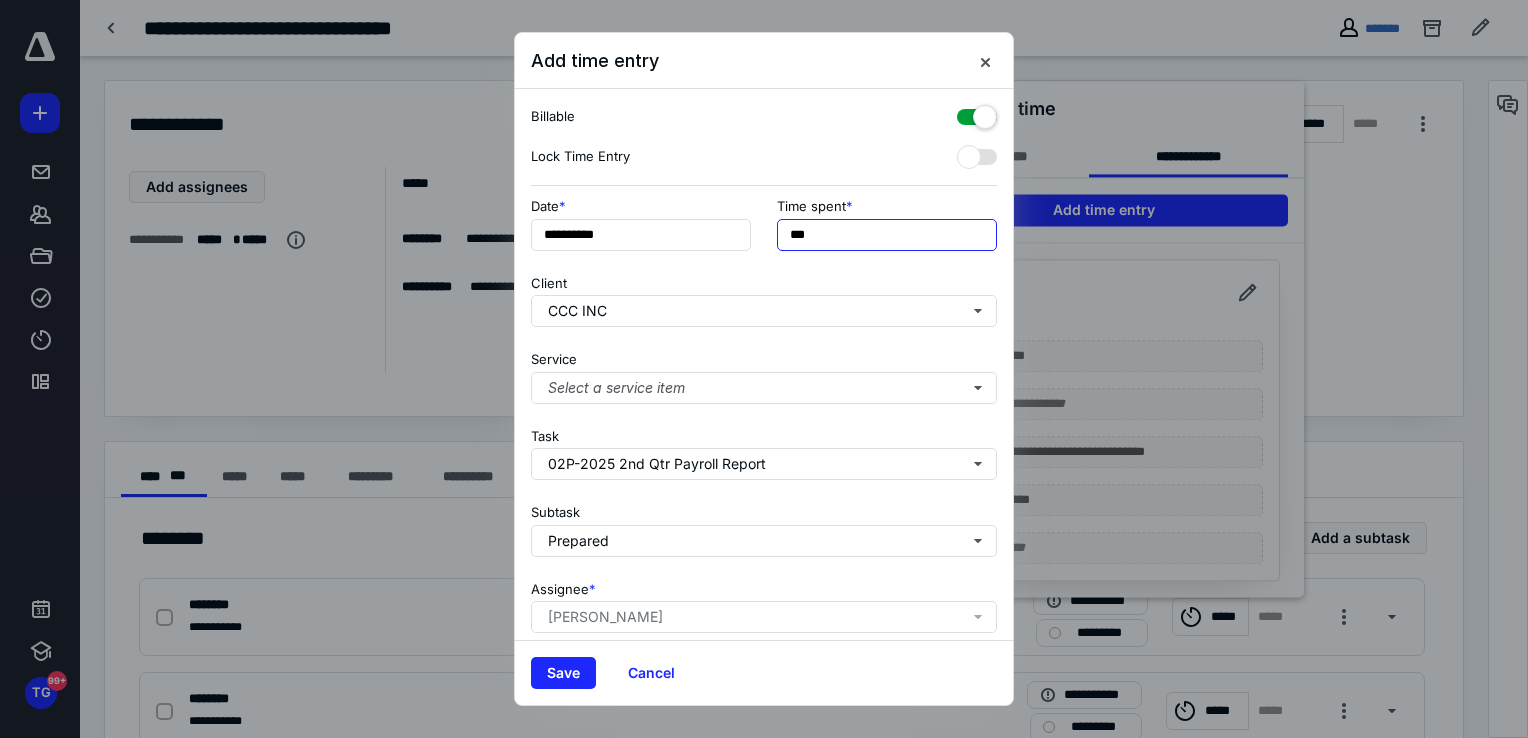 click on "***" at bounding box center (887, 235) 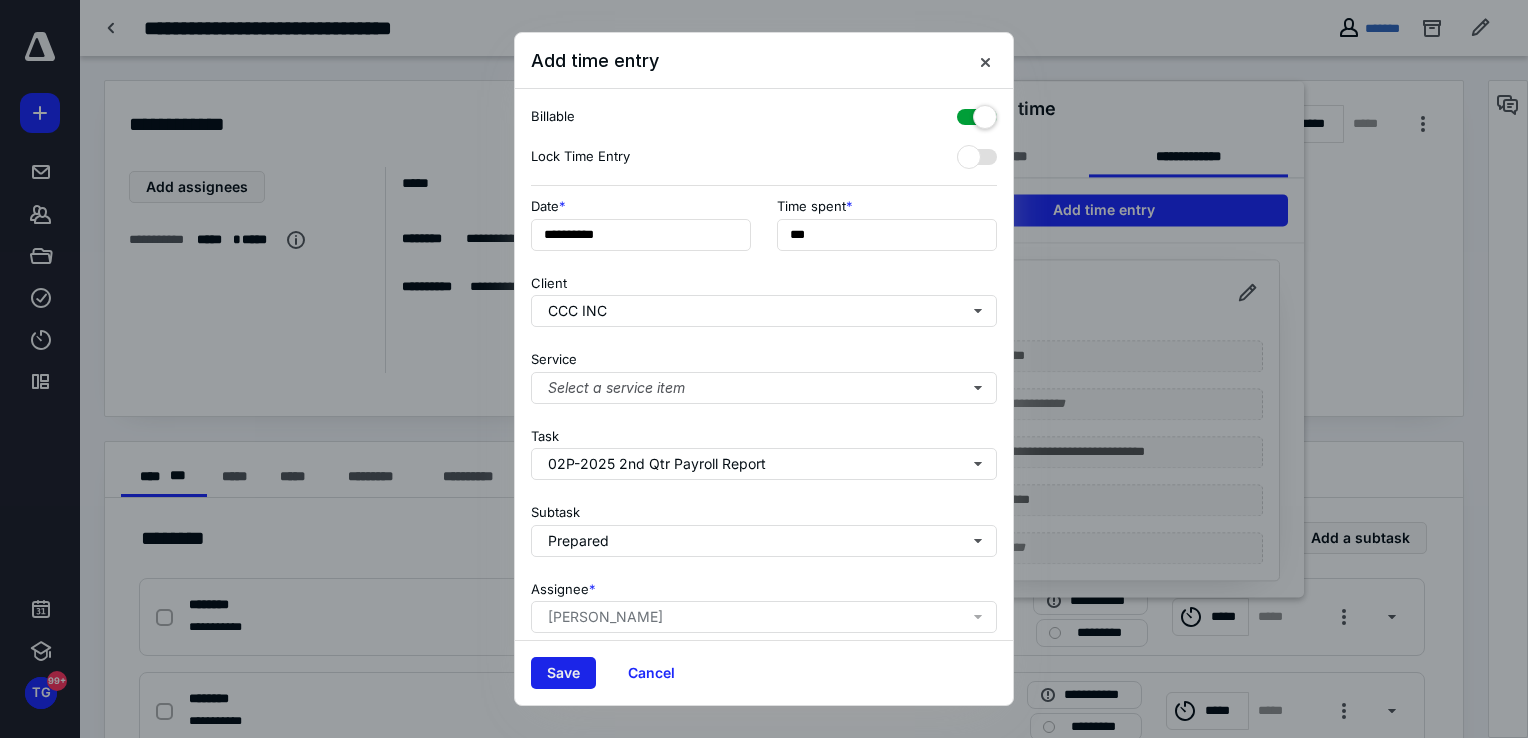 click on "Save" at bounding box center [563, 673] 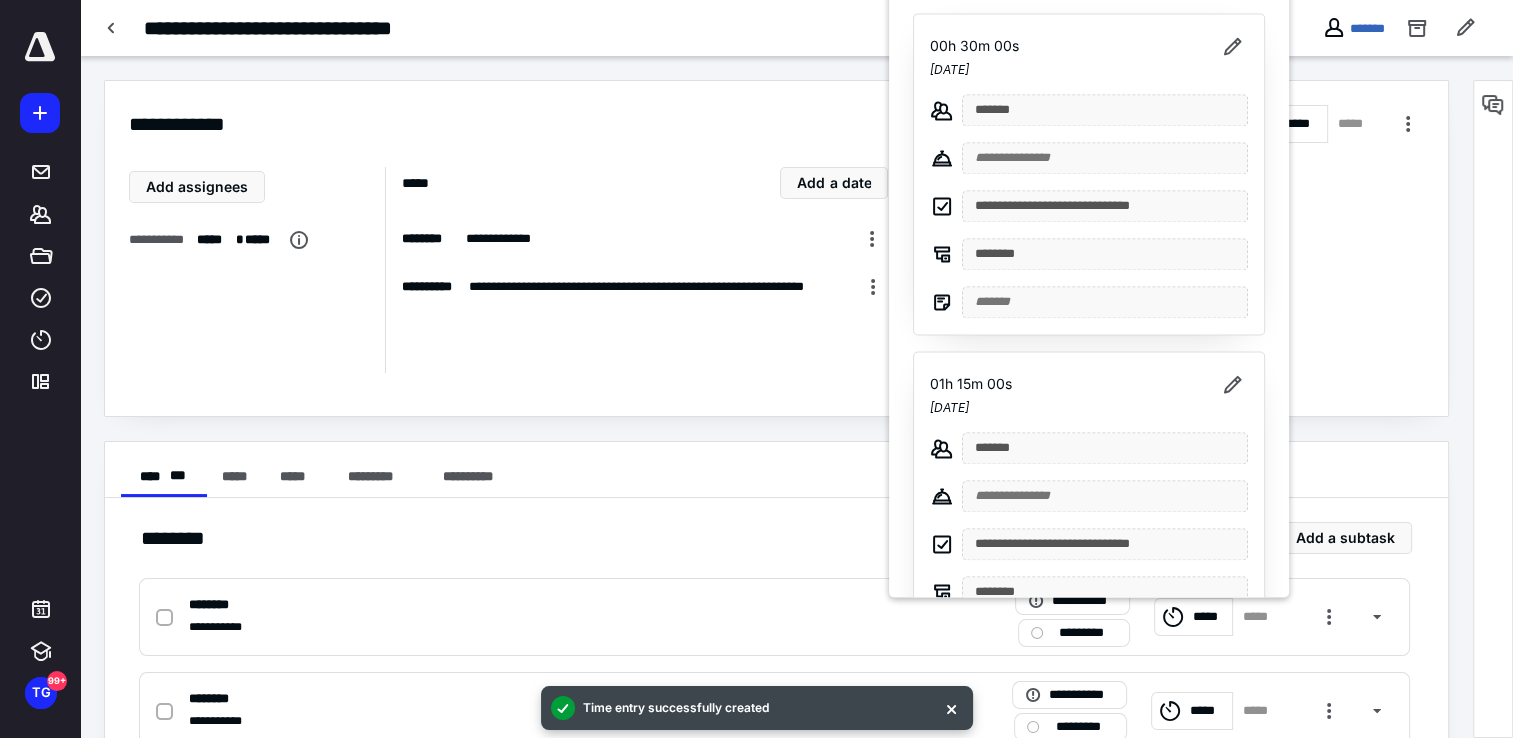 click at bounding box center (756, 369) 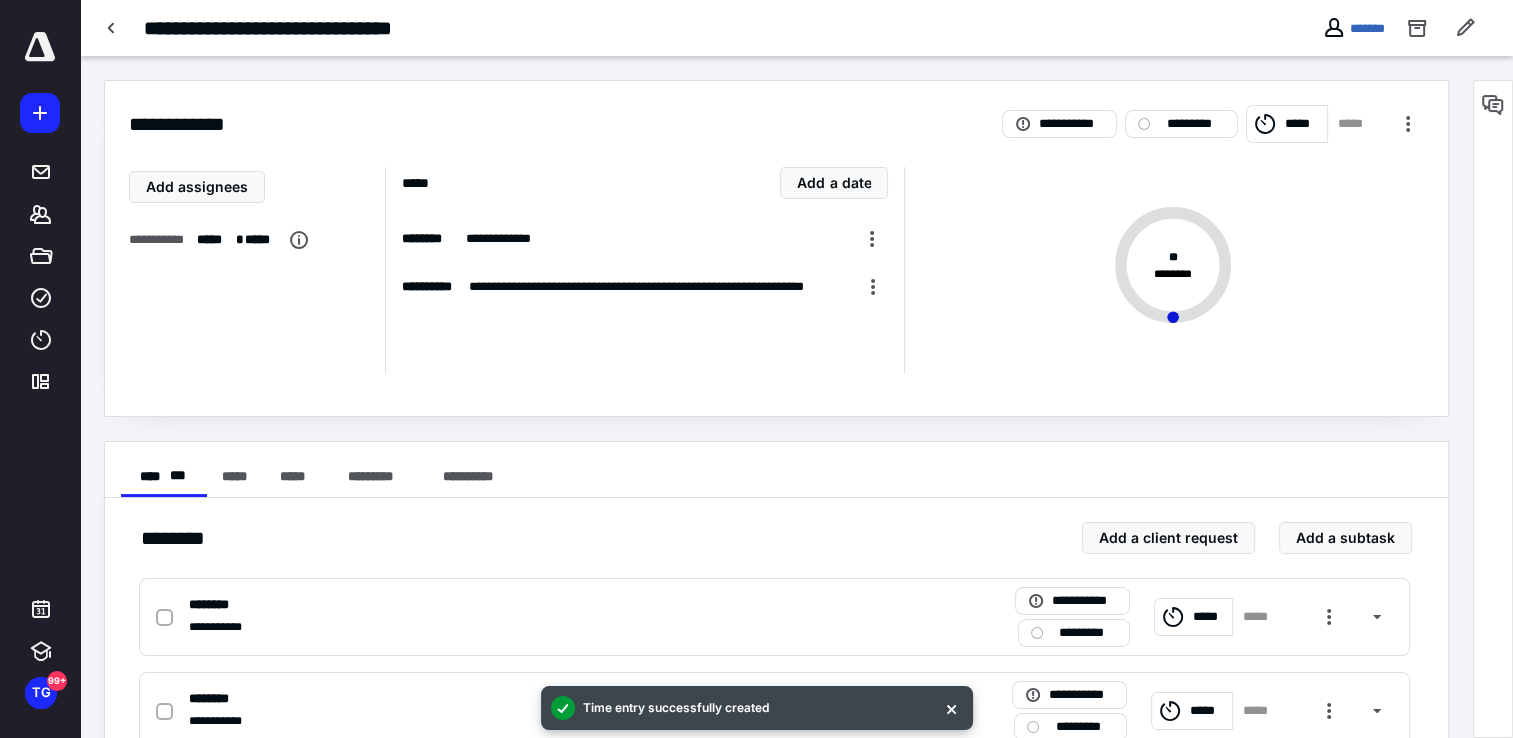 click at bounding box center (112, 28) 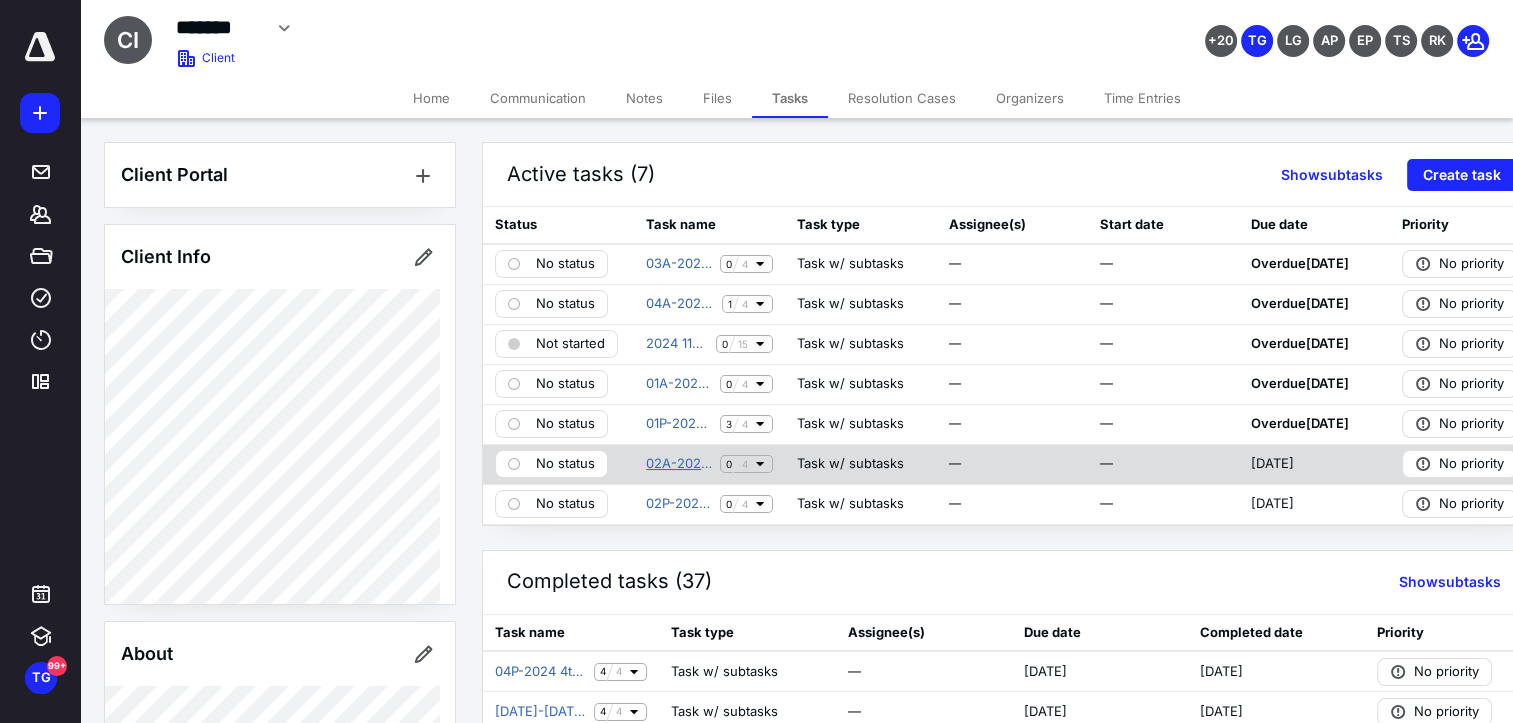 click on "02A-2025 2nd Qtr Accounting" at bounding box center (679, 464) 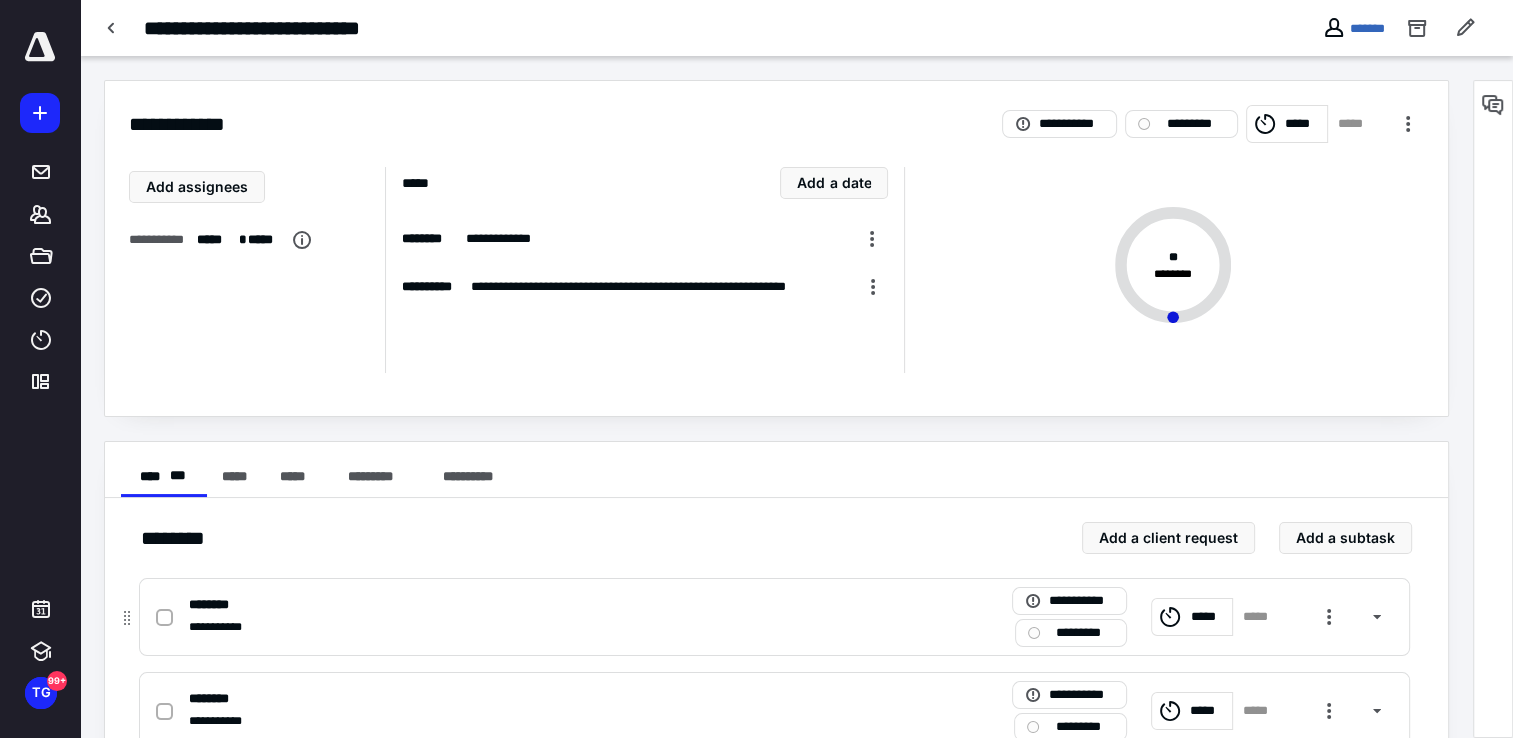 click on "*****" at bounding box center [1192, 617] 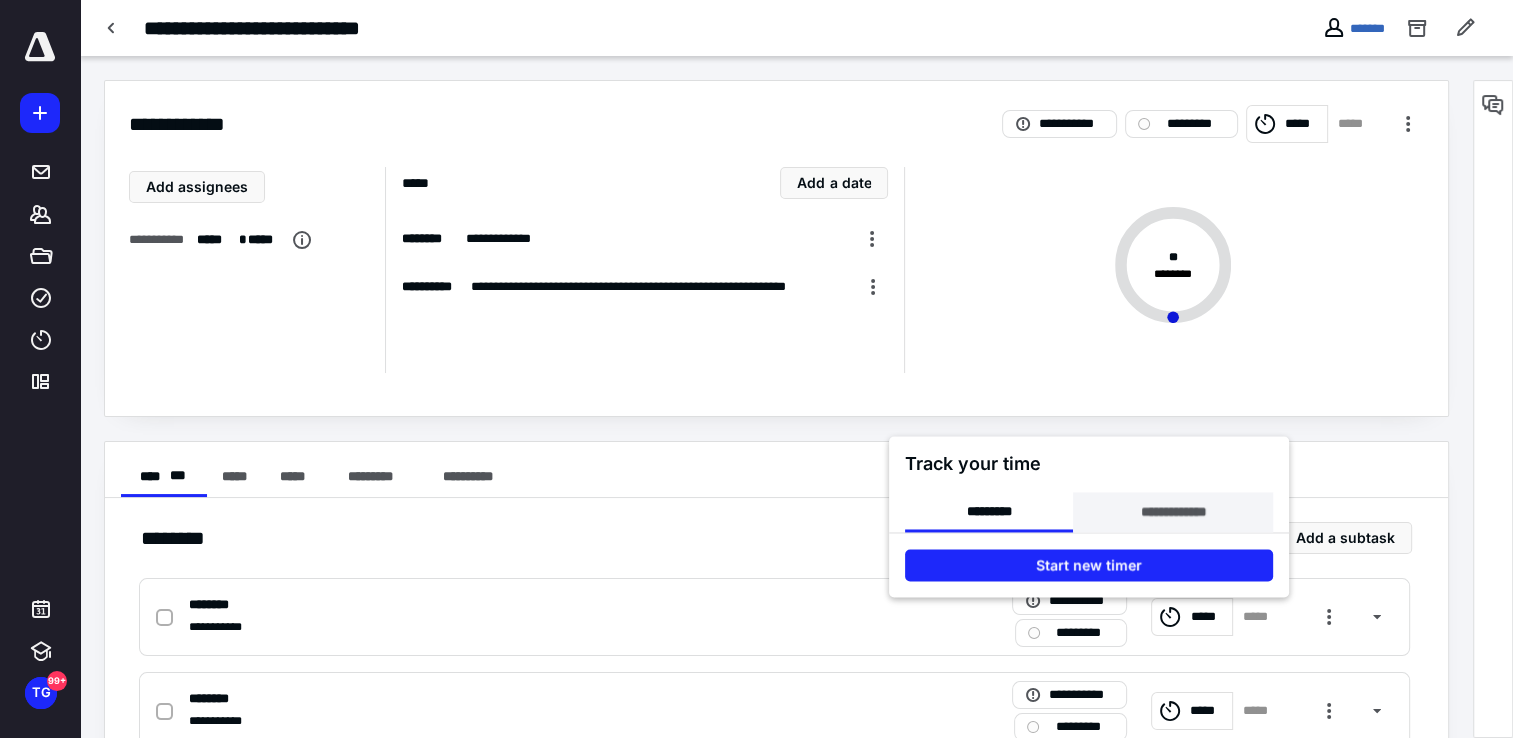 click on "**********" at bounding box center (1172, 512) 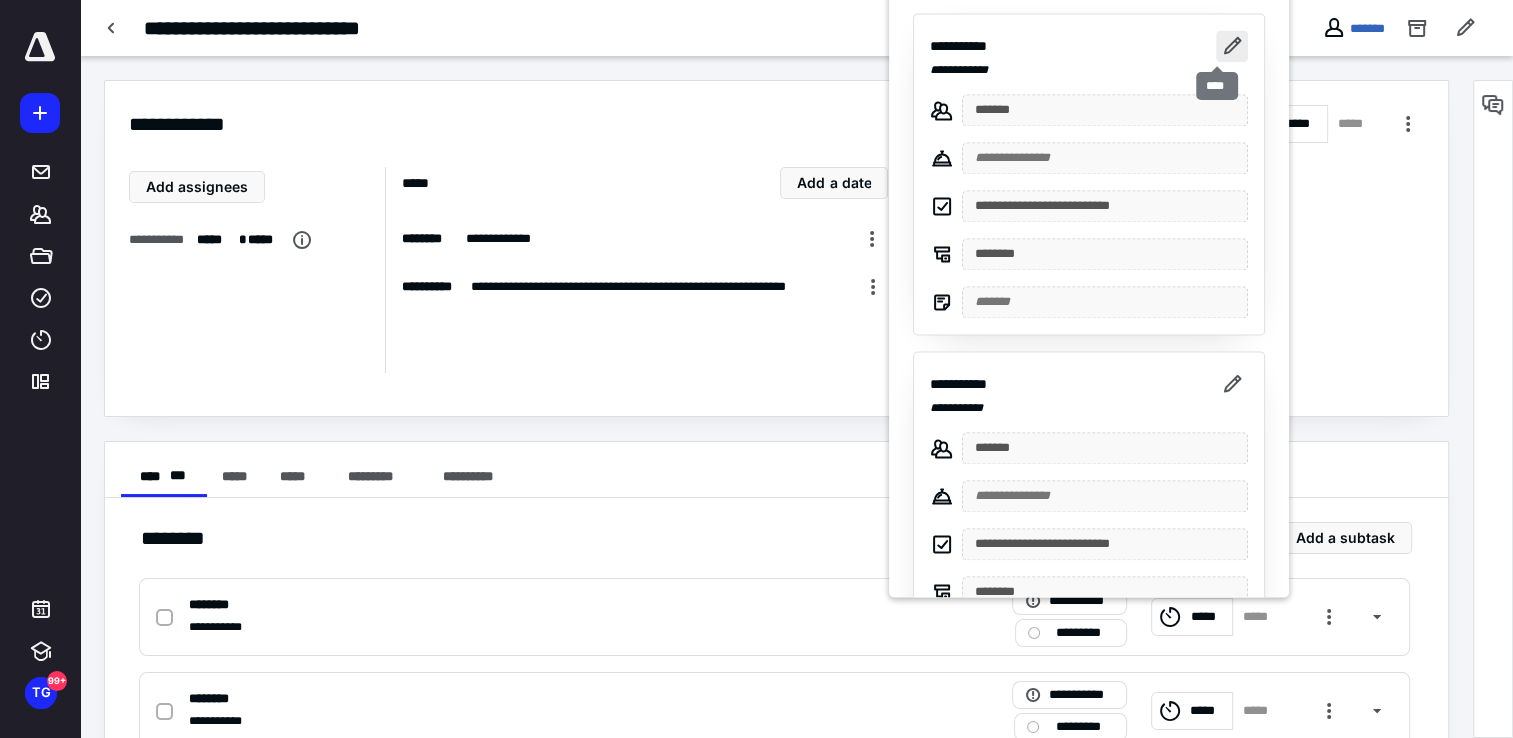 click at bounding box center (1232, 46) 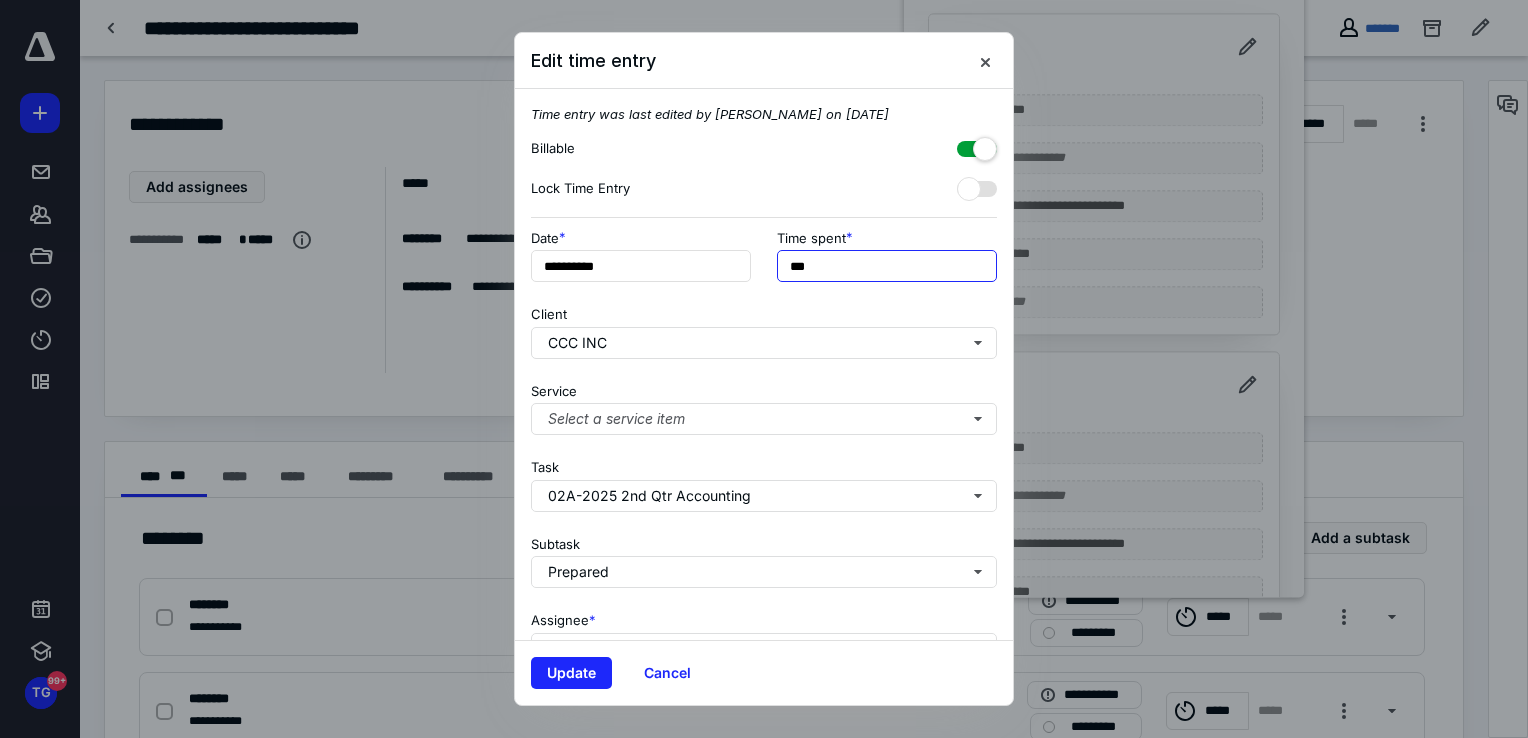 click on "***" at bounding box center [887, 266] 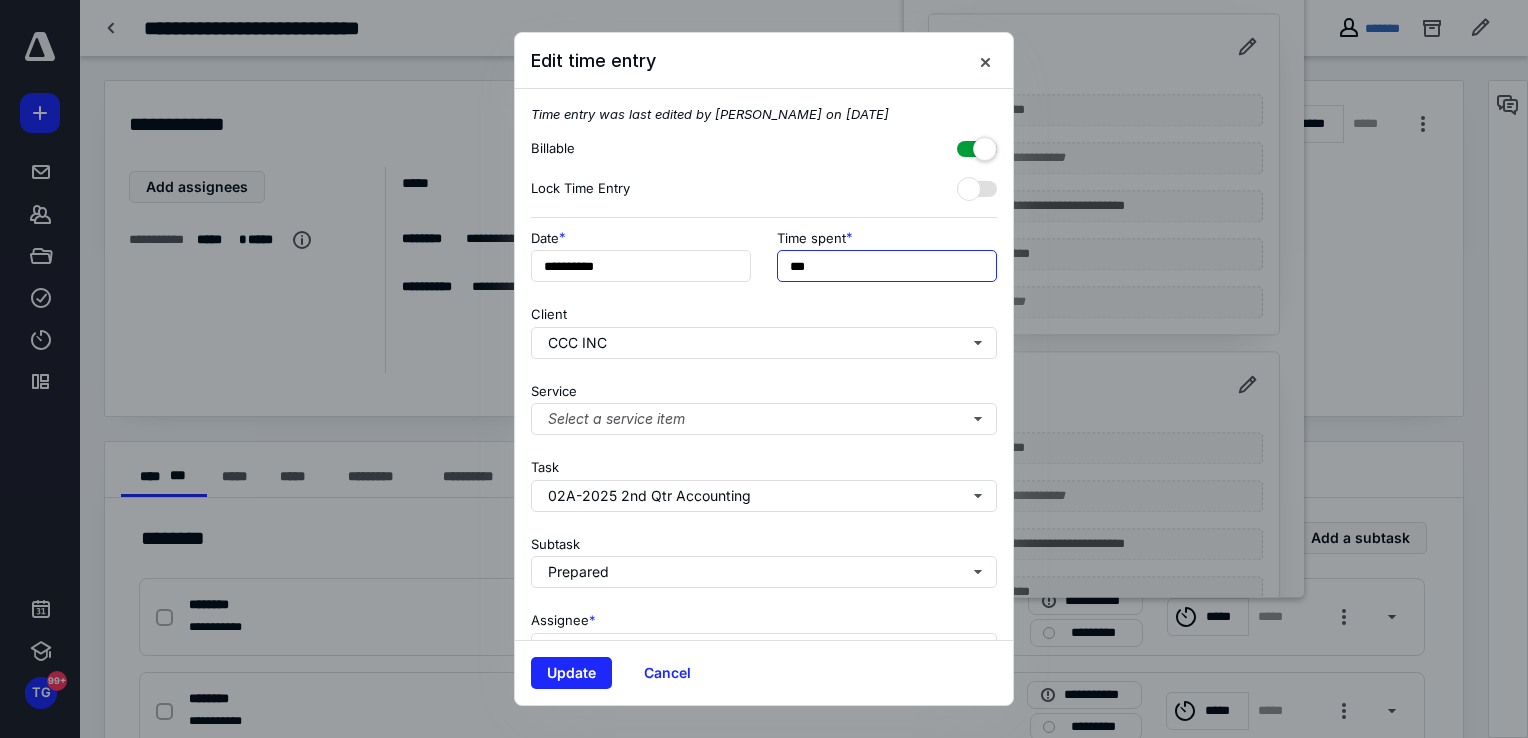 type on "***" 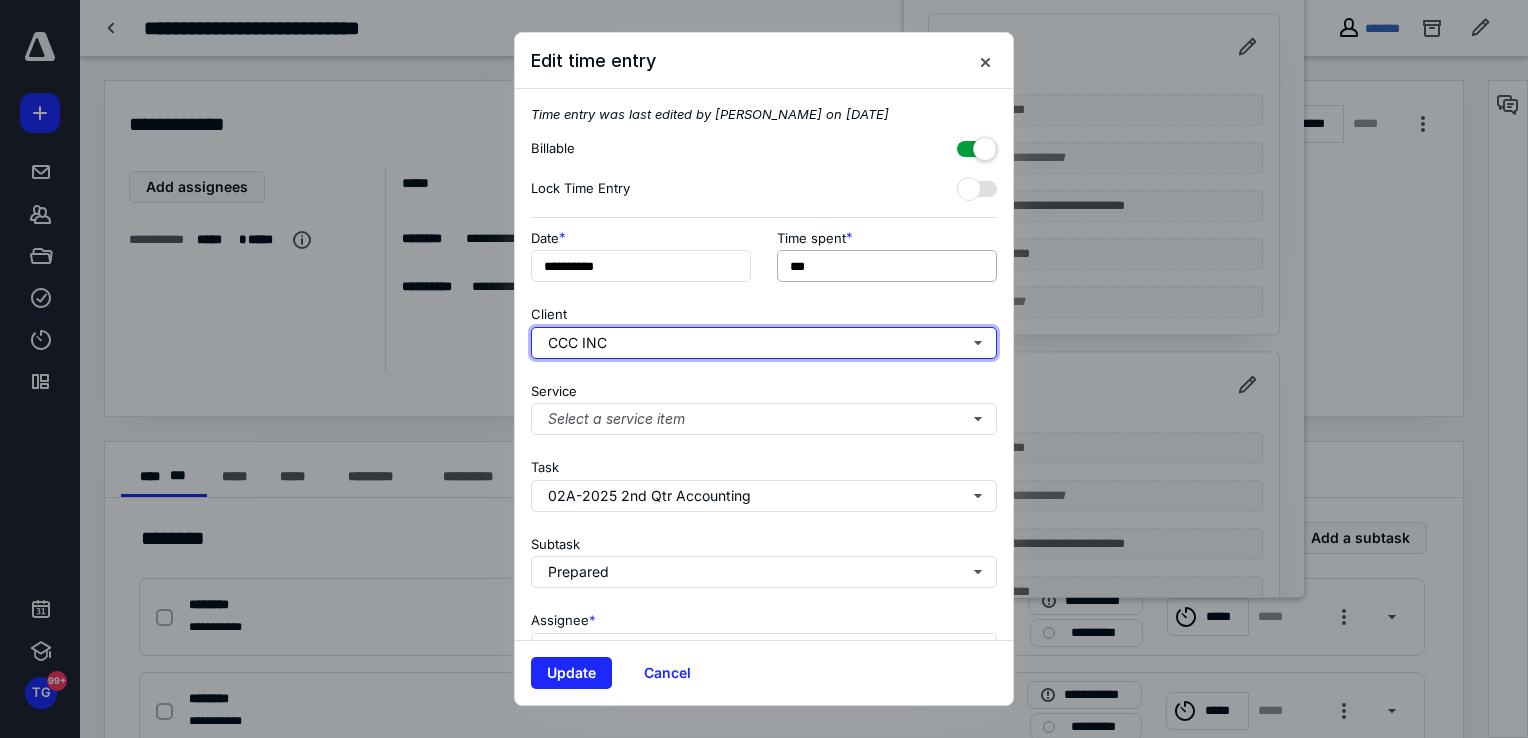 type 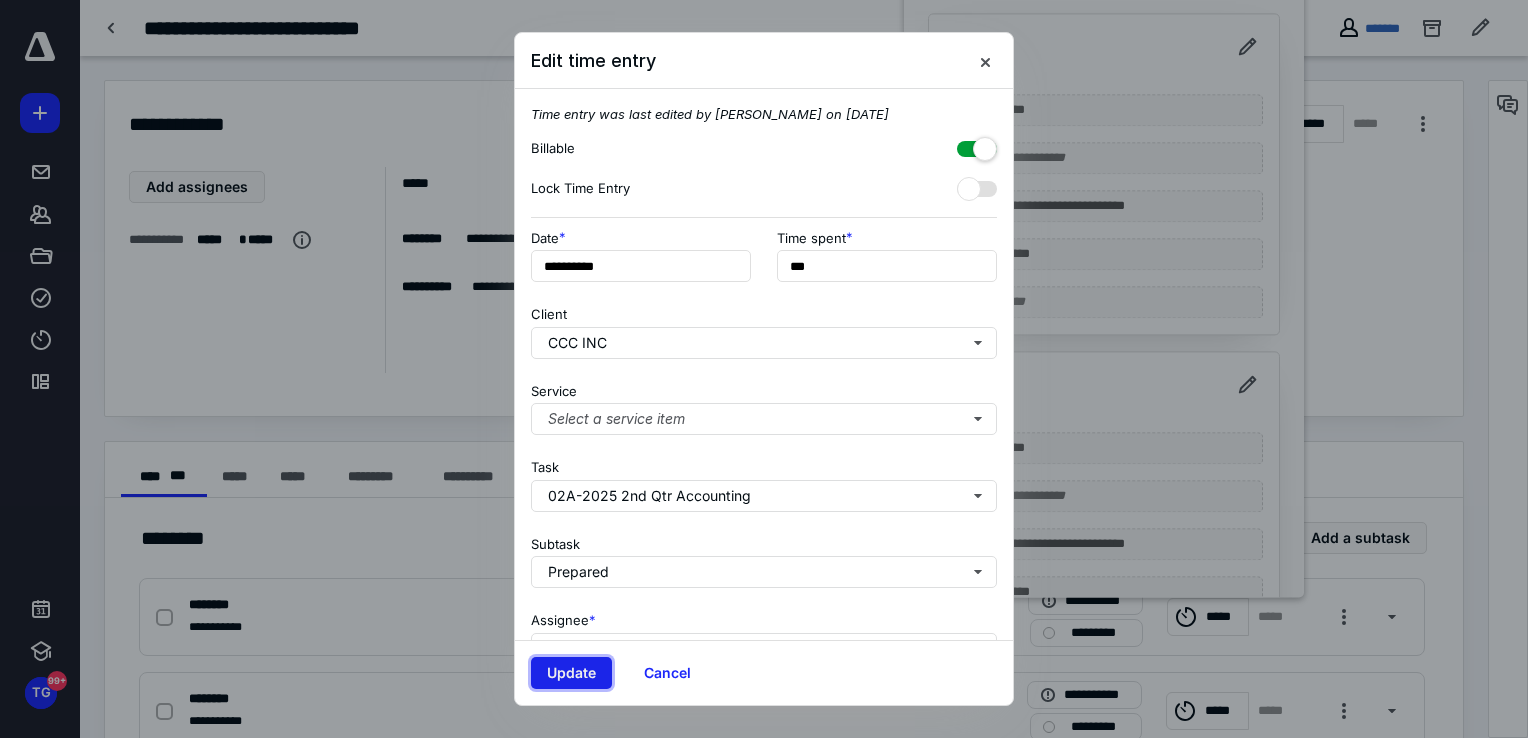 click on "Update" at bounding box center [571, 673] 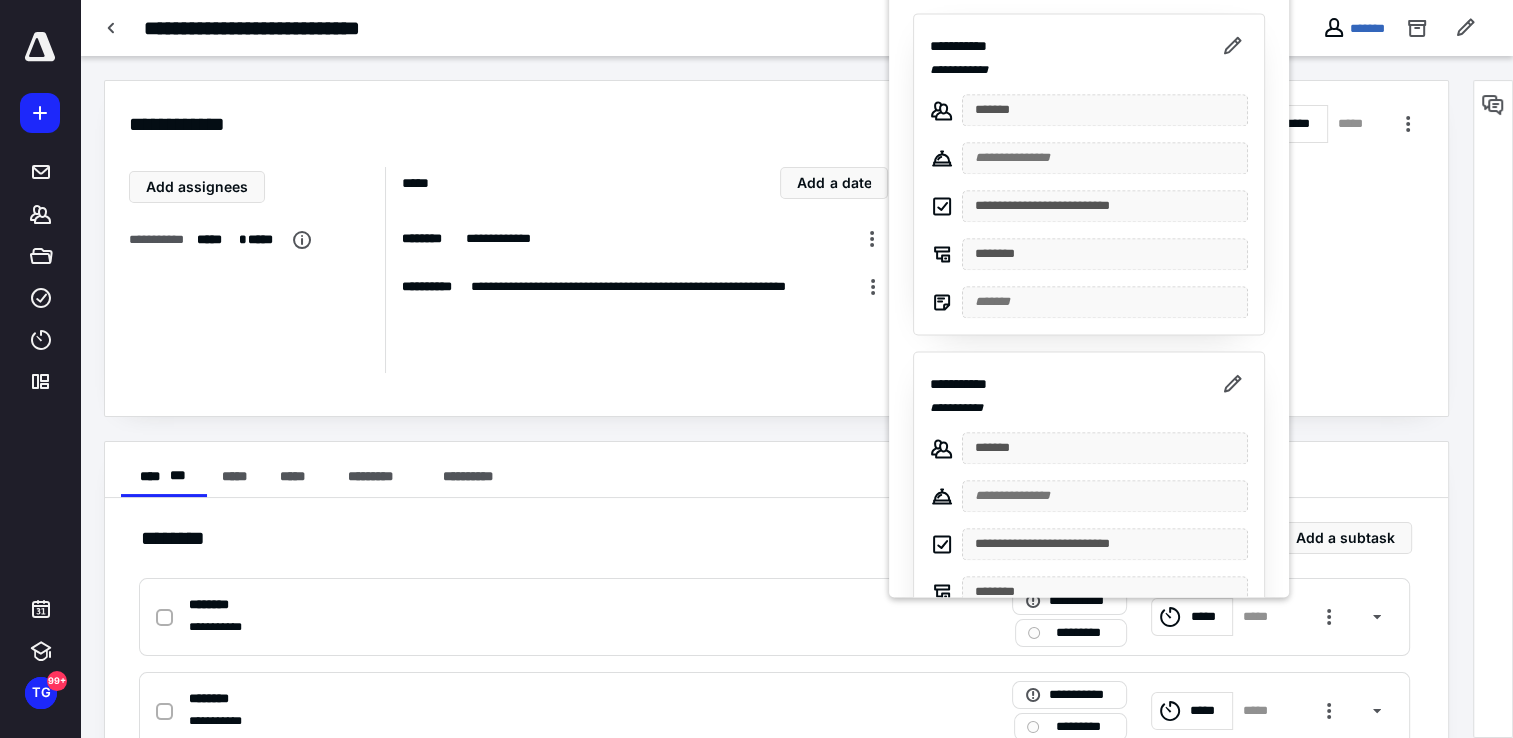 click at bounding box center [756, 369] 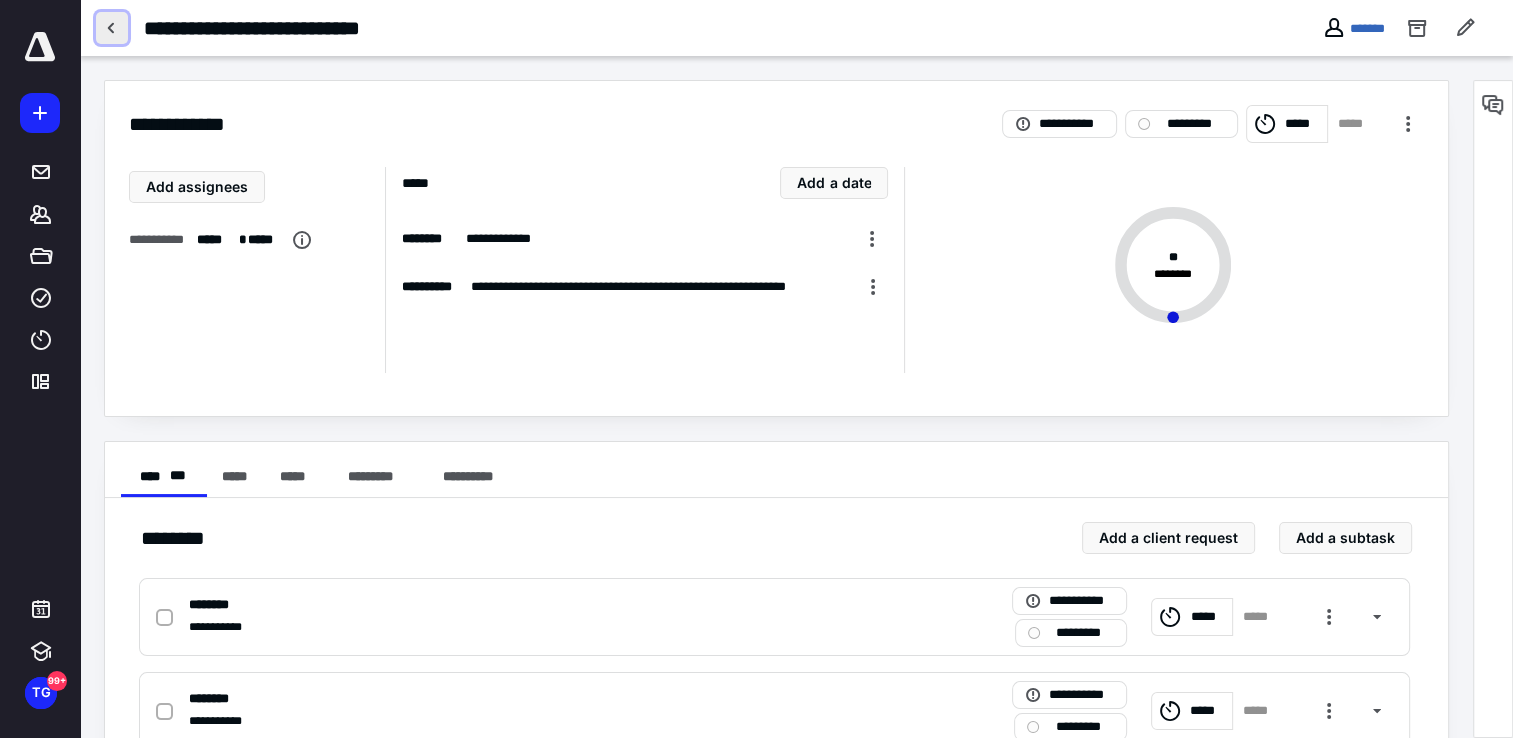 click at bounding box center (112, 28) 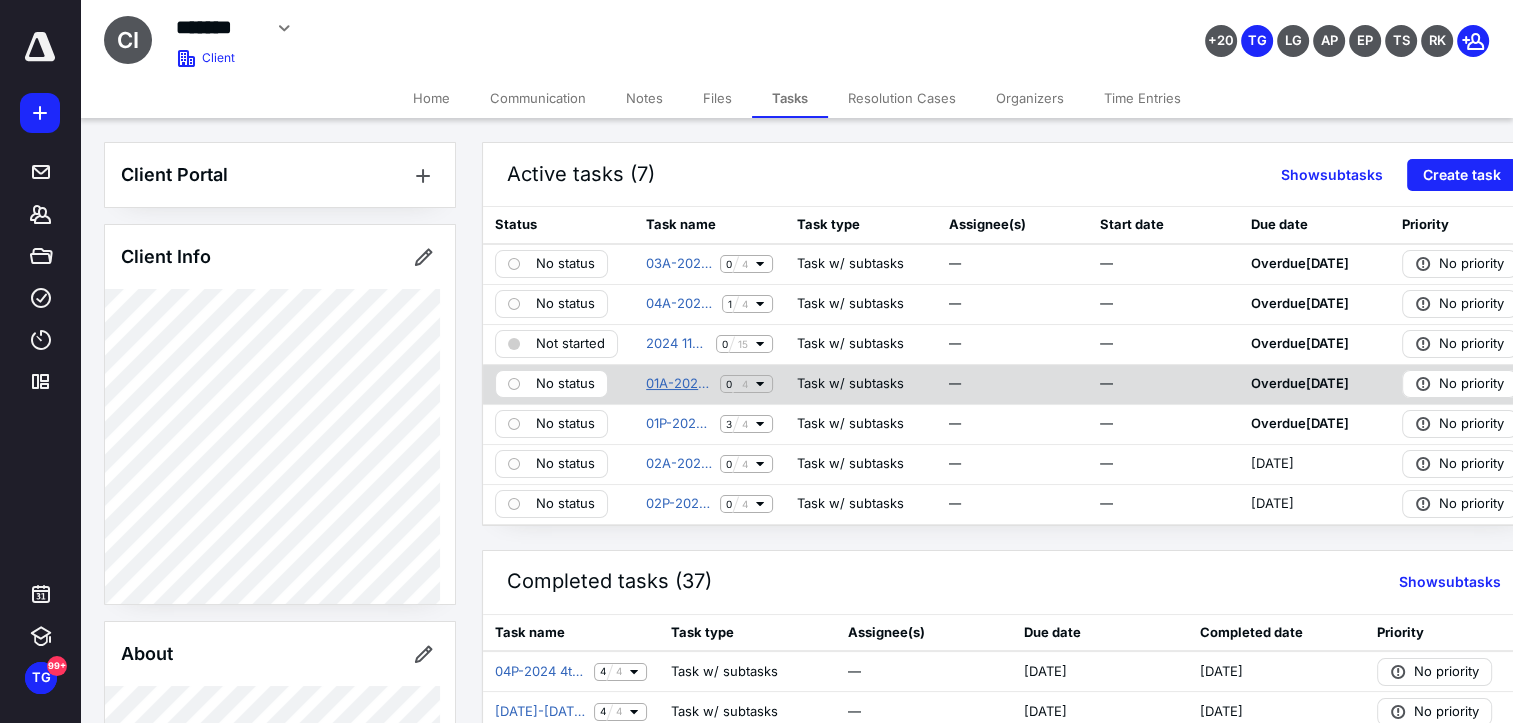 click on "01A-2025 1st Qtr Accounting" at bounding box center (679, 384) 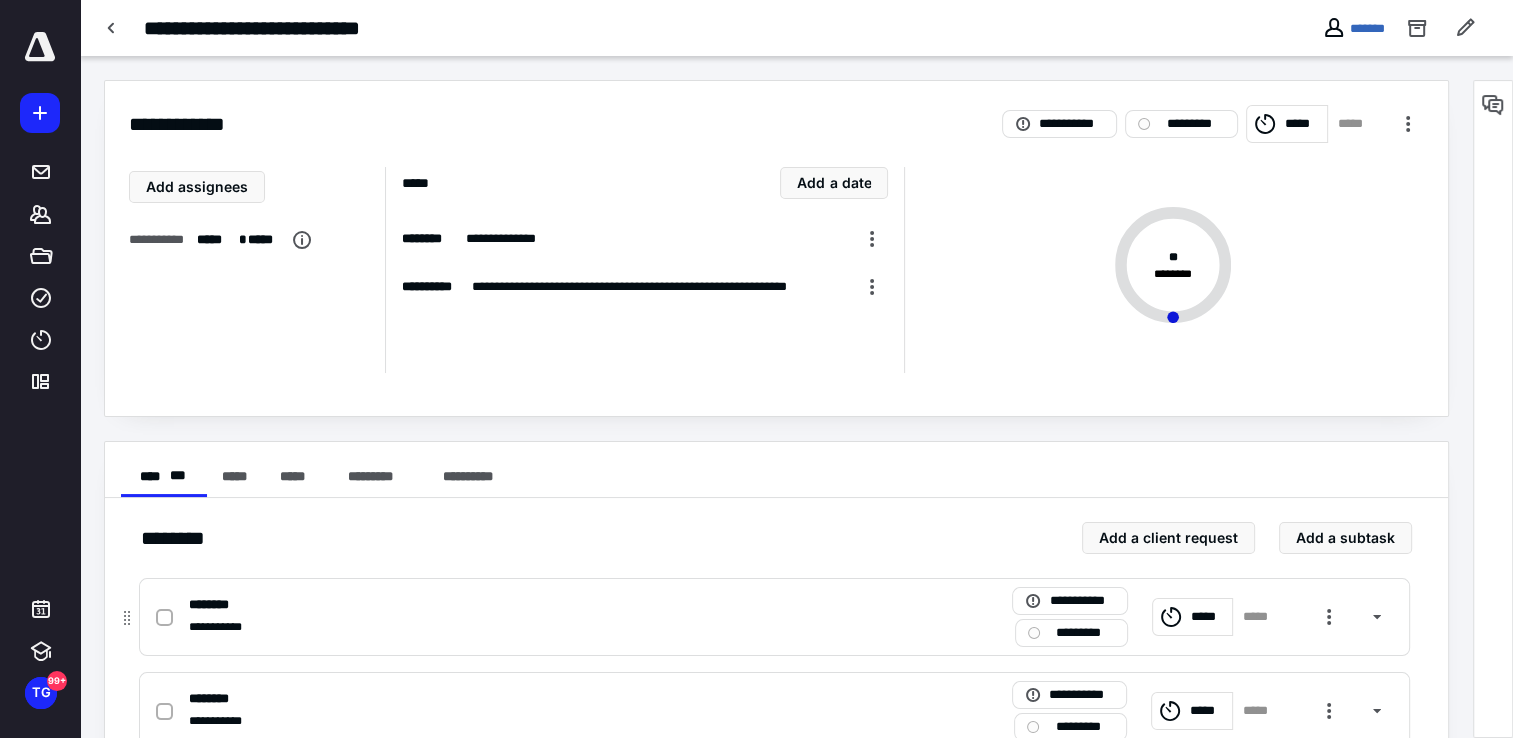 click on "*****" at bounding box center (1209, 617) 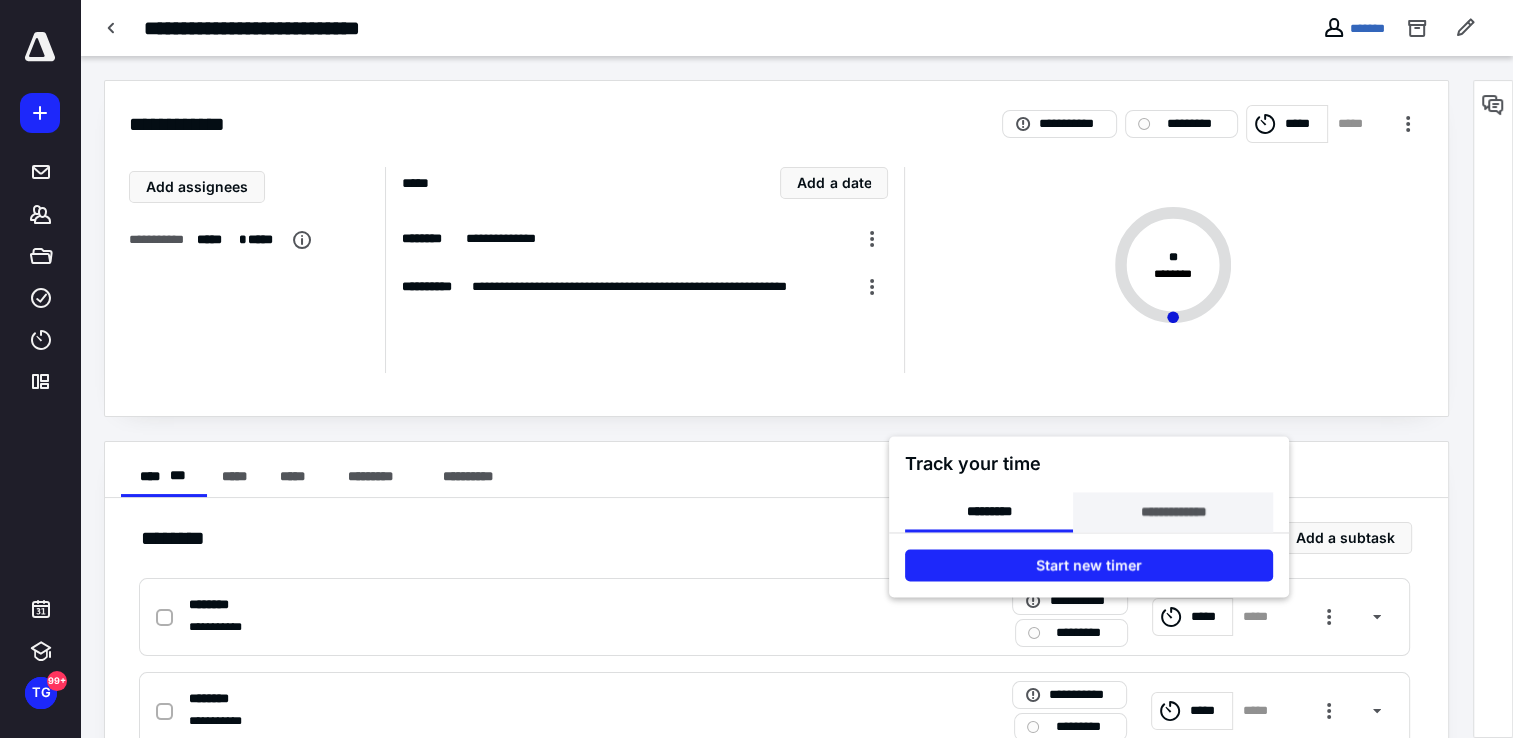 click on "**********" at bounding box center (1172, 512) 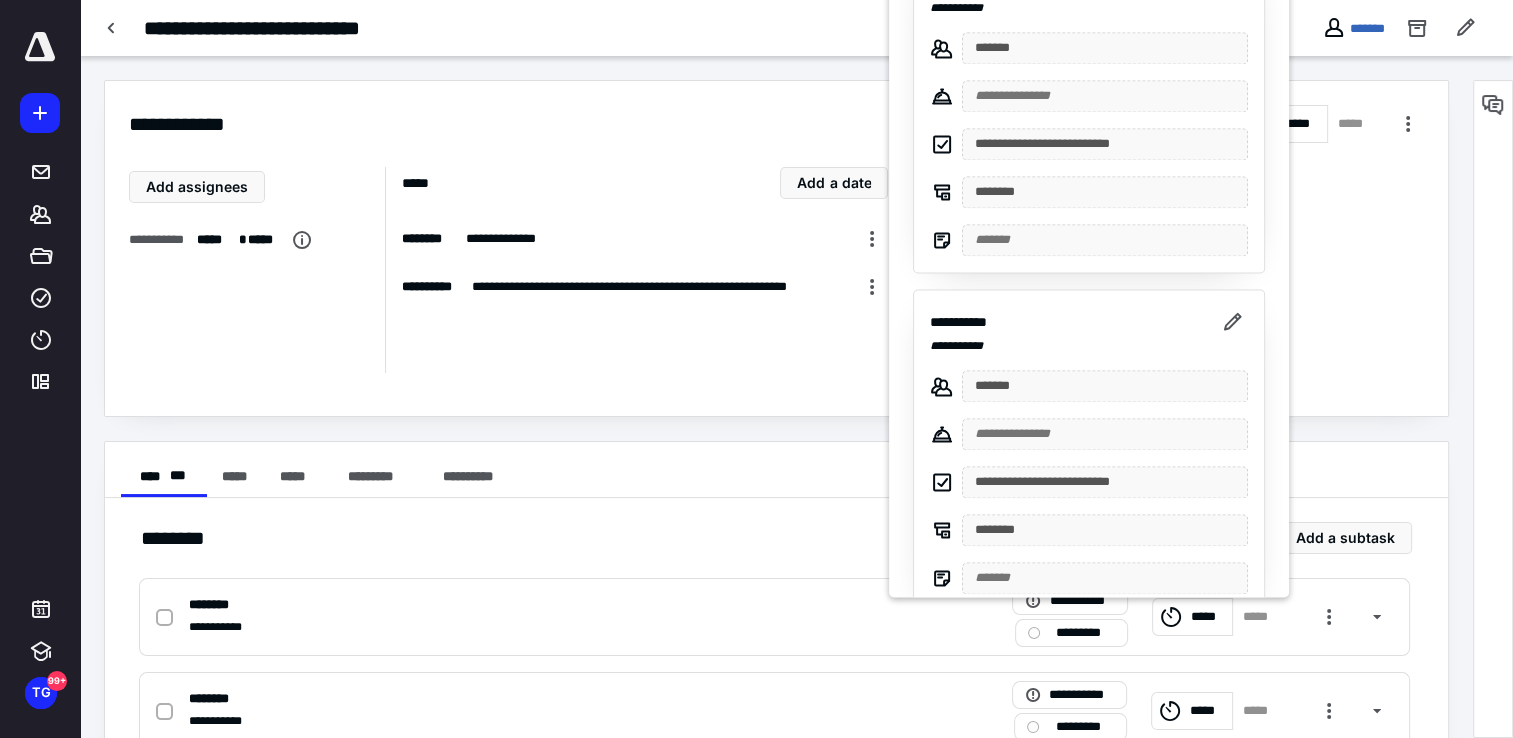 scroll, scrollTop: 500, scrollLeft: 0, axis: vertical 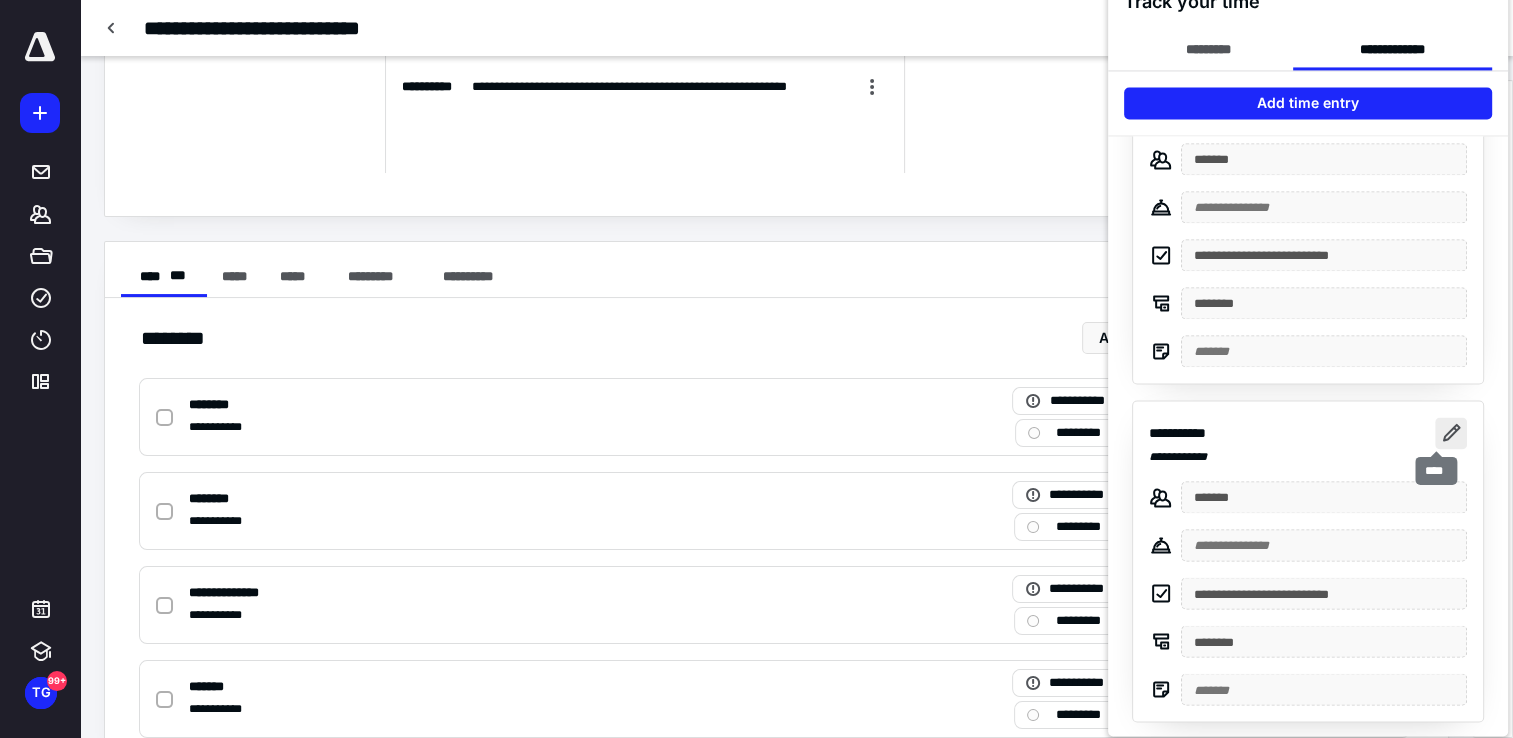 click at bounding box center [1451, 433] 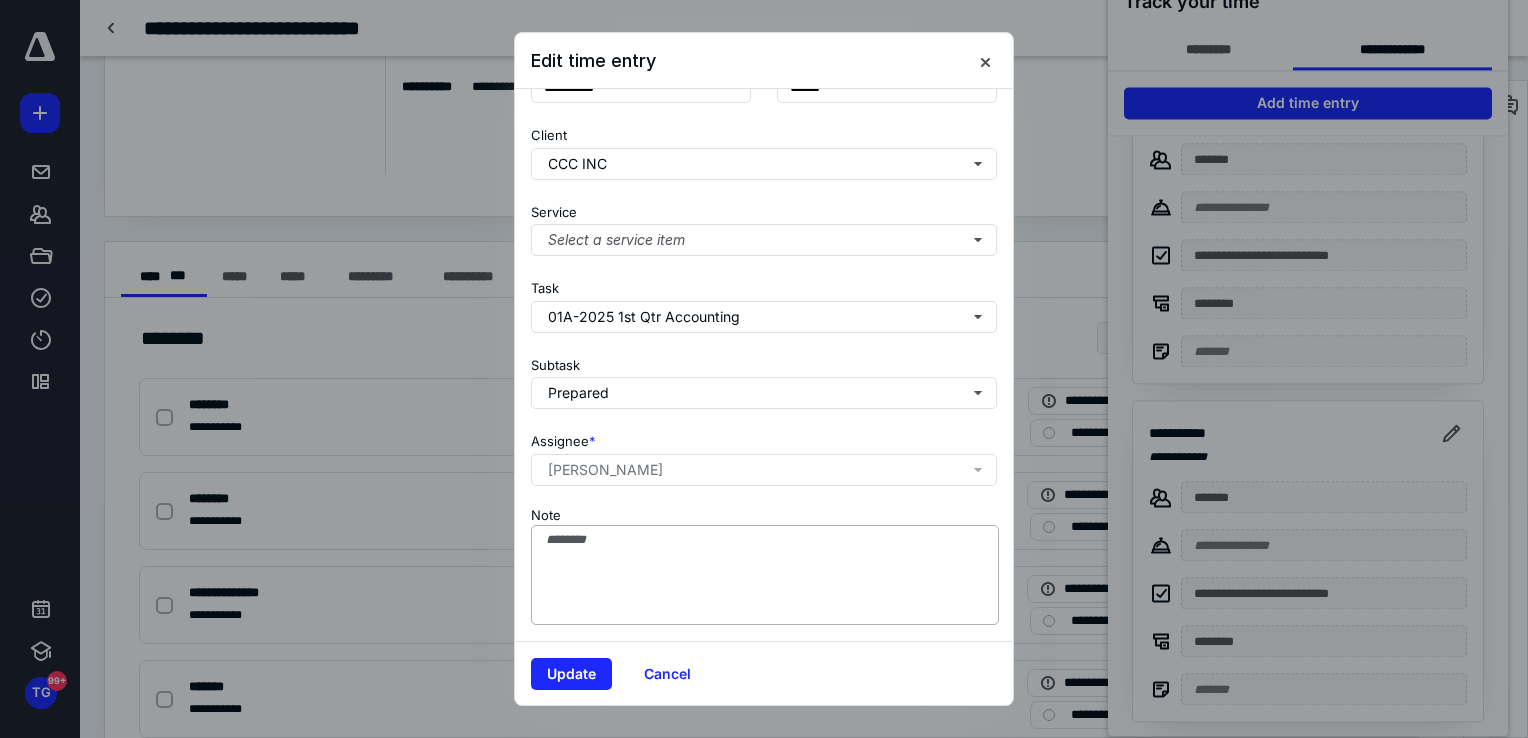 scroll, scrollTop: 0, scrollLeft: 0, axis: both 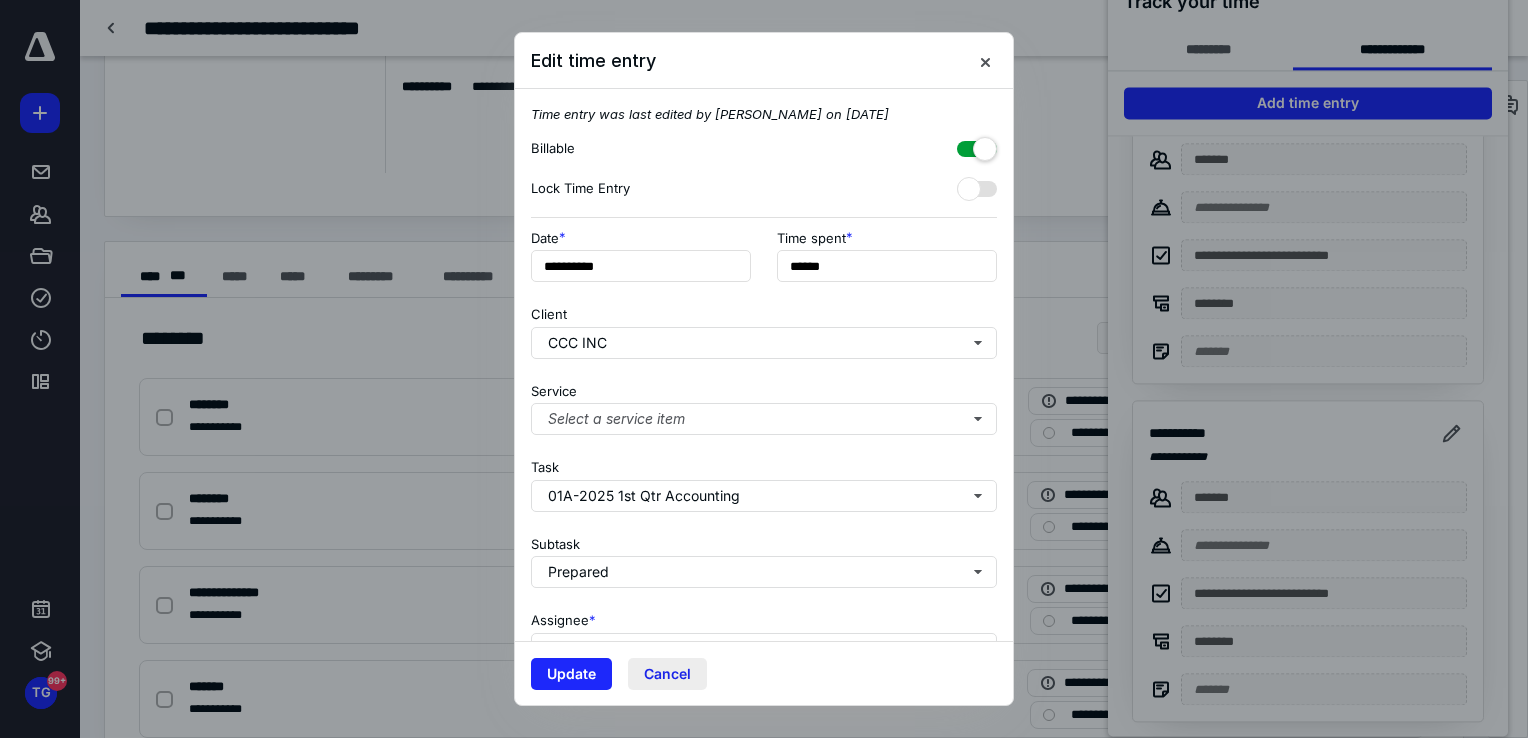 click on "Cancel" at bounding box center (667, 674) 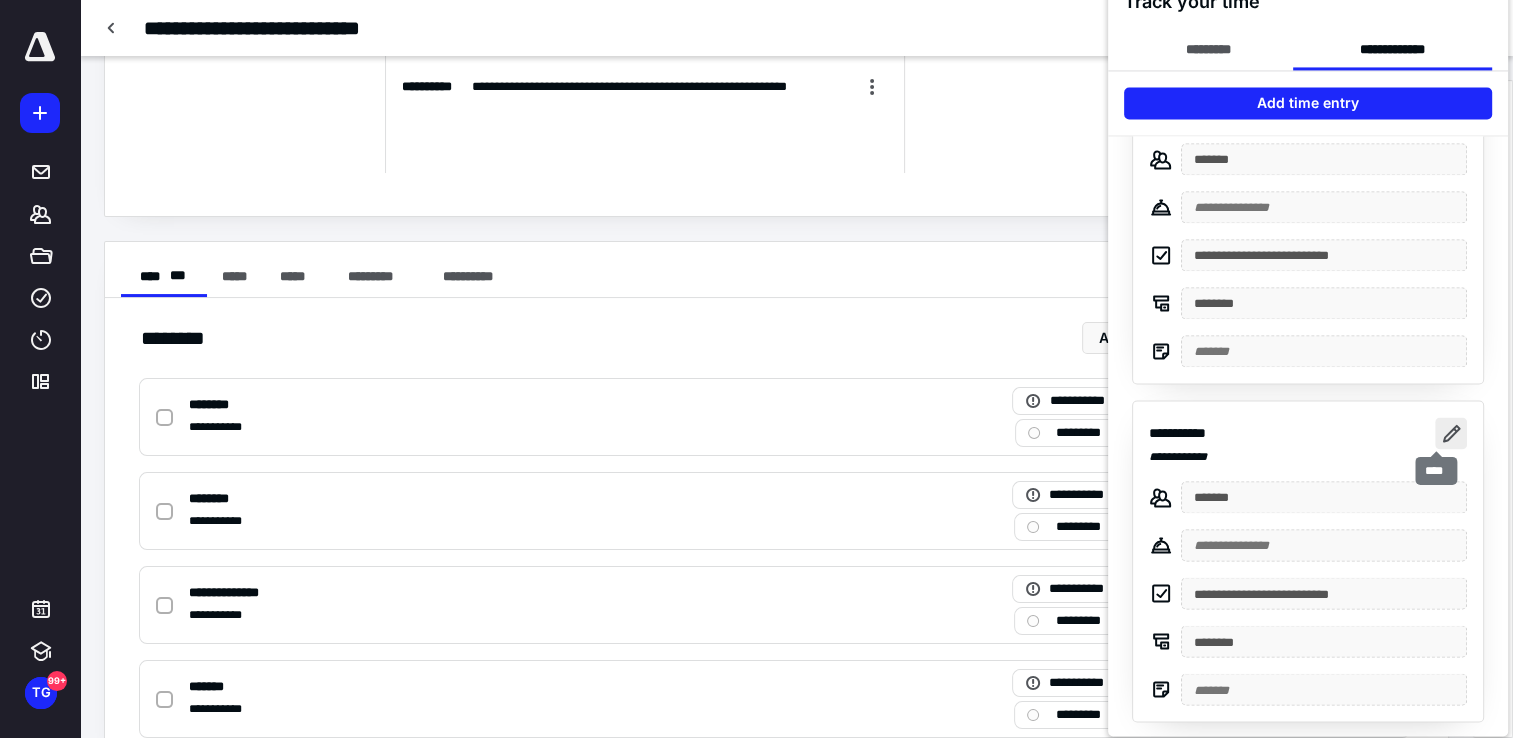 click at bounding box center [1451, 433] 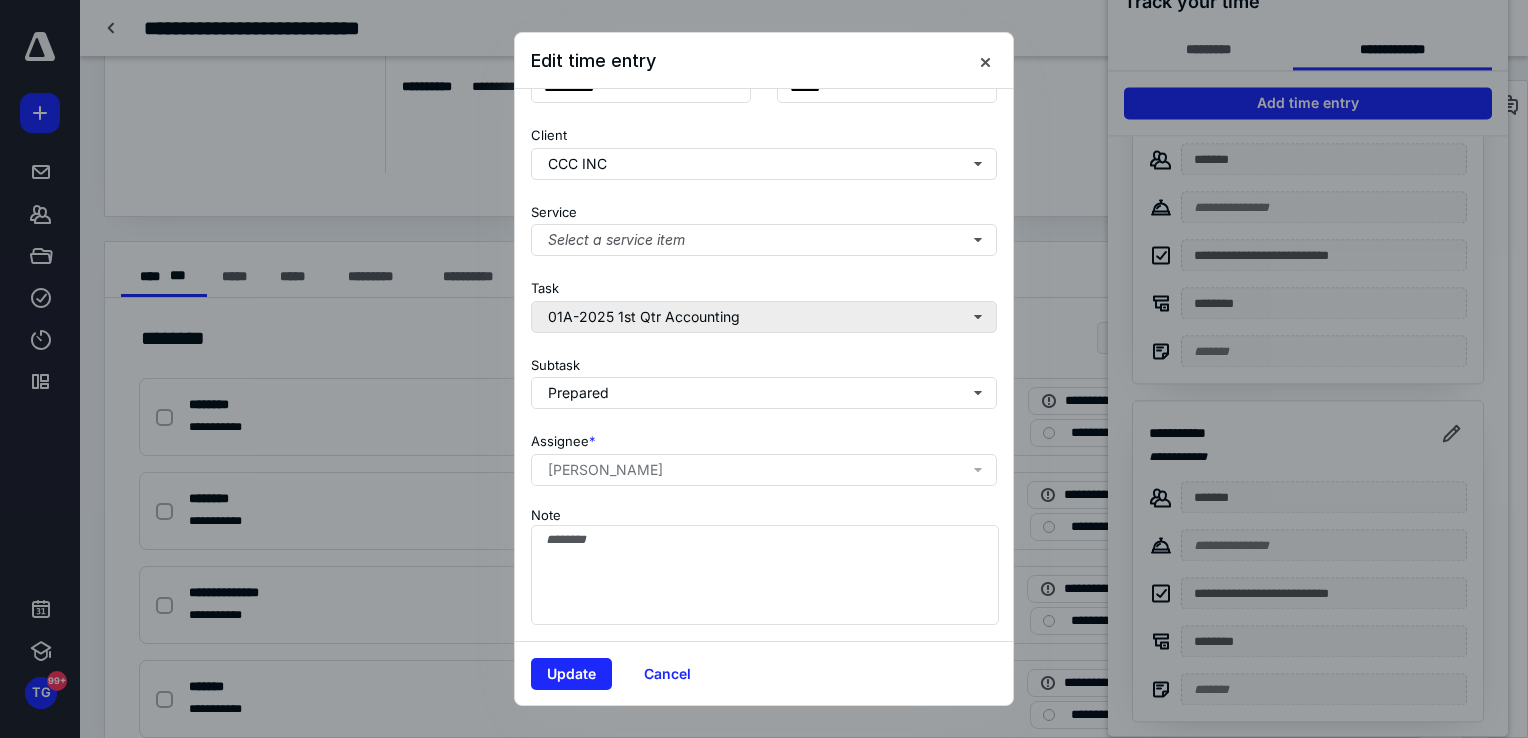 scroll, scrollTop: 0, scrollLeft: 0, axis: both 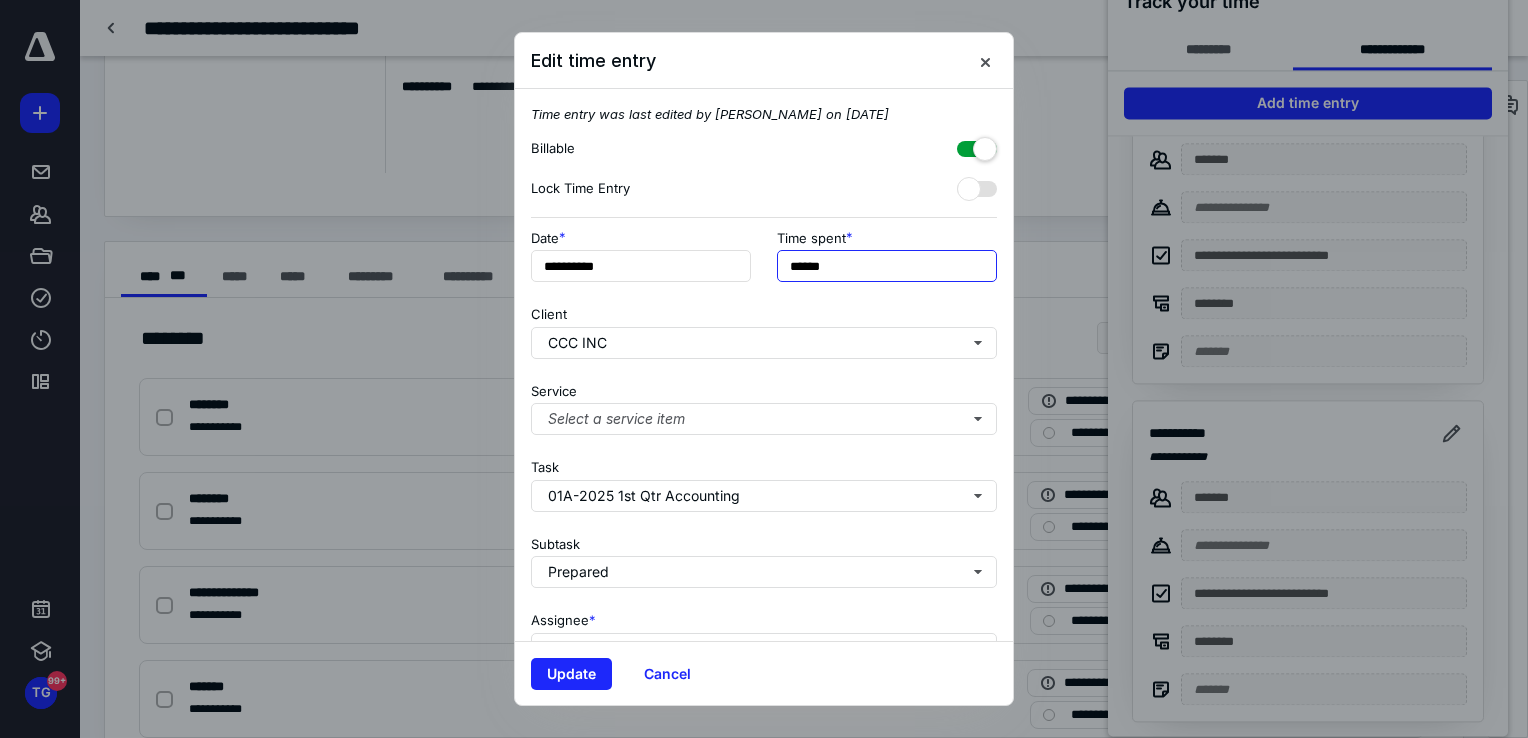 click on "******" at bounding box center [887, 266] 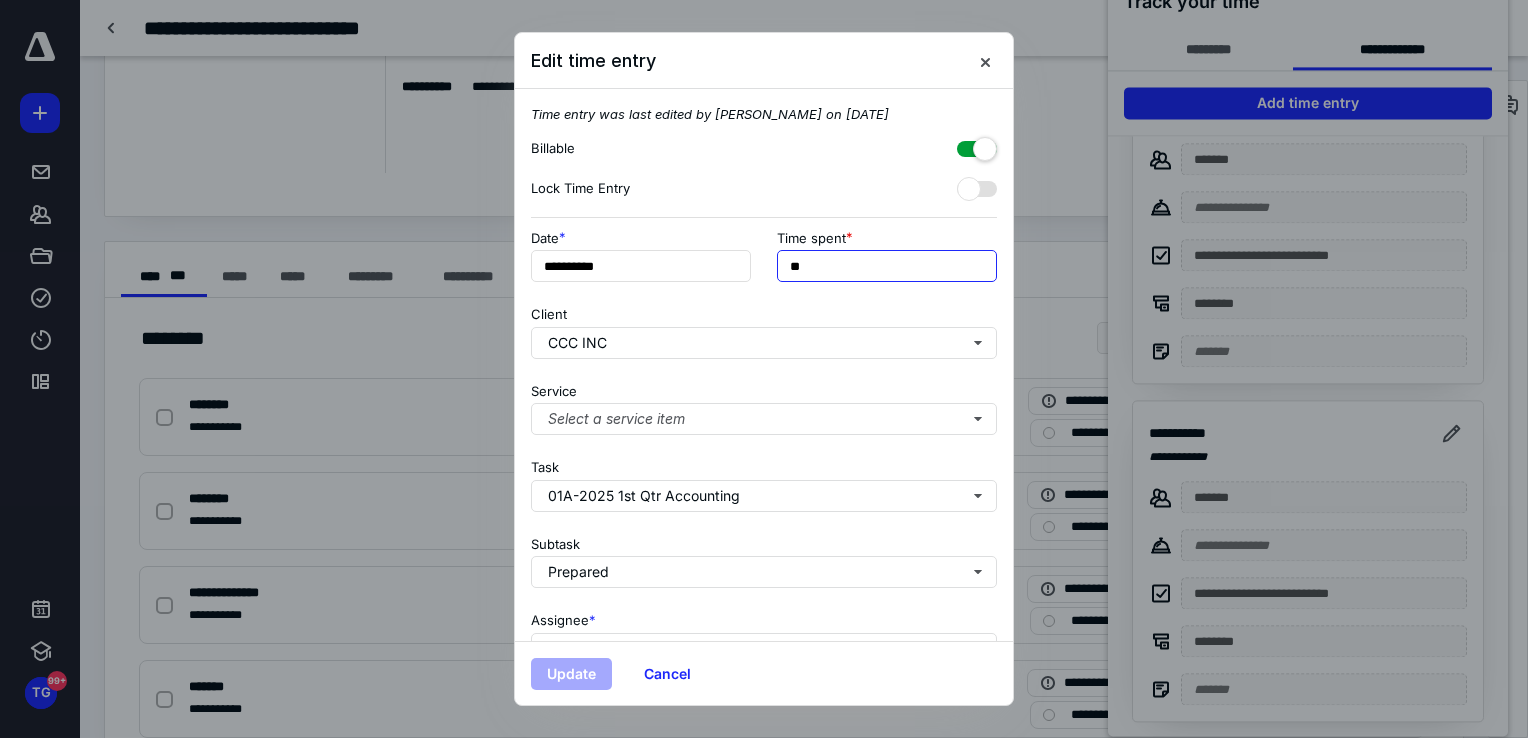 type on "**" 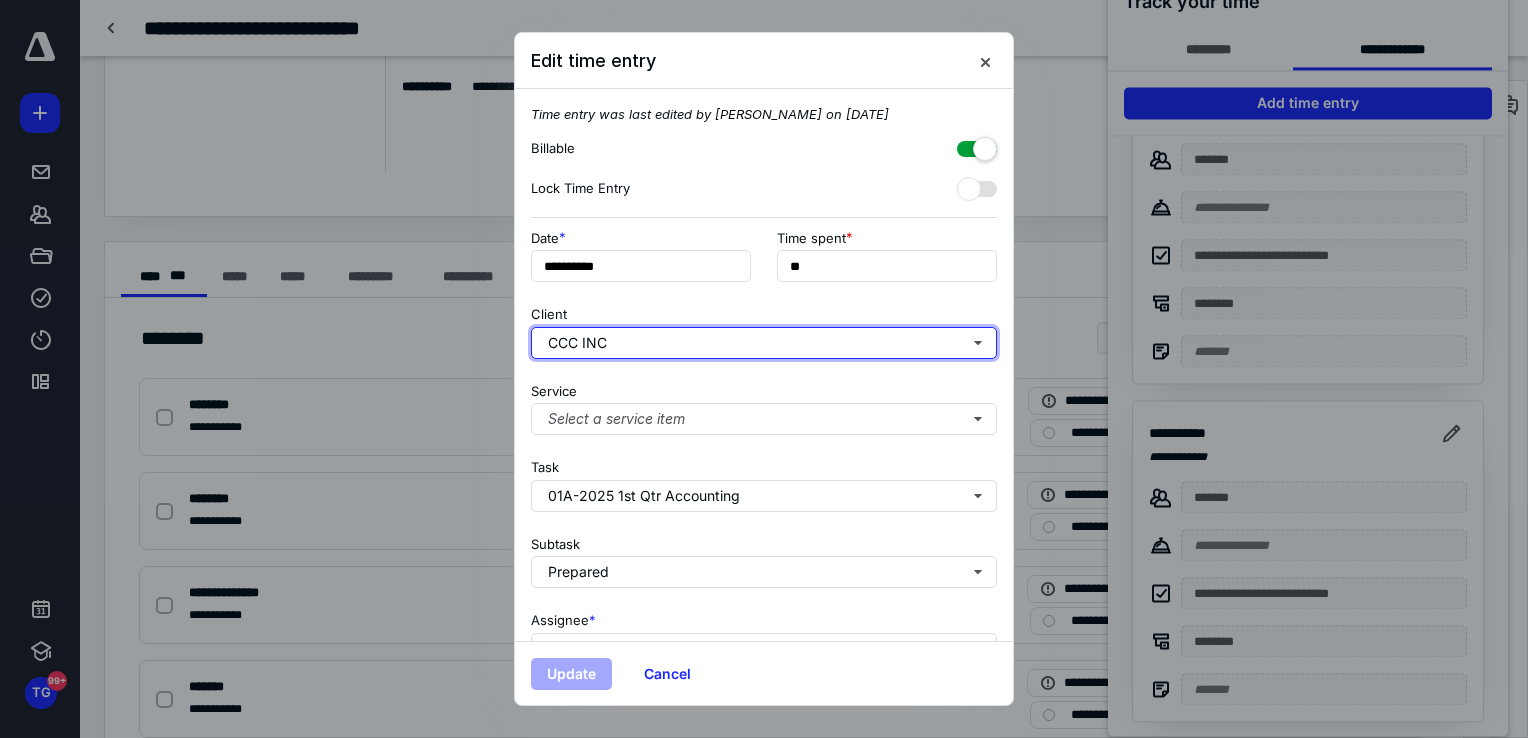 type 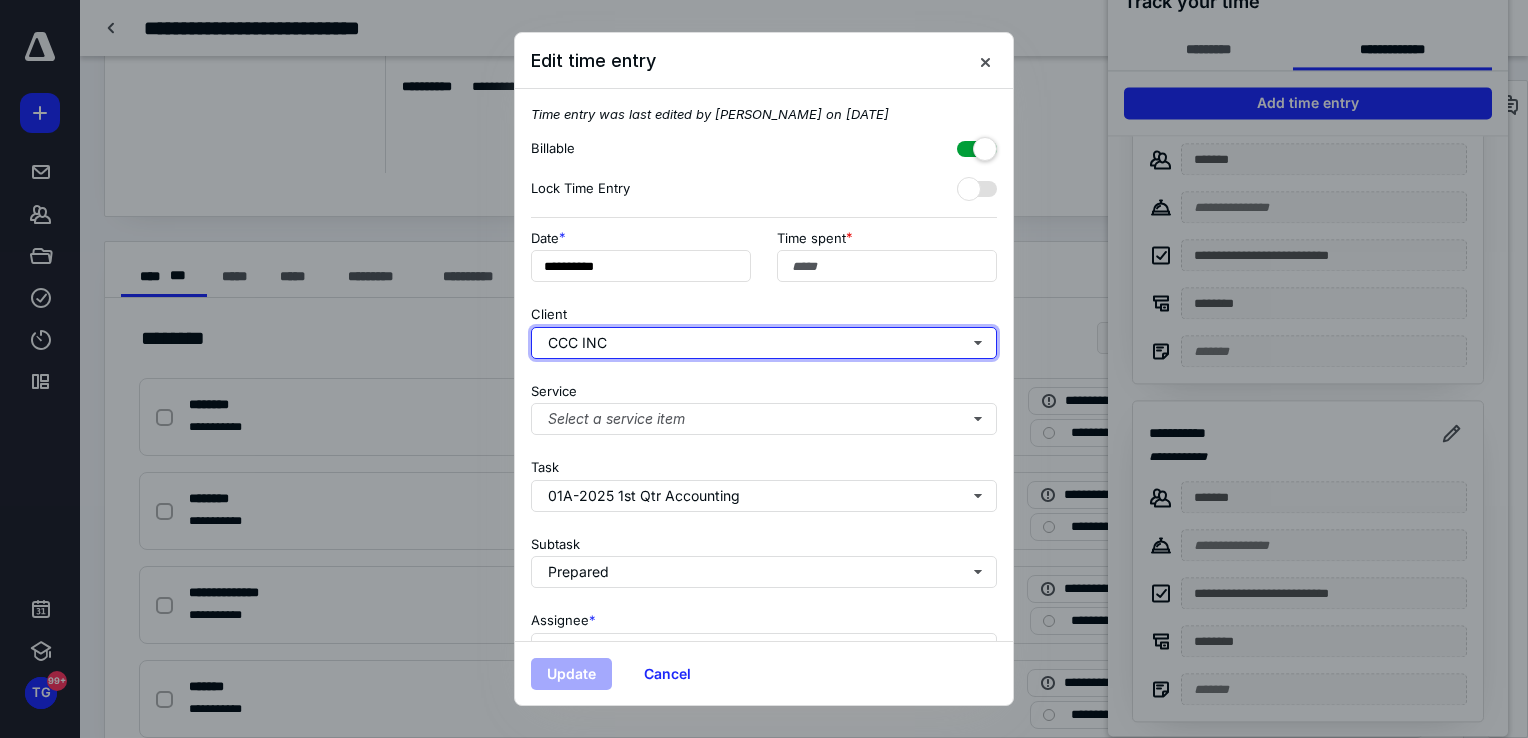 type 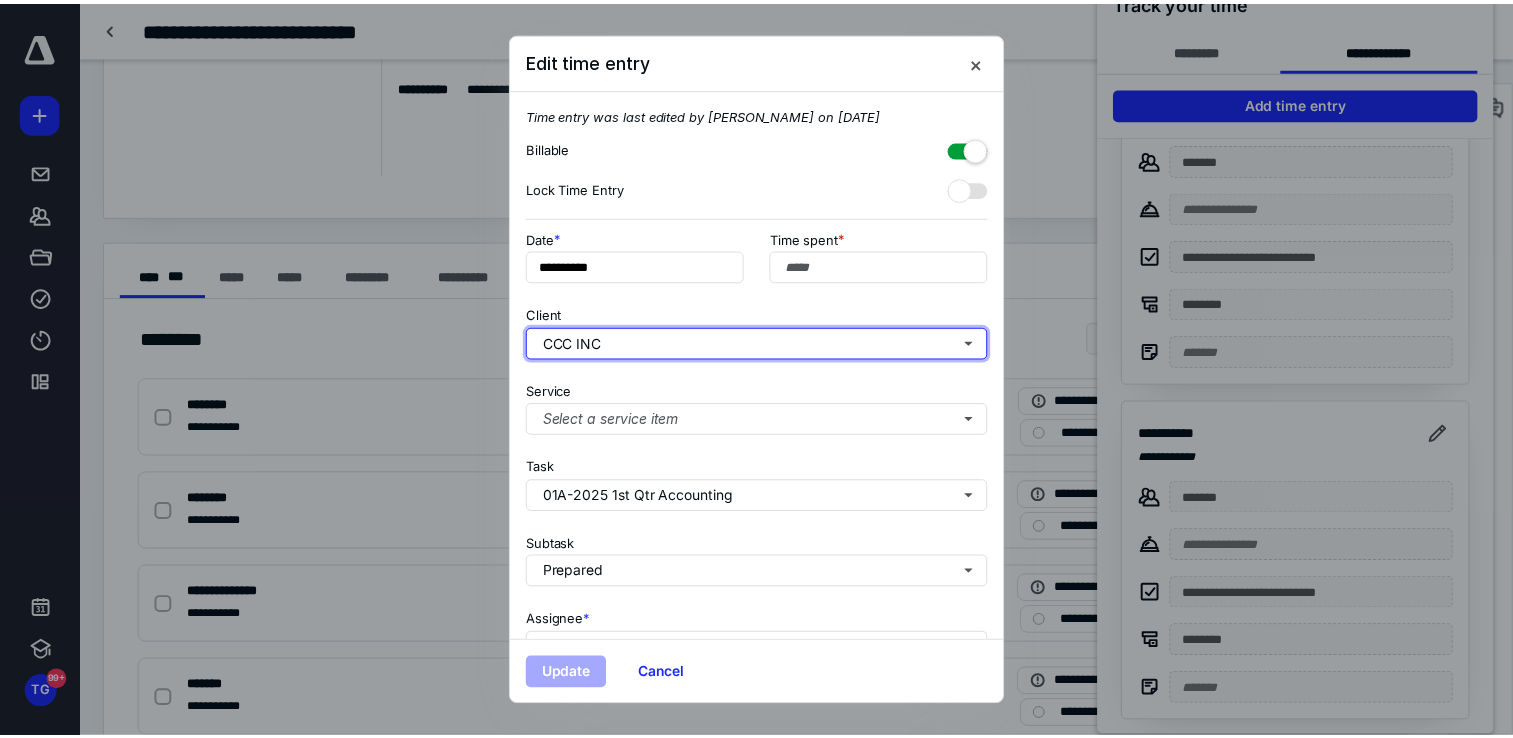 scroll, scrollTop: 194, scrollLeft: 0, axis: vertical 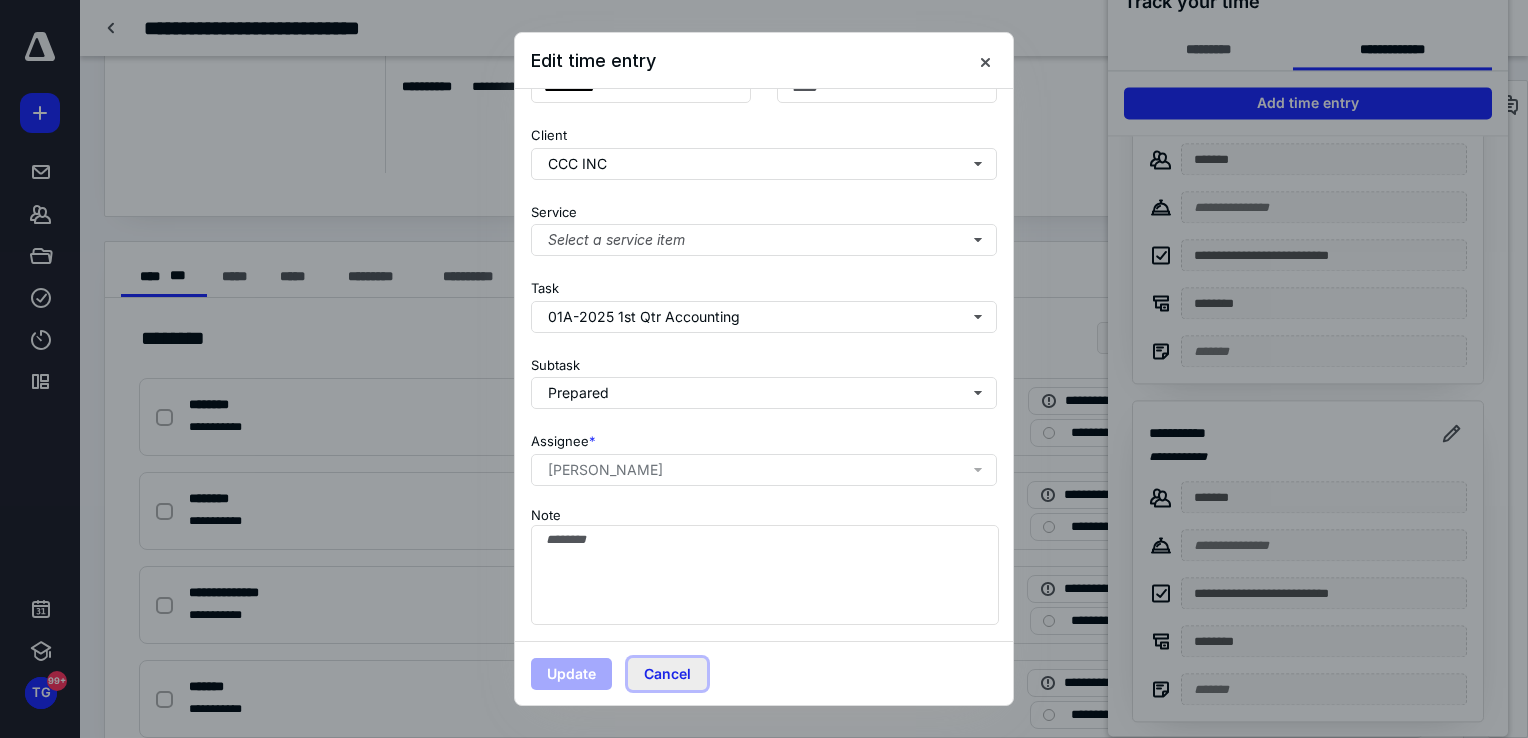 click on "Cancel" at bounding box center (667, 674) 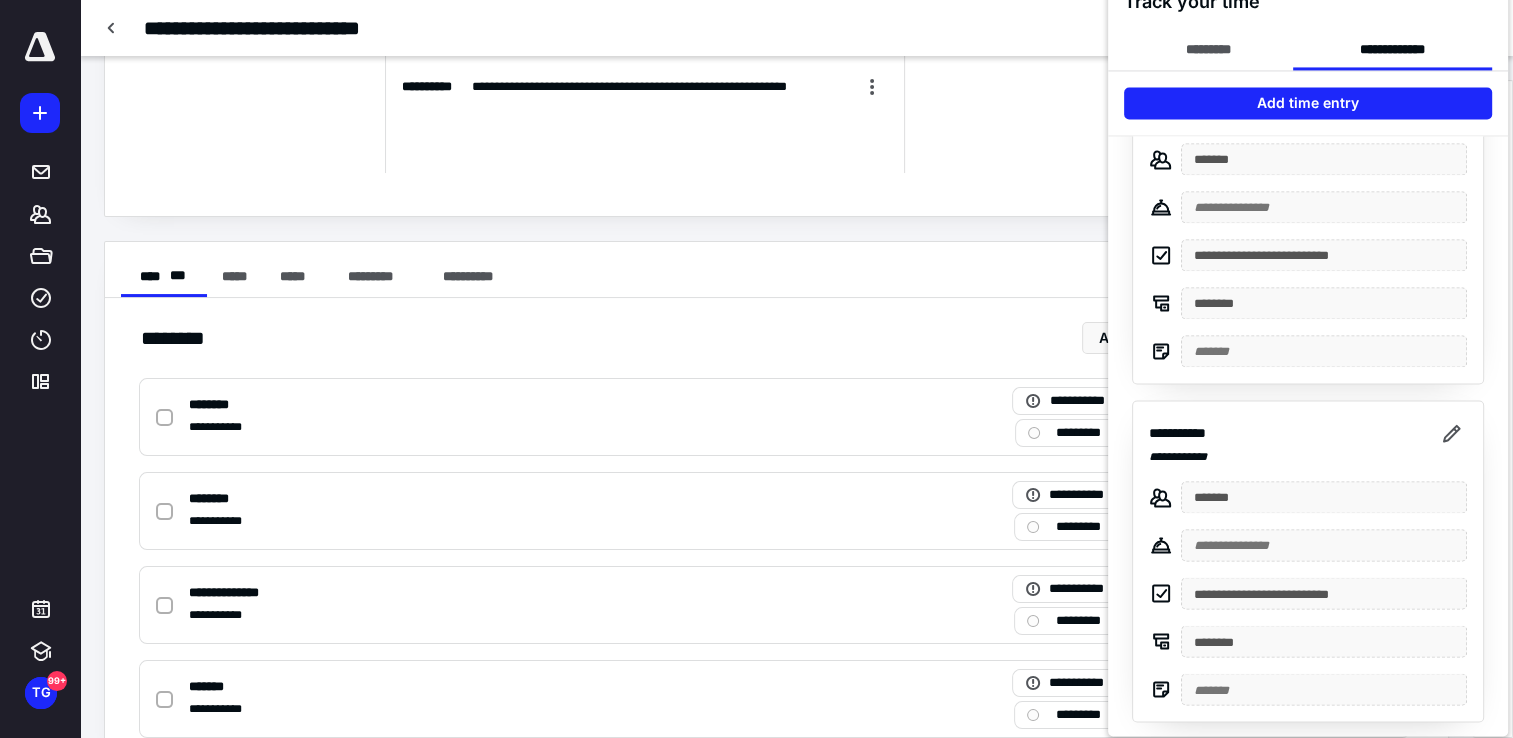 drag, startPoint x: 1190, startPoint y: 430, endPoint x: 1268, endPoint y: 450, distance: 80.523285 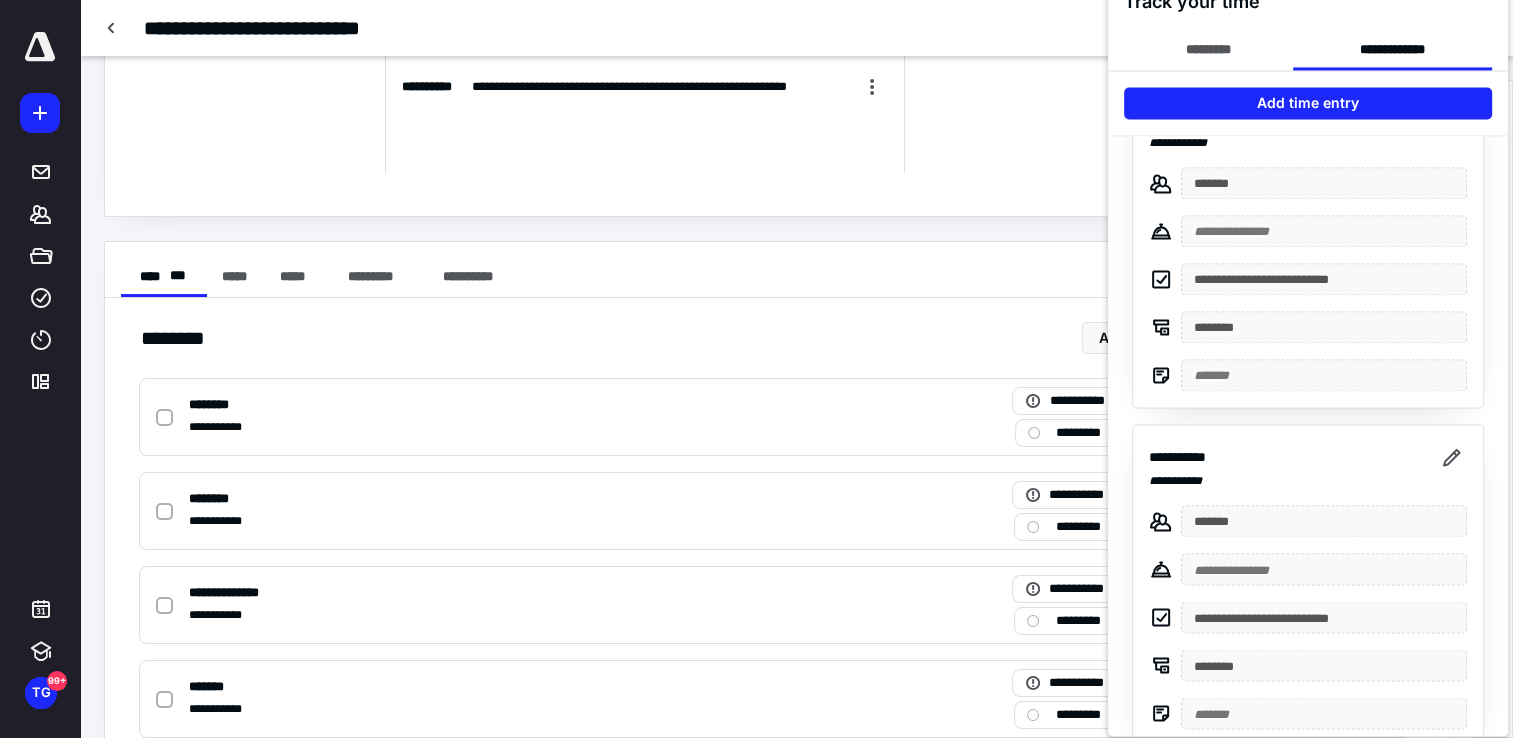 scroll, scrollTop: 0, scrollLeft: 0, axis: both 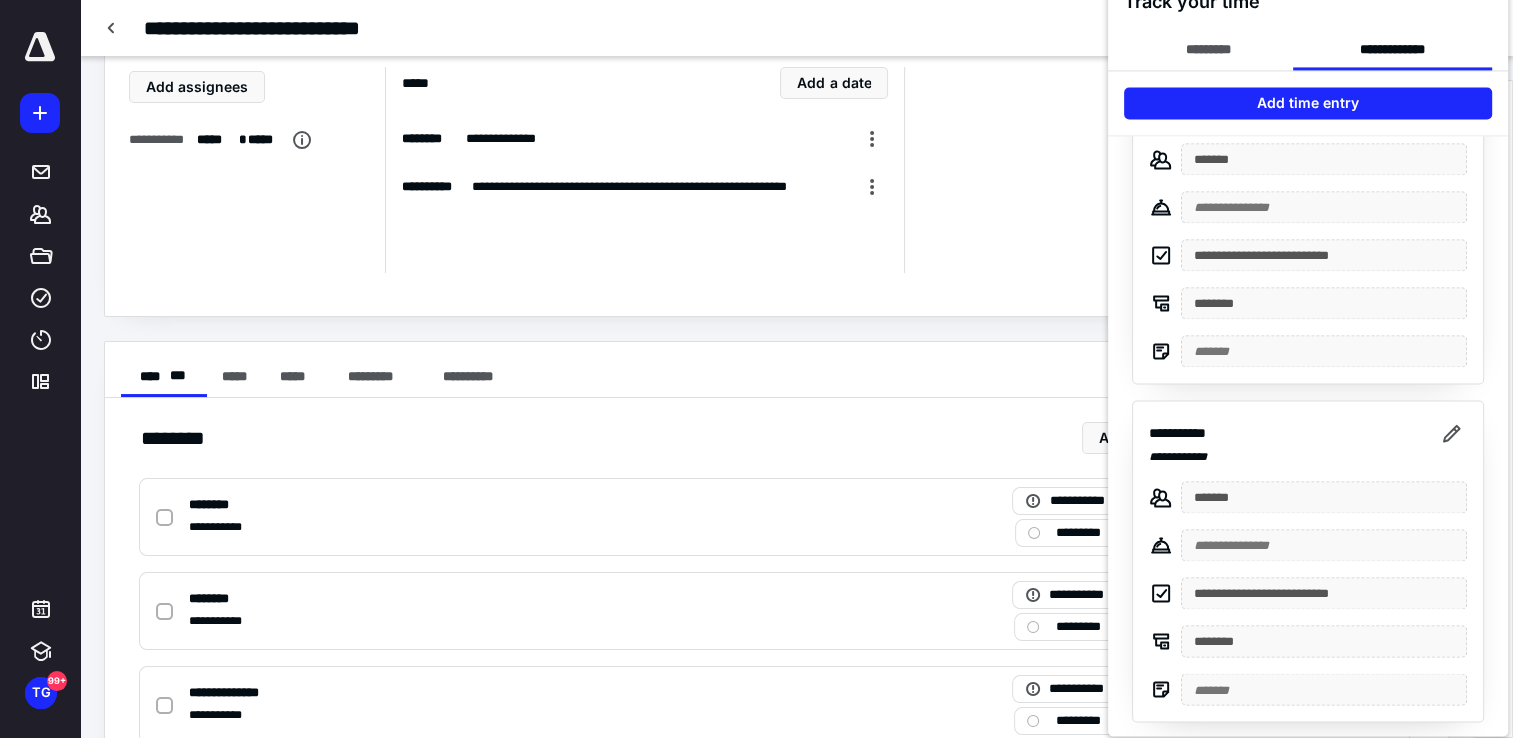 click at bounding box center [756, 369] 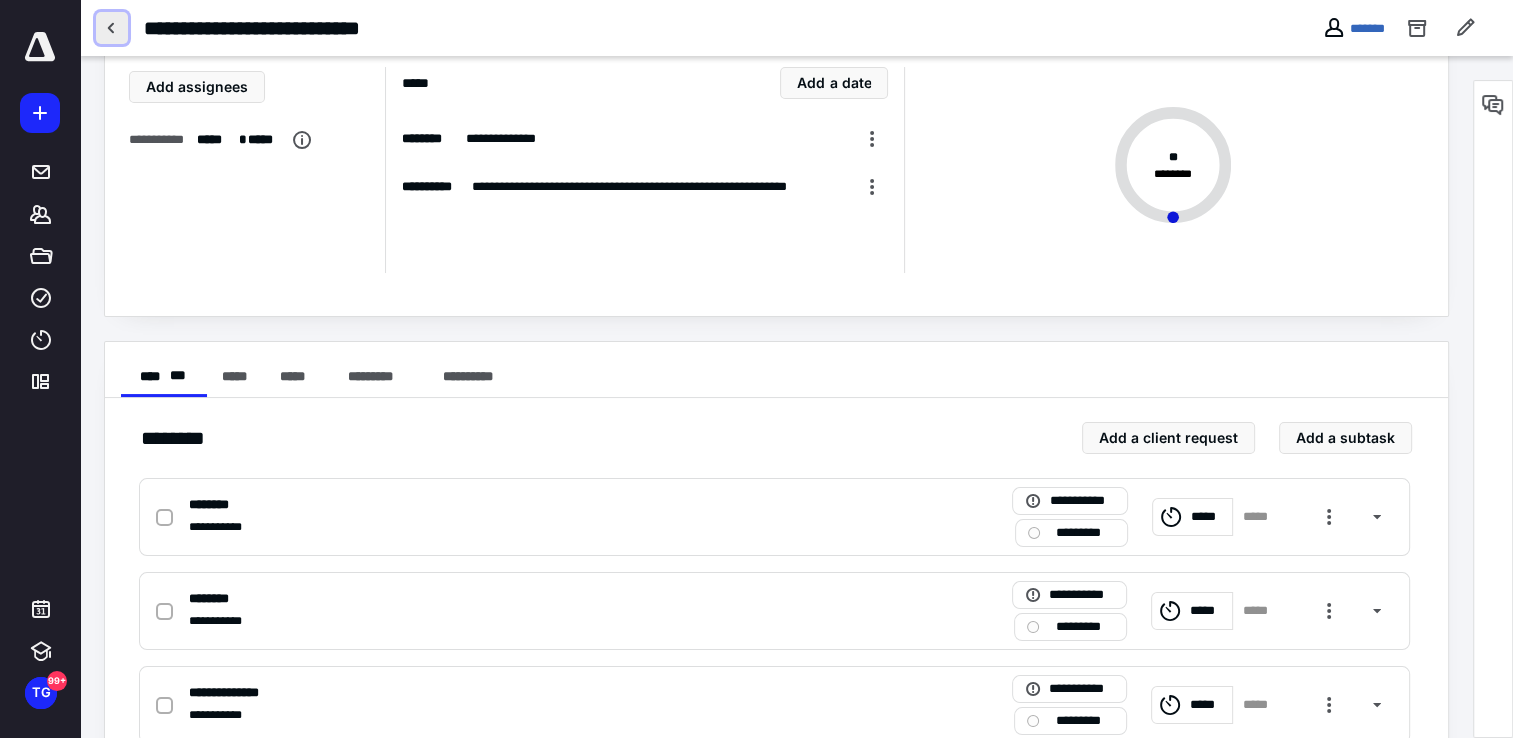 click at bounding box center [112, 28] 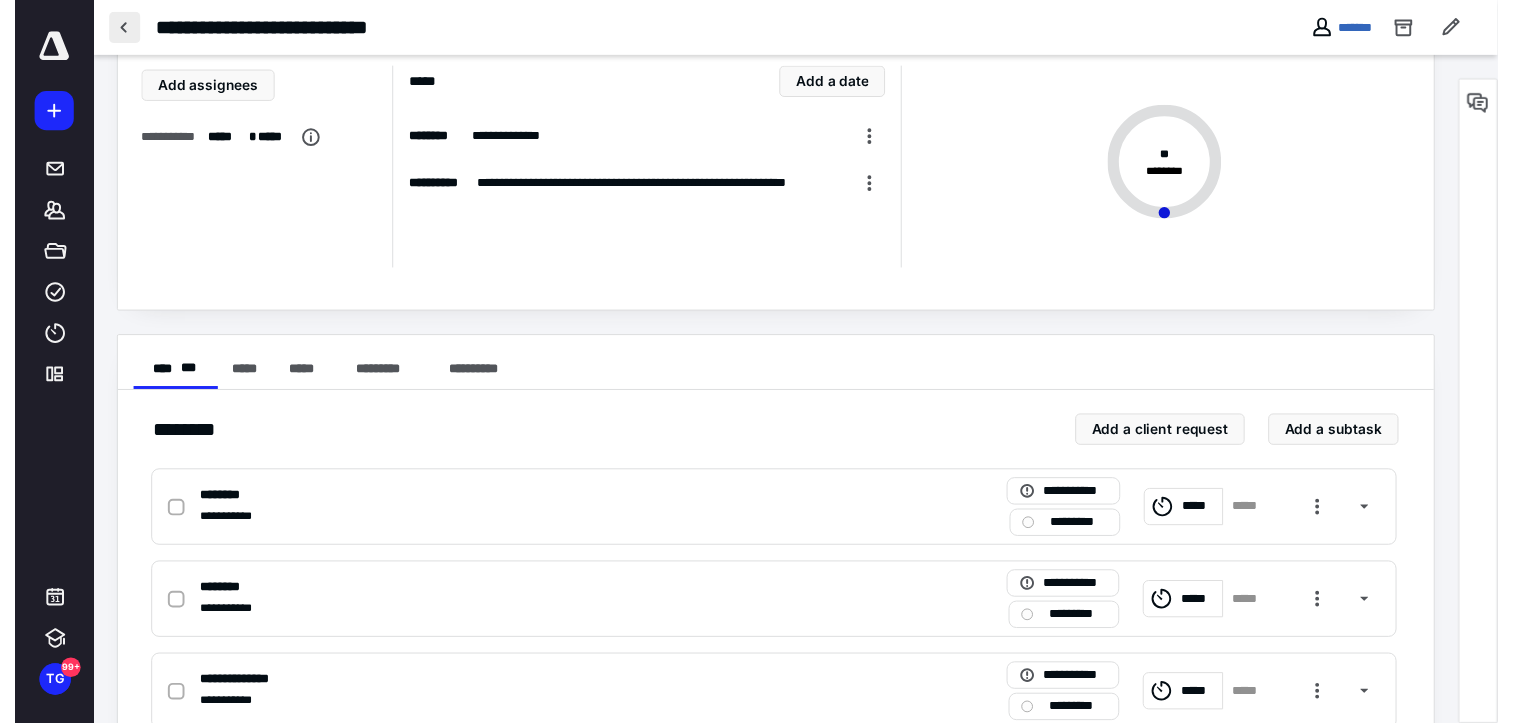 scroll, scrollTop: 0, scrollLeft: 0, axis: both 